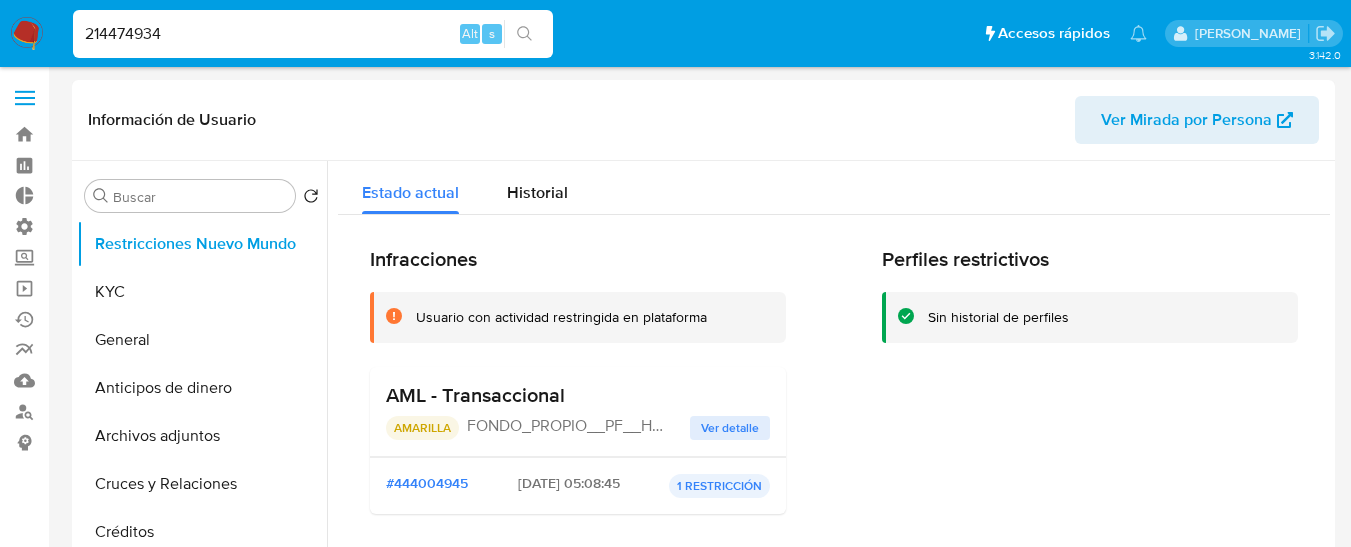 select on "10" 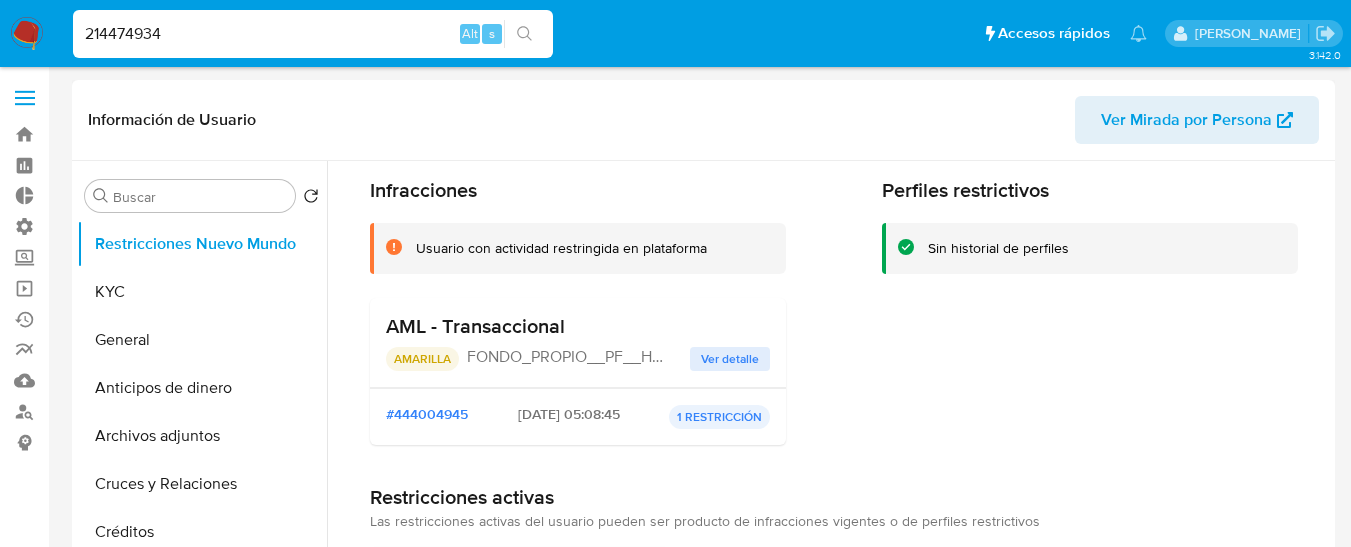 click on "Información de Usuario Ver Mirada por Persona" at bounding box center [703, 120] 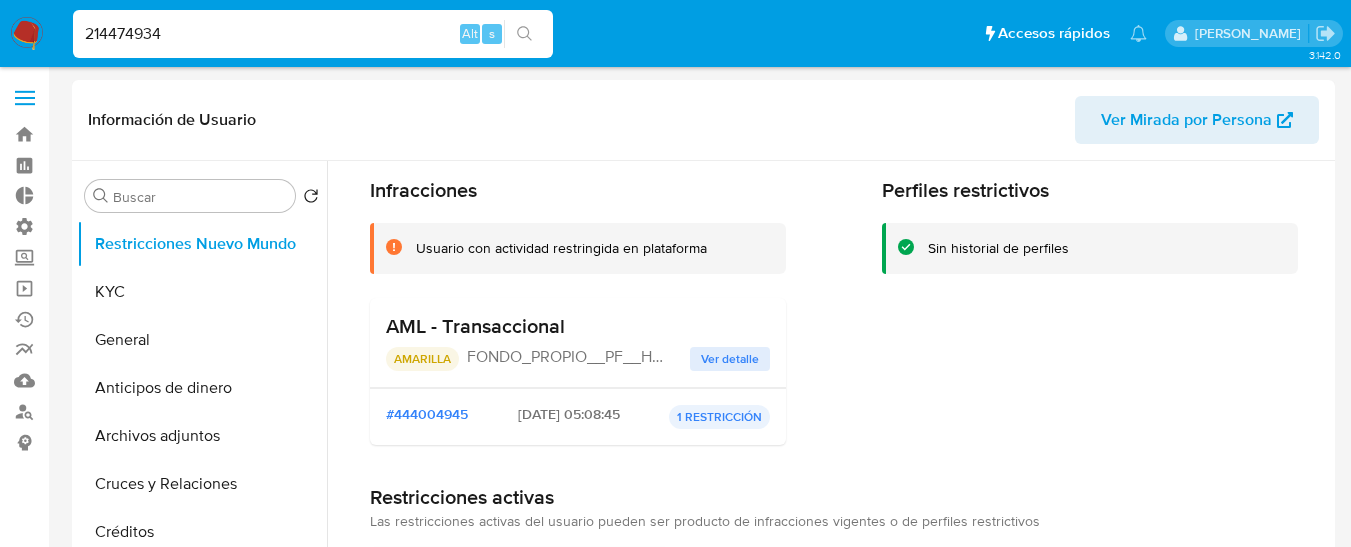 click on "214474934" at bounding box center [313, 34] 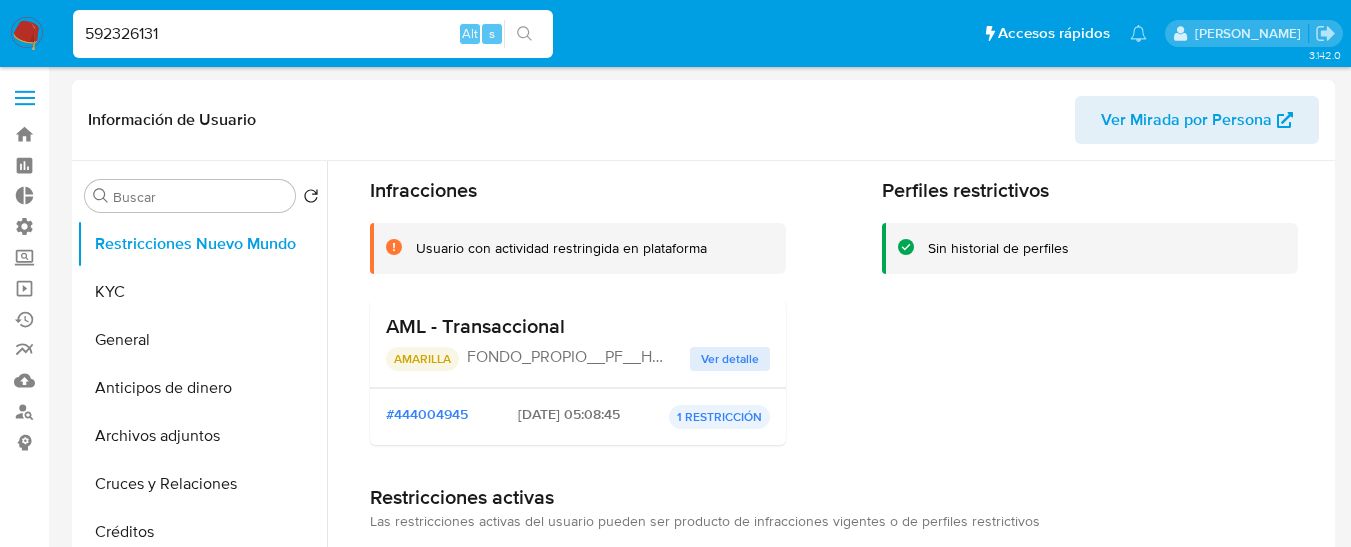 type on "592326131" 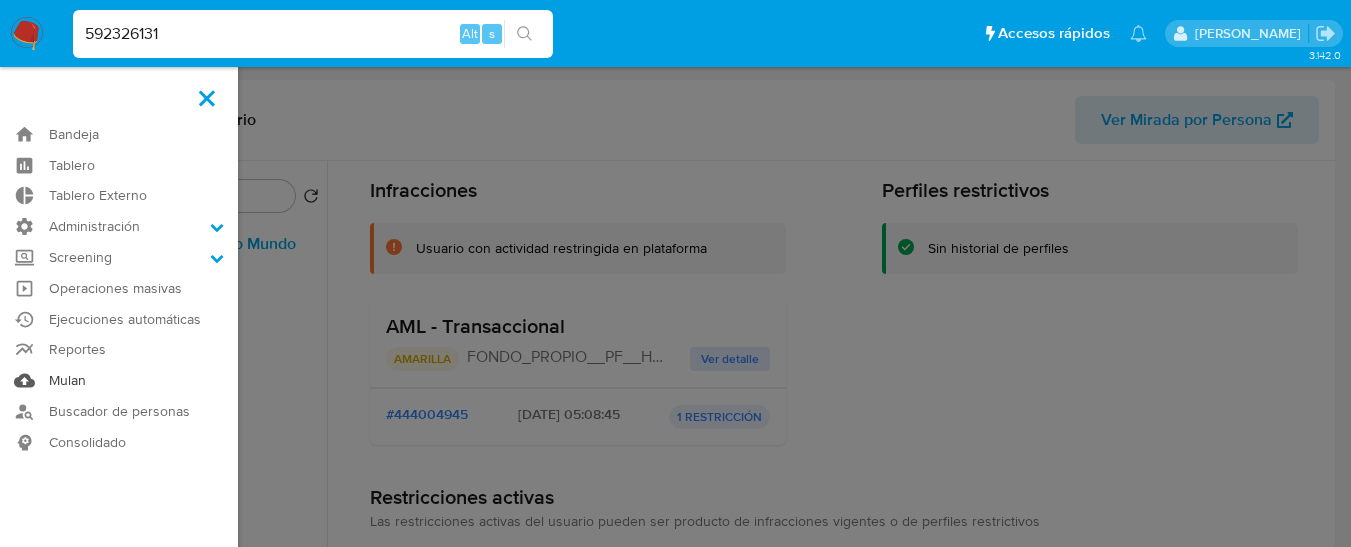 click on "Mulan" at bounding box center (119, 380) 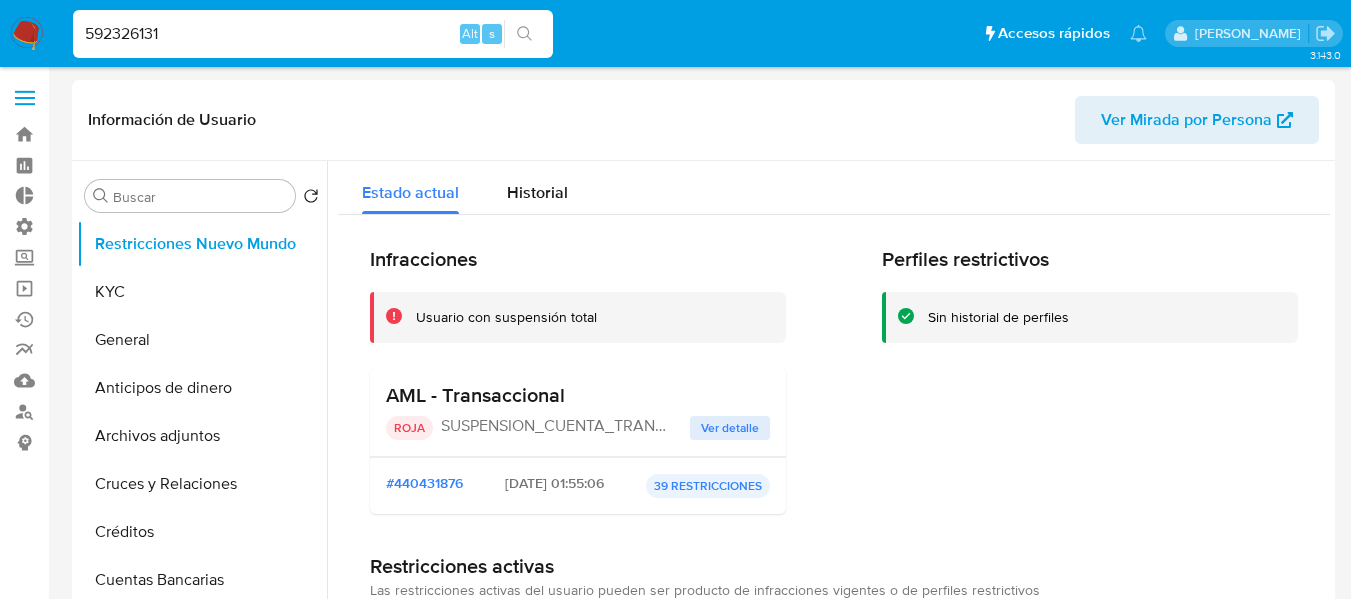 select on "10" 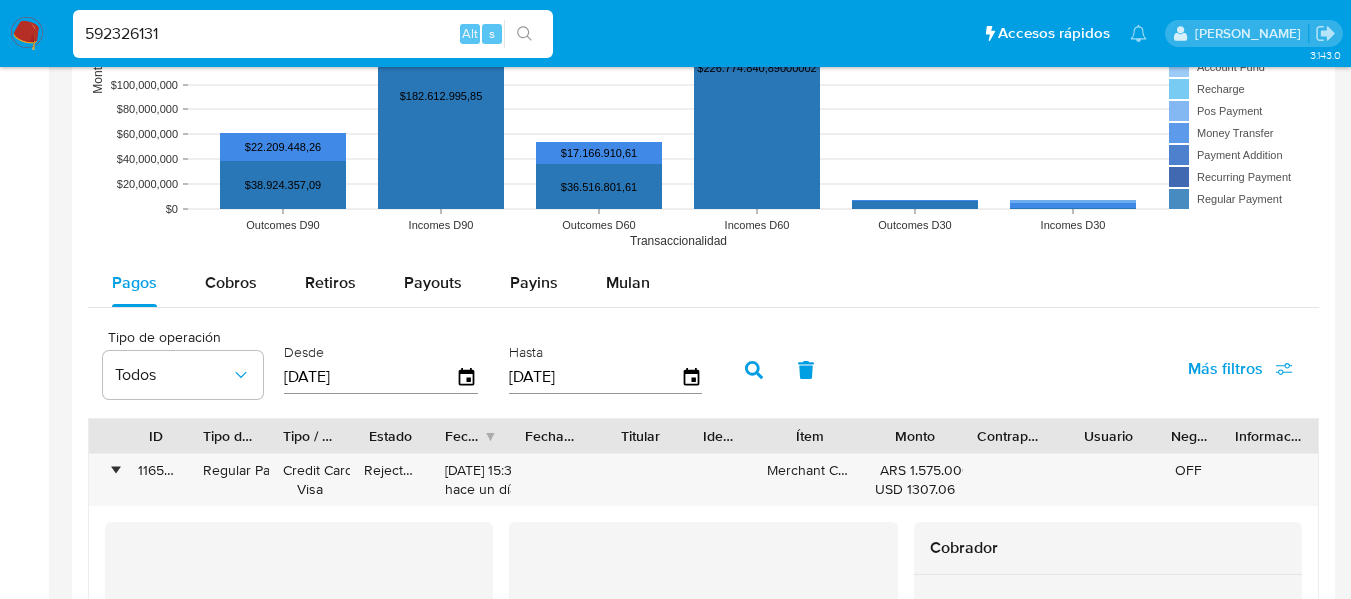 scroll, scrollTop: 300, scrollLeft: 0, axis: vertical 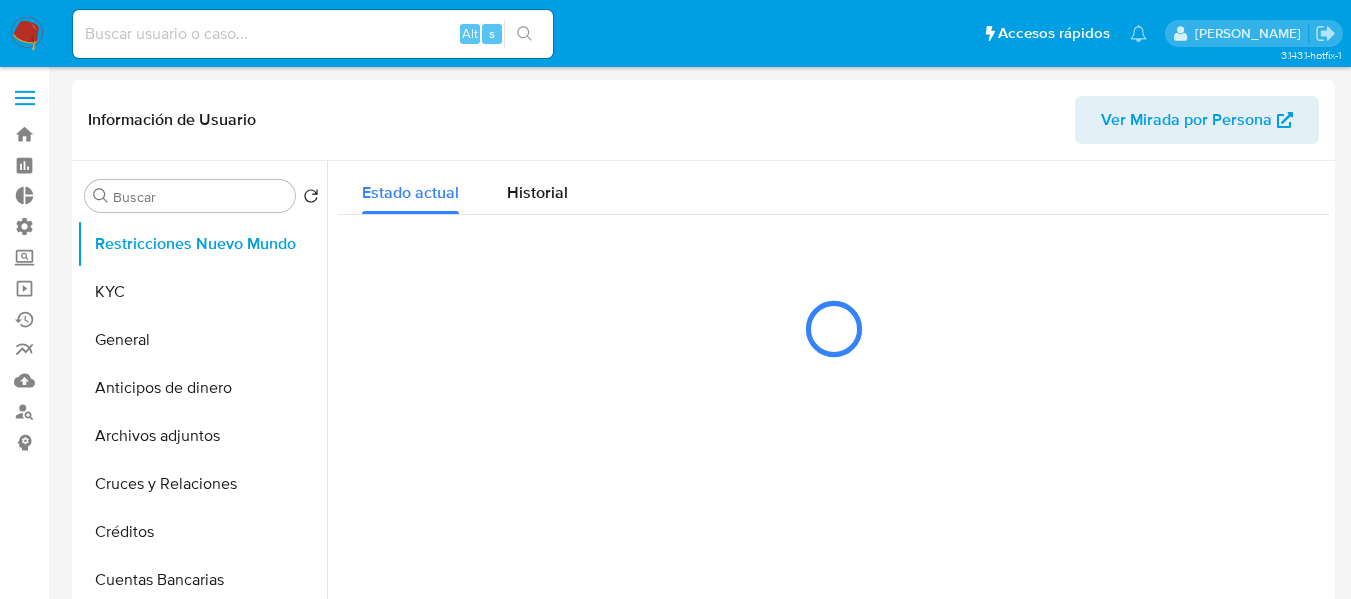 select on "10" 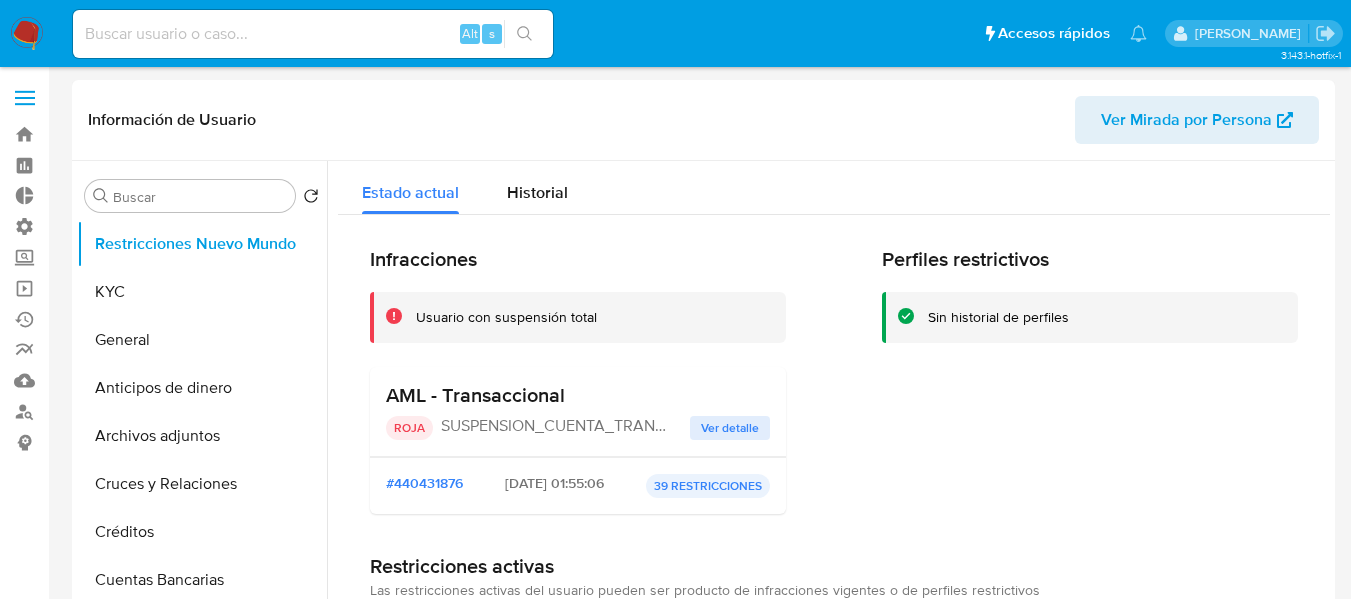 click at bounding box center (313, 34) 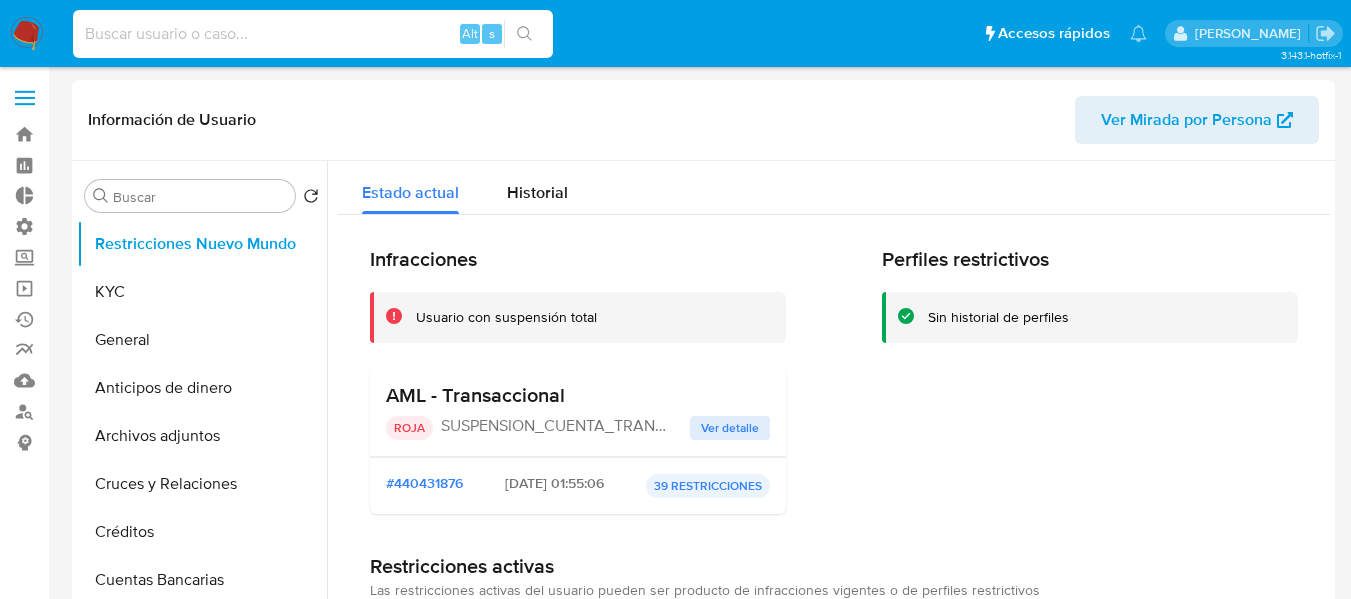 paste on "592326131" 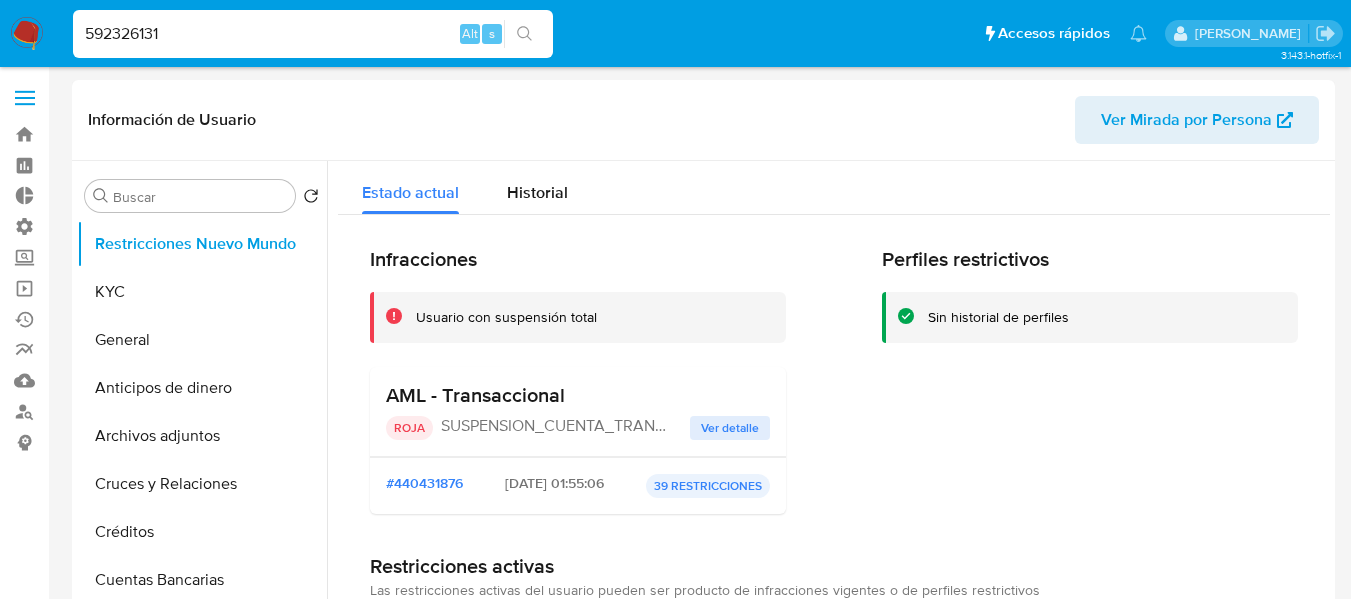 type on "592326131" 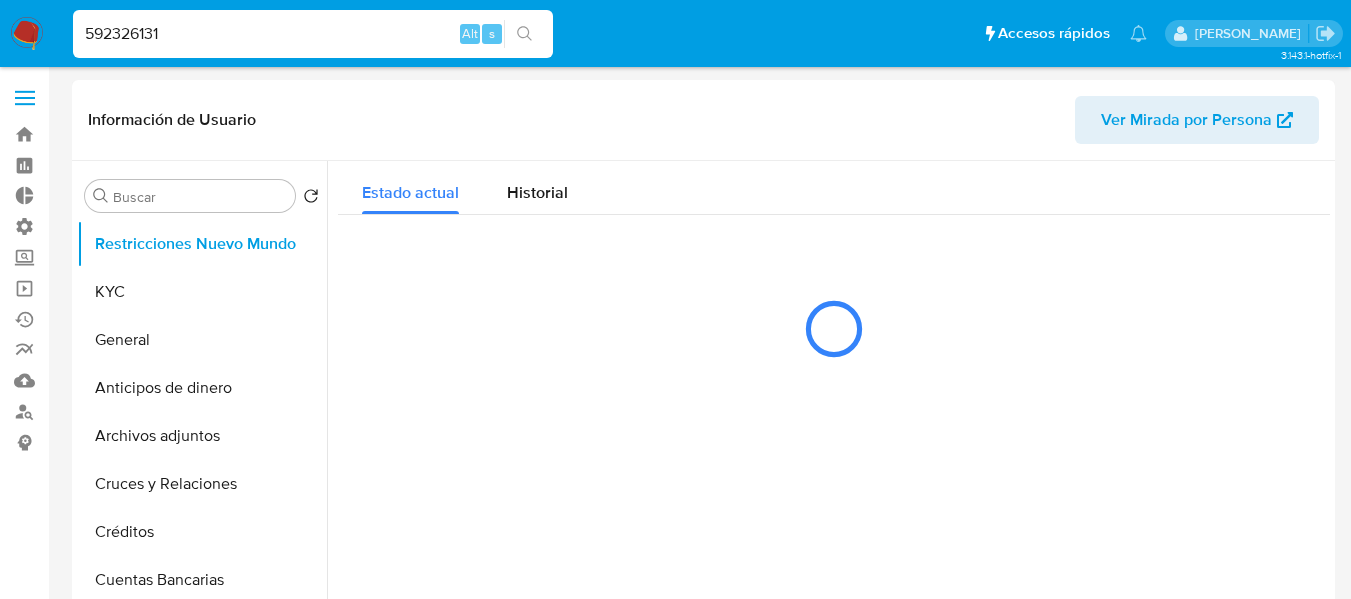 select on "10" 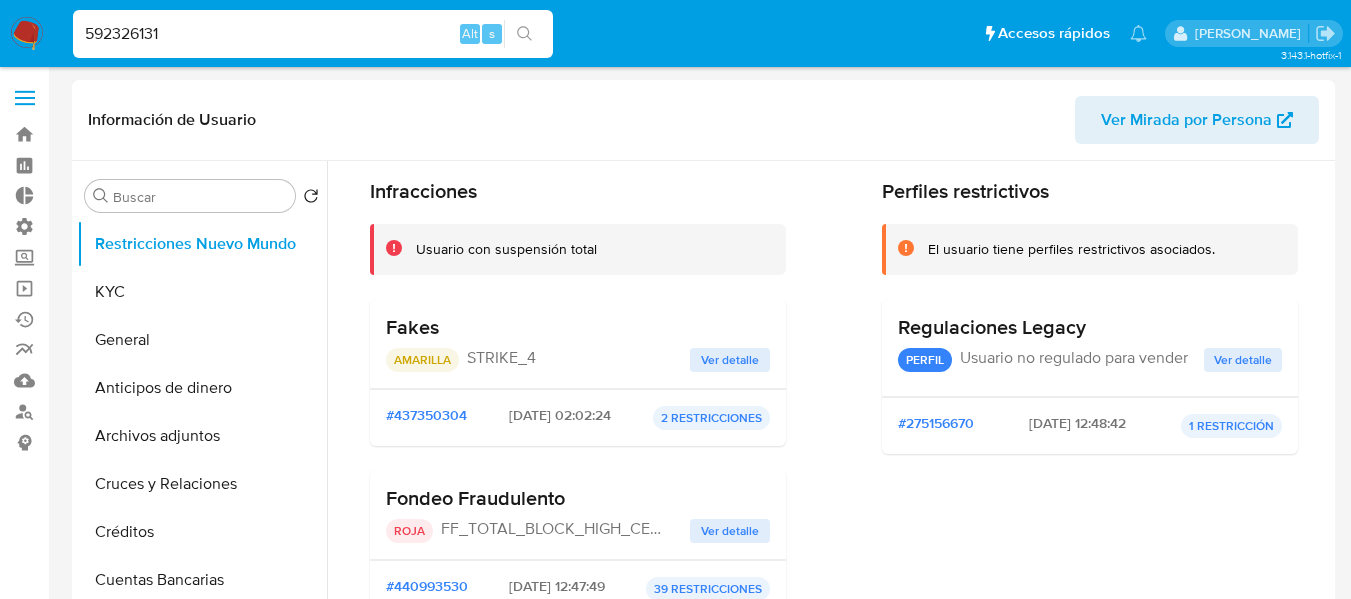 scroll, scrollTop: 0, scrollLeft: 0, axis: both 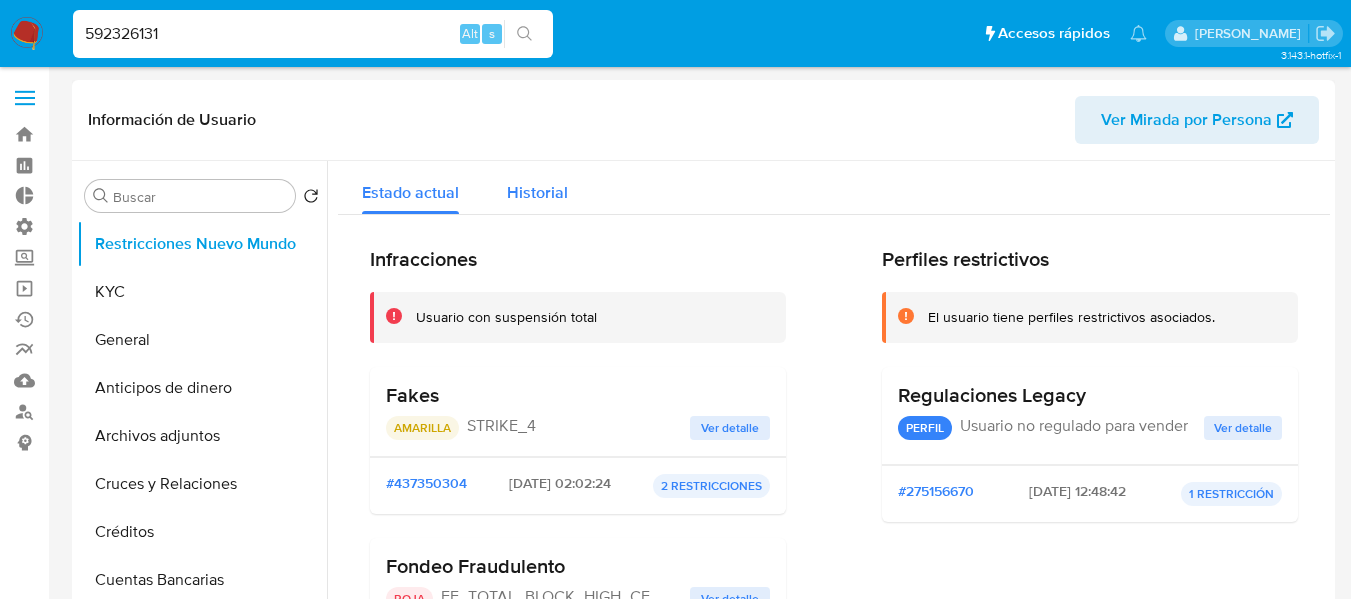 click on "Historial" at bounding box center [537, 192] 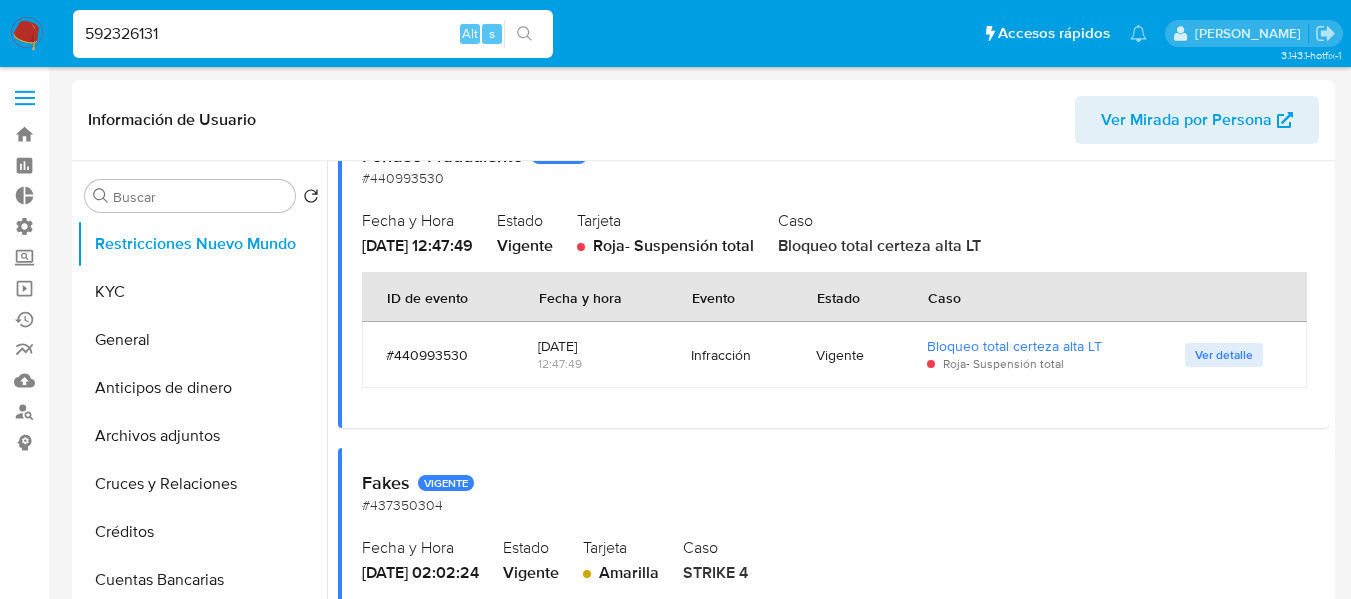 scroll, scrollTop: 500, scrollLeft: 0, axis: vertical 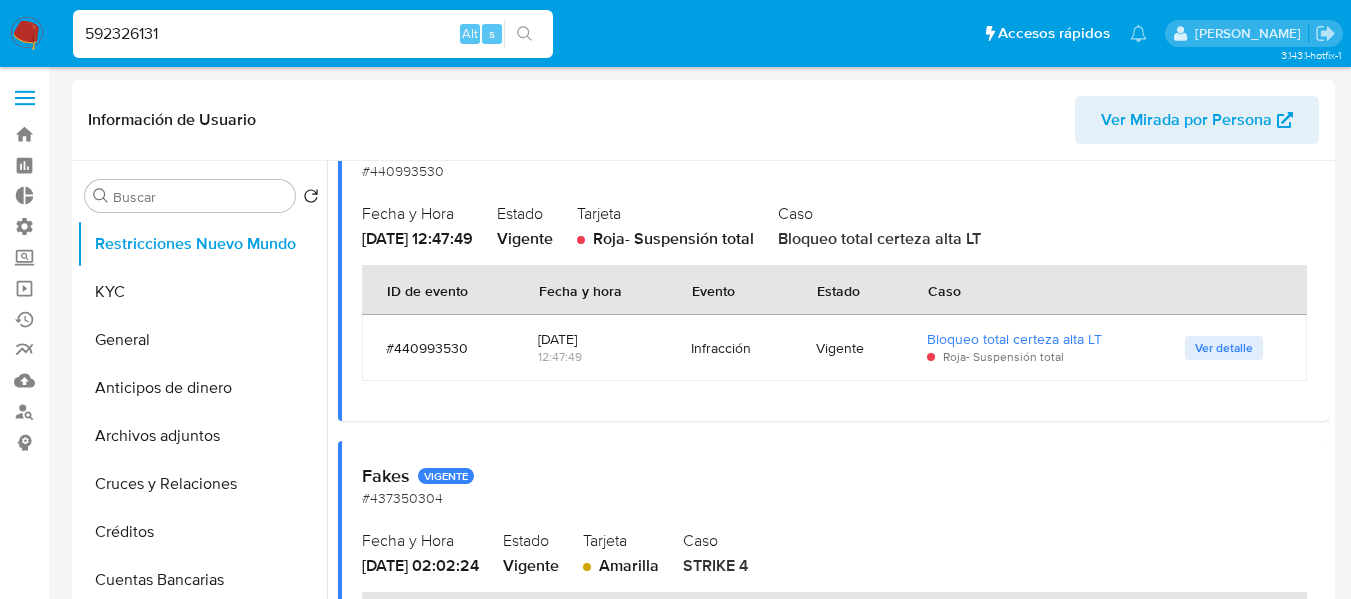 drag, startPoint x: 853, startPoint y: 239, endPoint x: 1014, endPoint y: 239, distance: 161 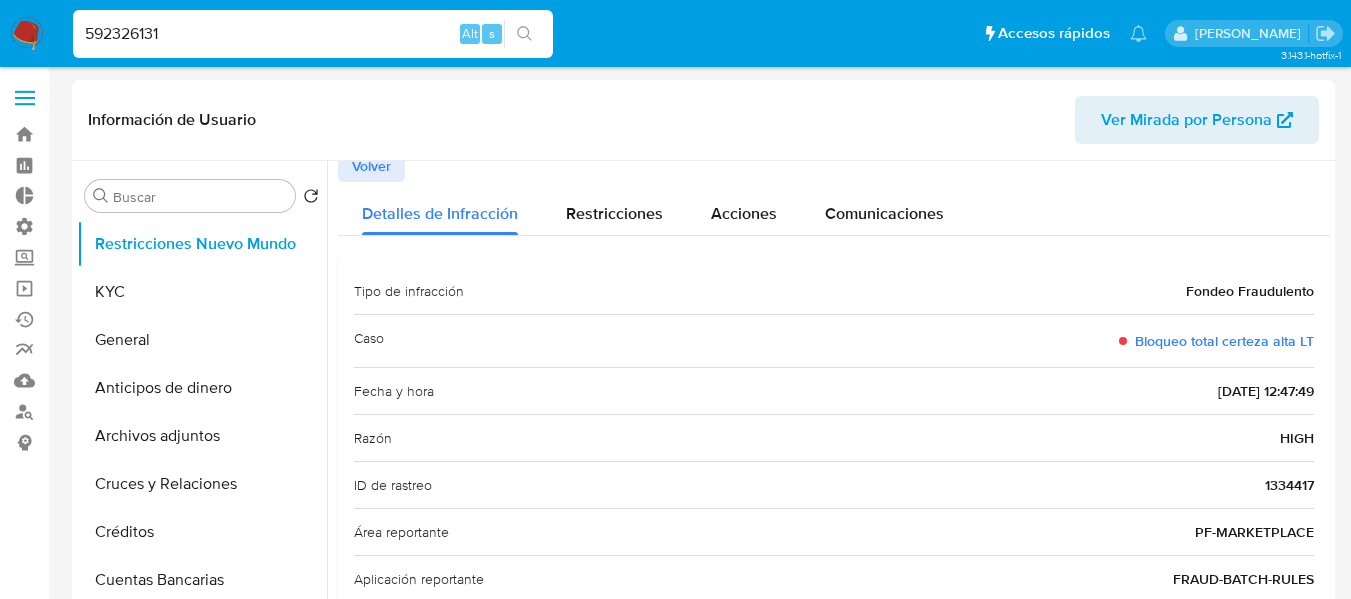 scroll, scrollTop: 0, scrollLeft: 0, axis: both 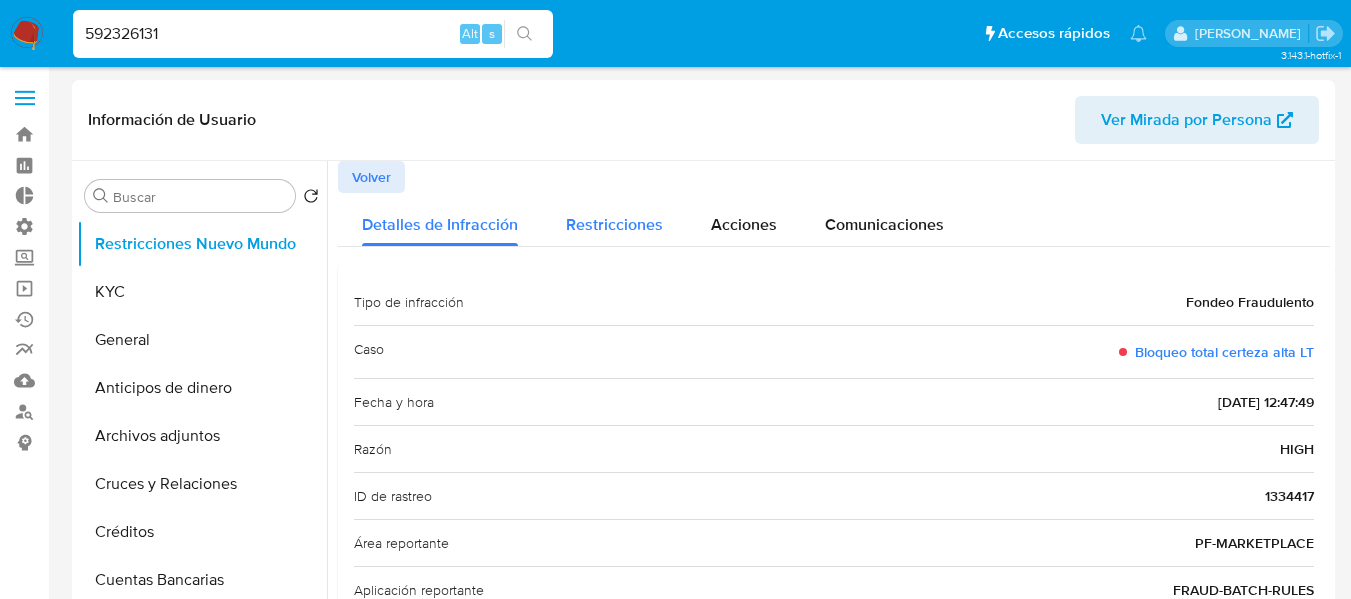 click on "Restricciones" at bounding box center [614, 224] 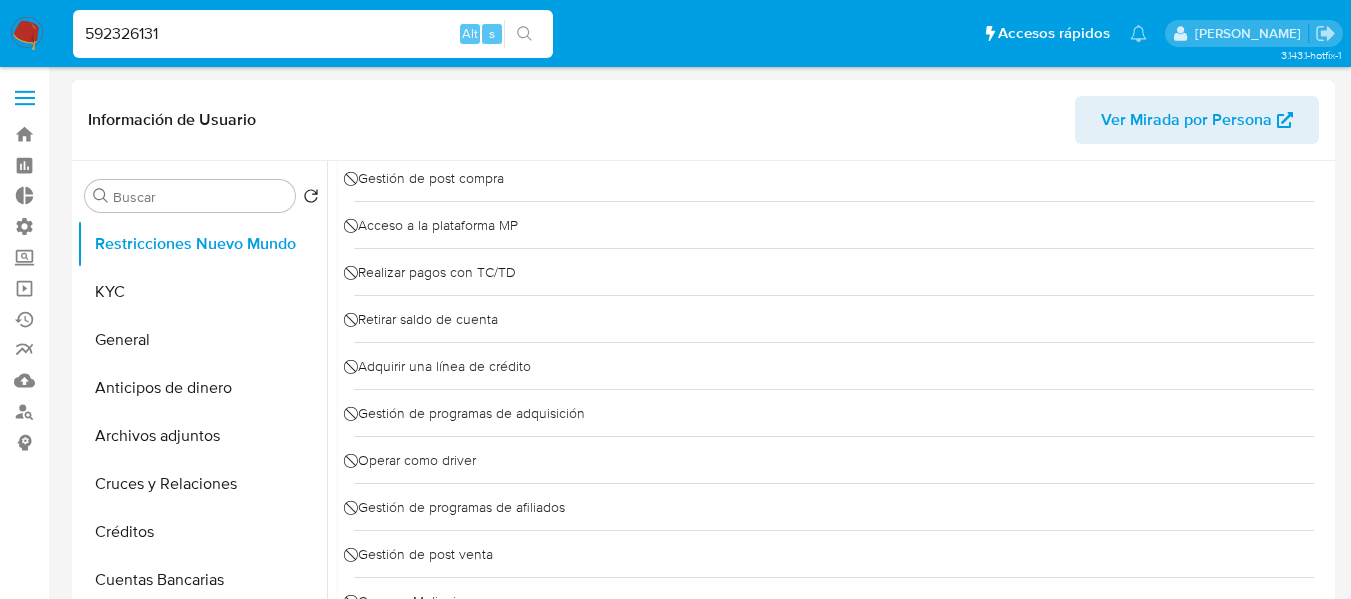 scroll, scrollTop: 0, scrollLeft: 0, axis: both 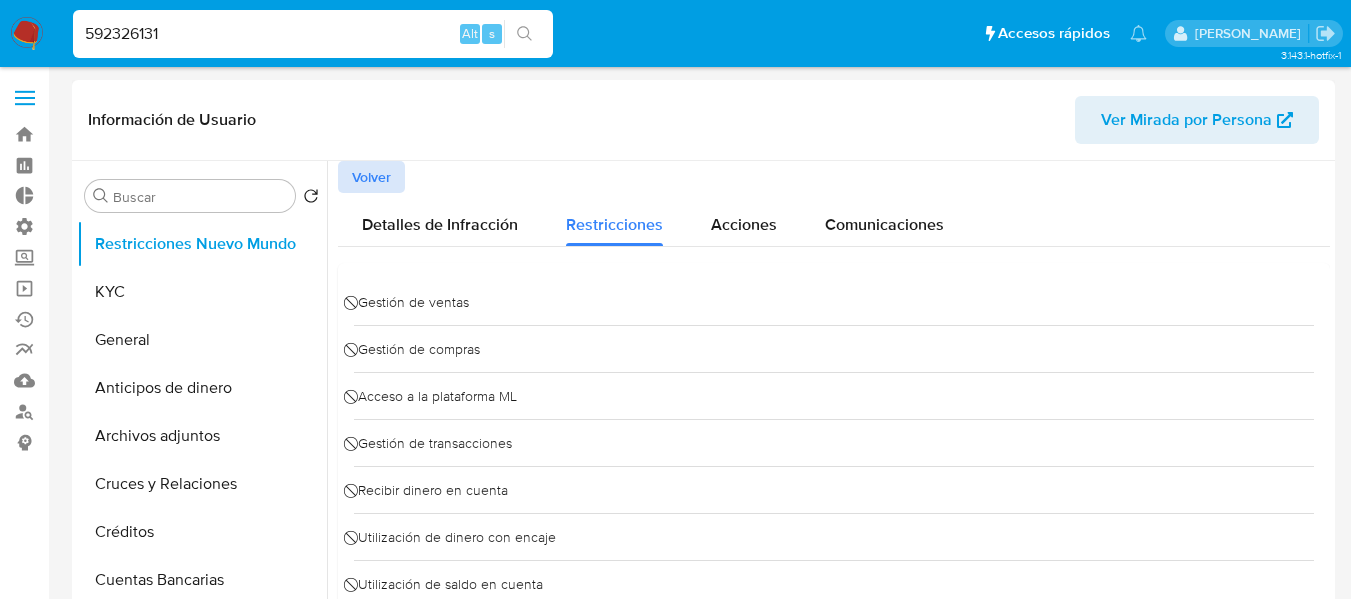 click on "Volver" at bounding box center [371, 177] 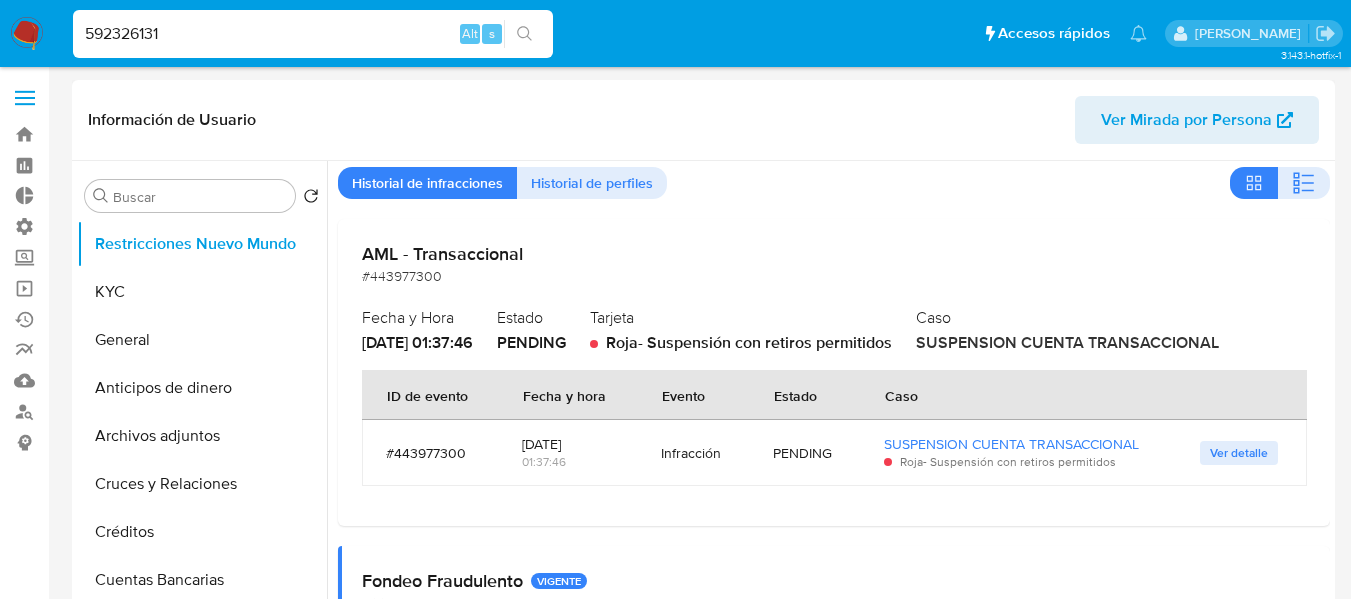 scroll, scrollTop: 100, scrollLeft: 0, axis: vertical 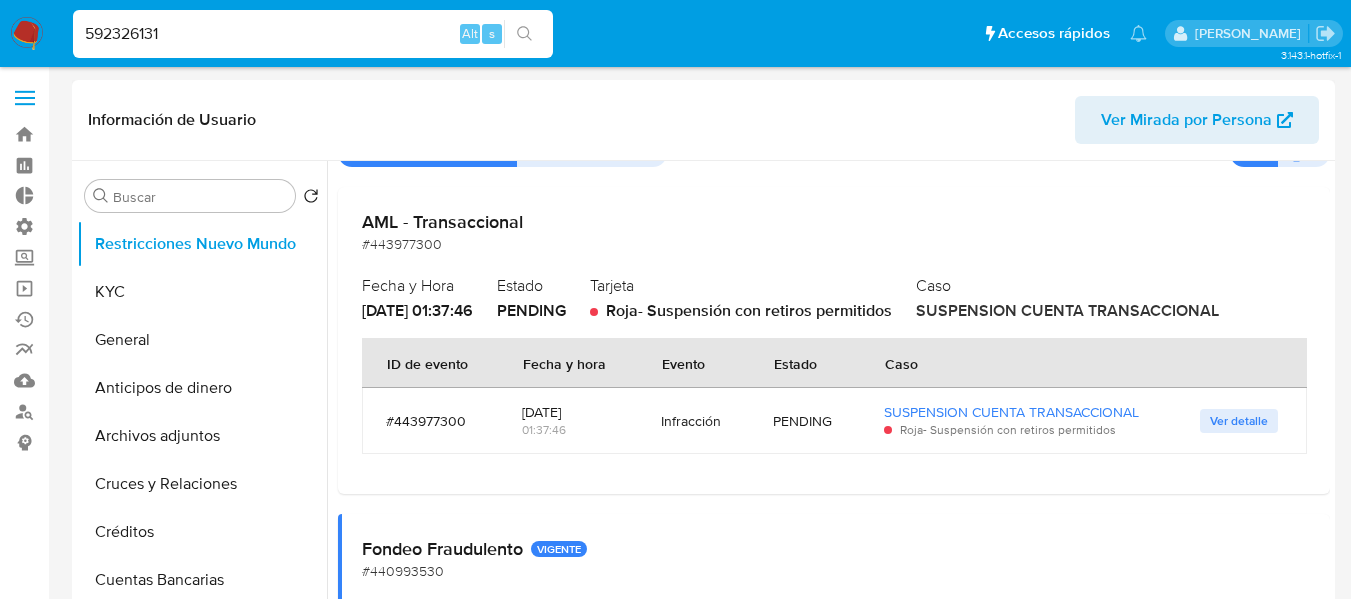 click on "Ver detalle" at bounding box center (1239, 421) 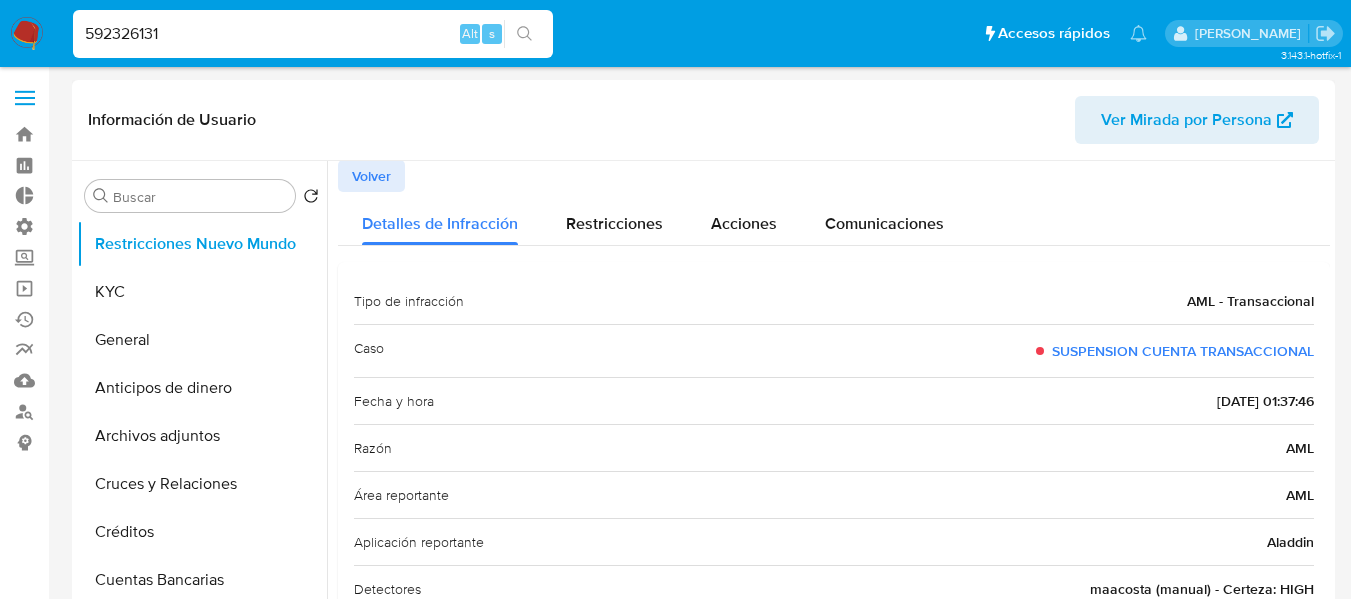 scroll, scrollTop: 0, scrollLeft: 0, axis: both 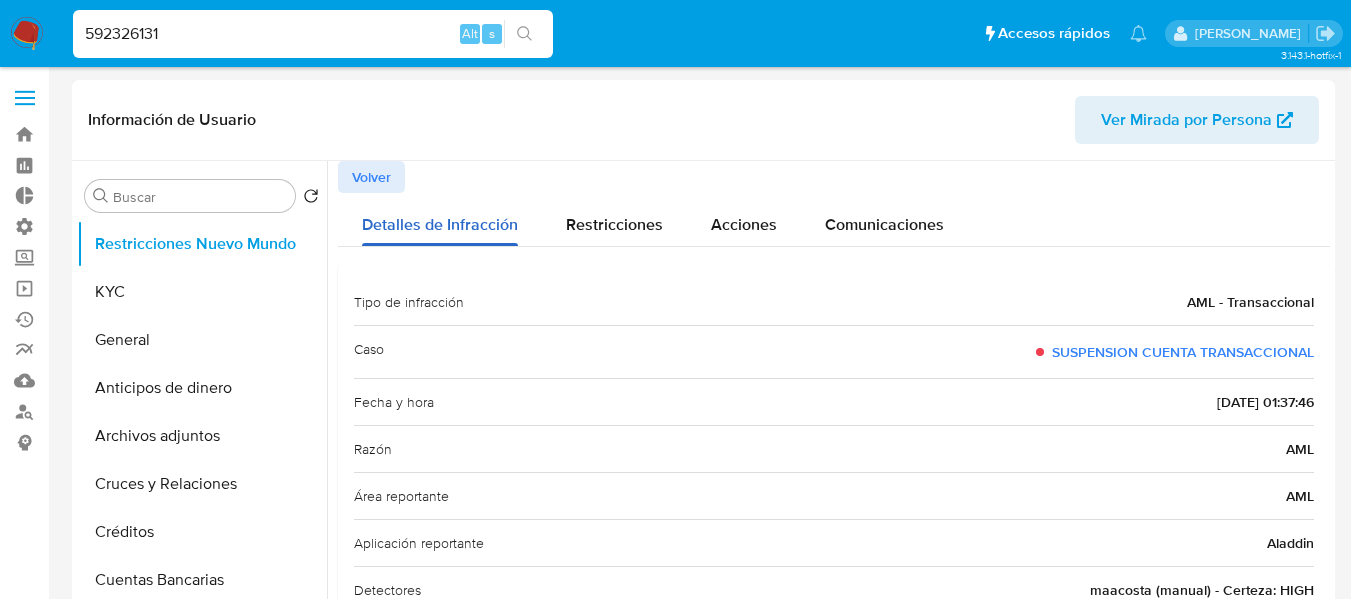 click on "Detalles de Infracción" at bounding box center [440, 219] 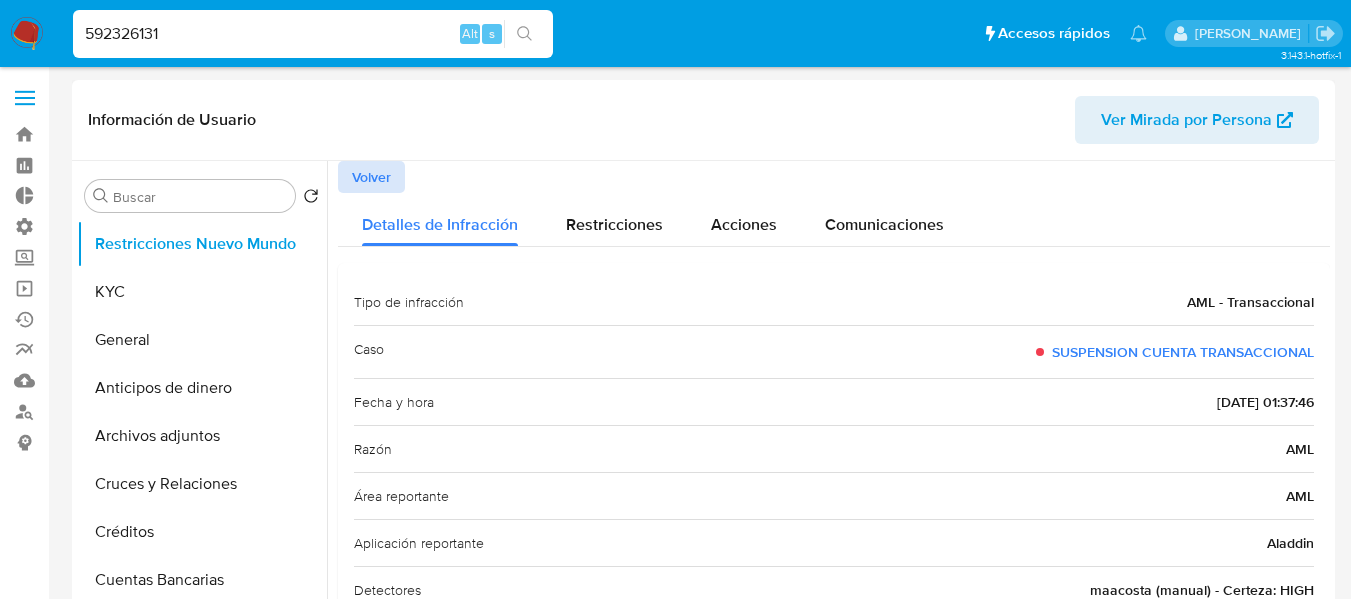 click on "Volver" at bounding box center (371, 177) 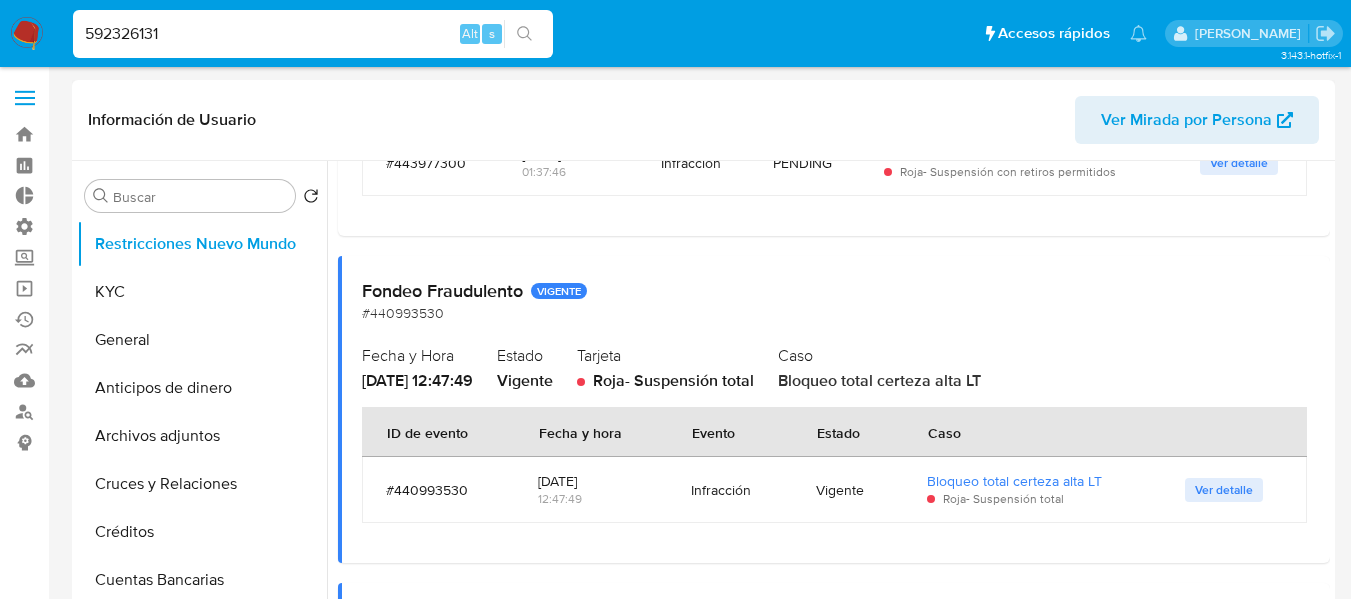 scroll, scrollTop: 400, scrollLeft: 0, axis: vertical 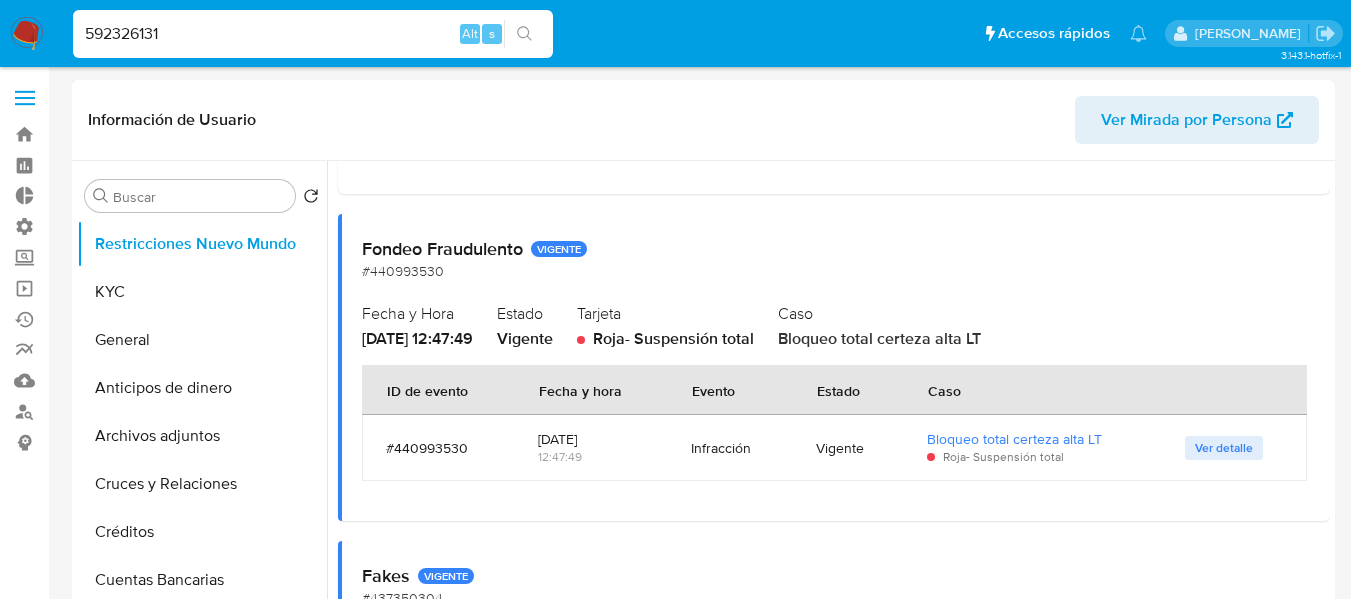 drag, startPoint x: 851, startPoint y: 338, endPoint x: 1097, endPoint y: 351, distance: 246.34326 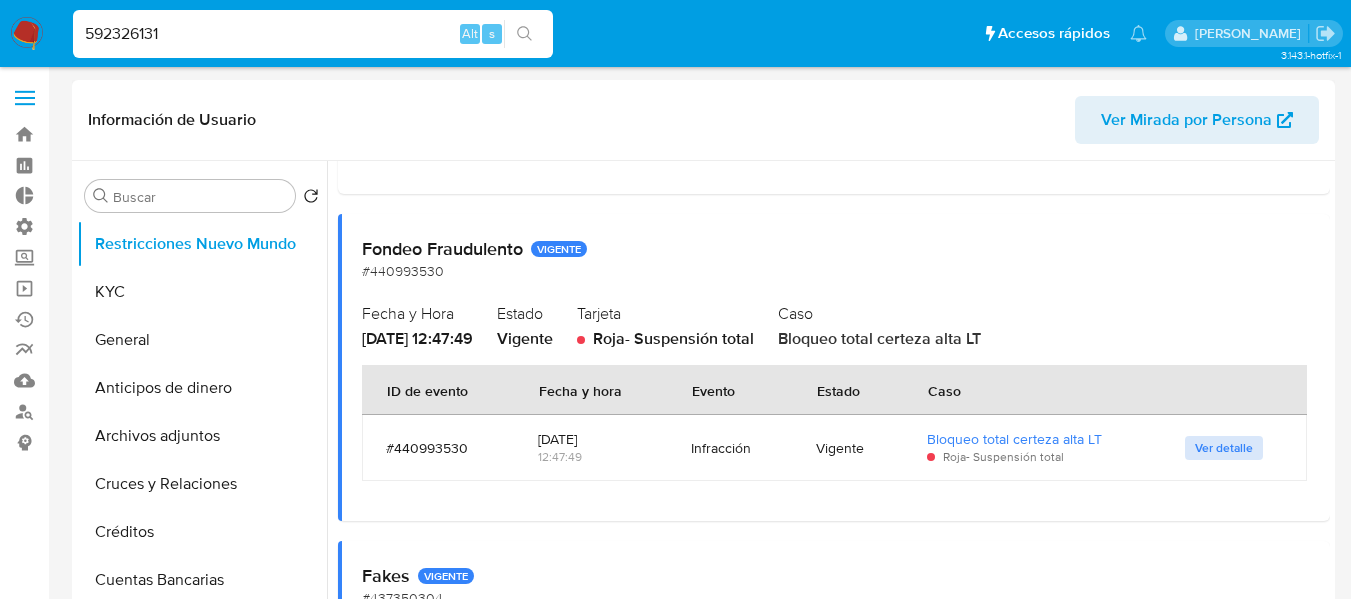 scroll, scrollTop: 0, scrollLeft: 0, axis: both 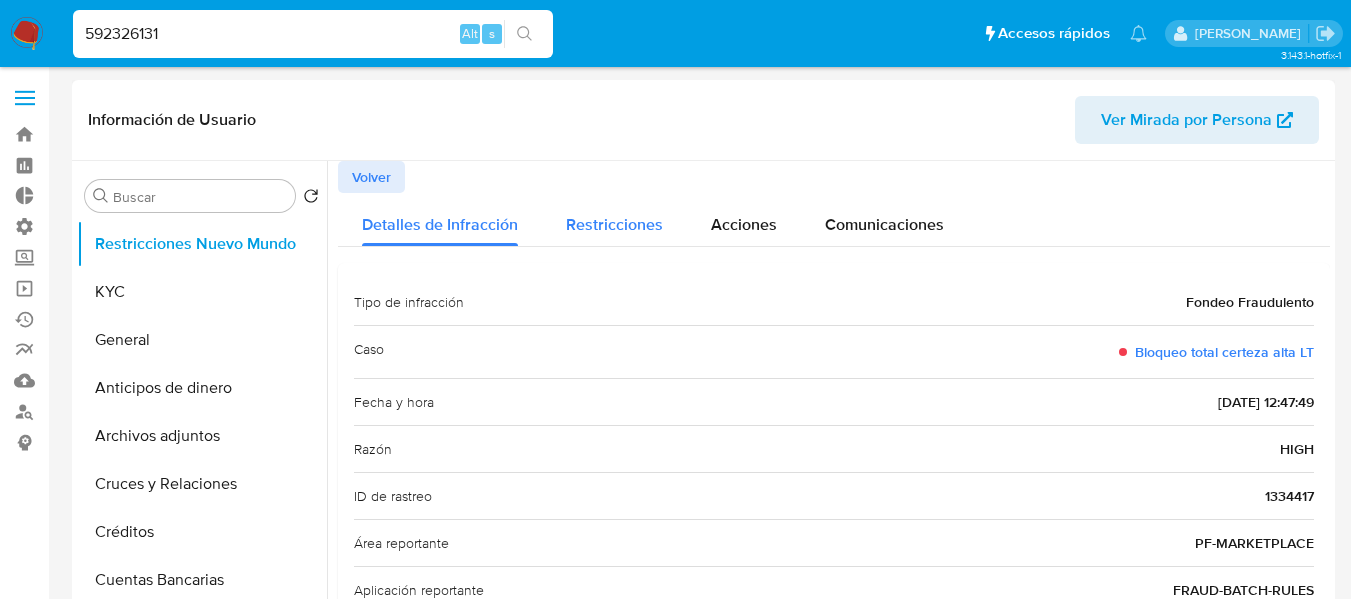click on "Restricciones" at bounding box center (614, 219) 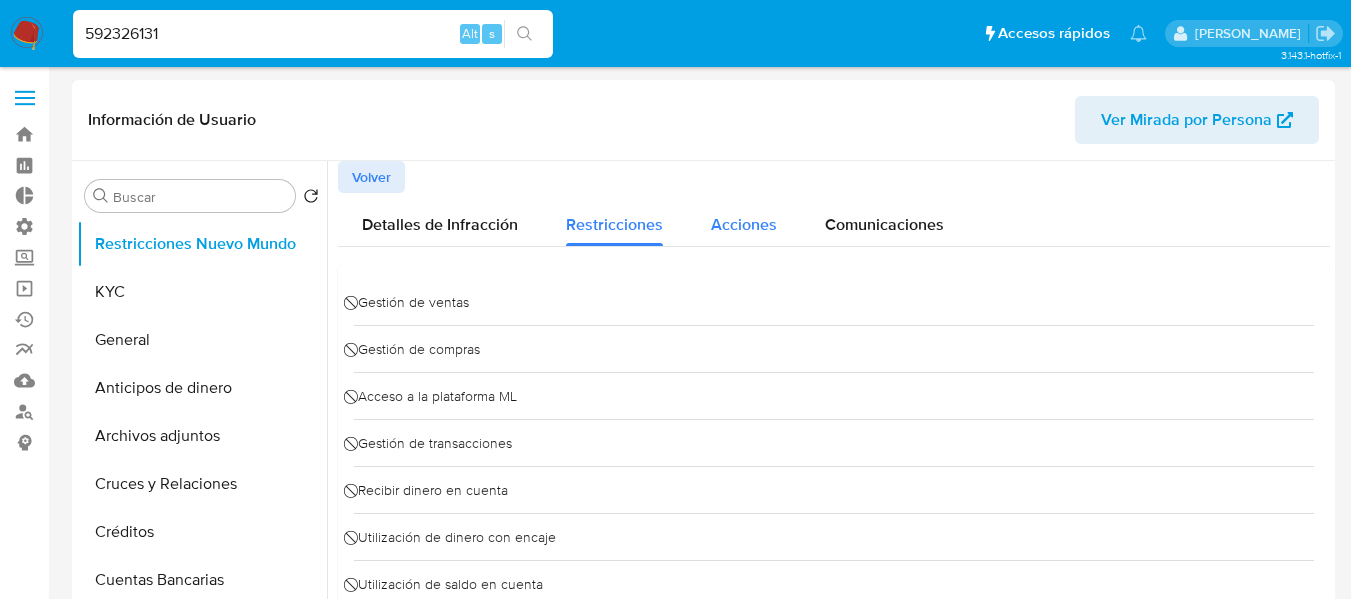click on "Acciones" at bounding box center [744, 224] 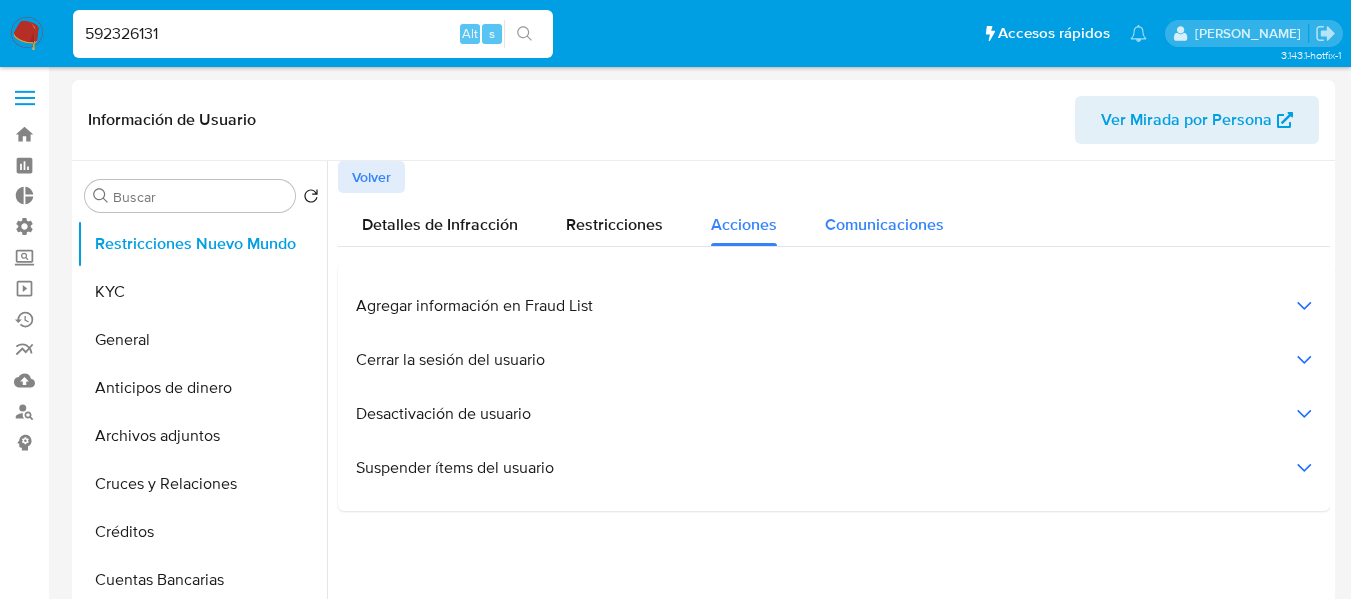 click on "Comunicaciones" at bounding box center [884, 224] 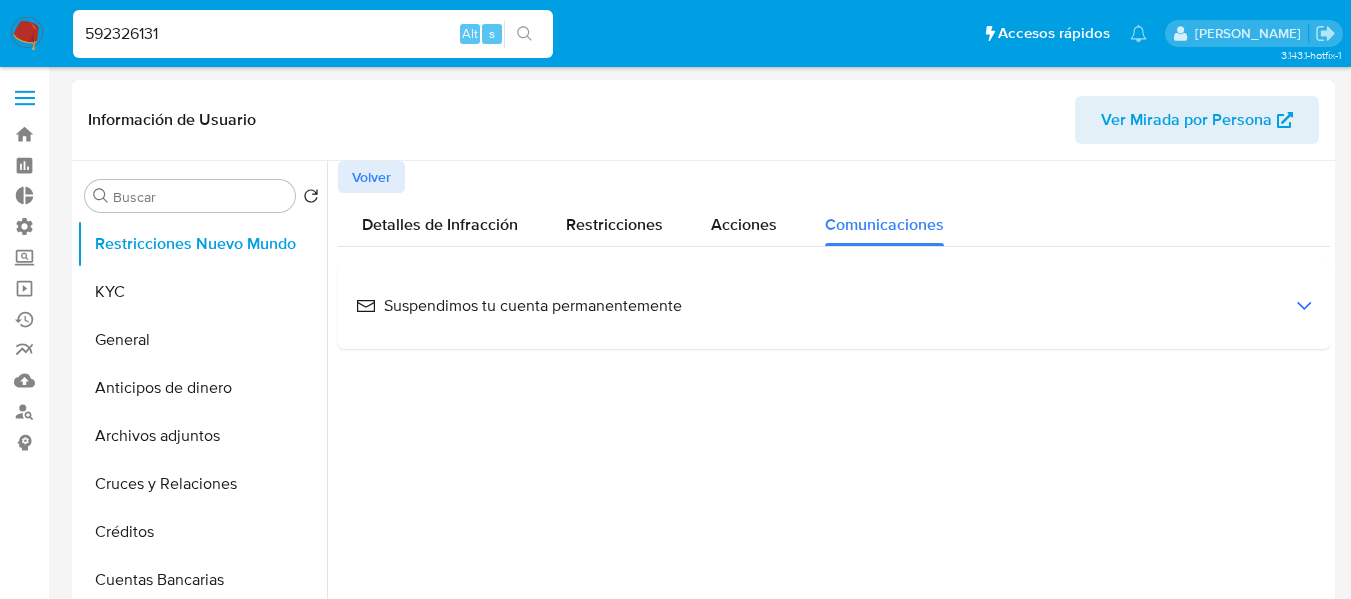 click on "Suspendimos tu cuenta permanentemente" at bounding box center [519, 306] 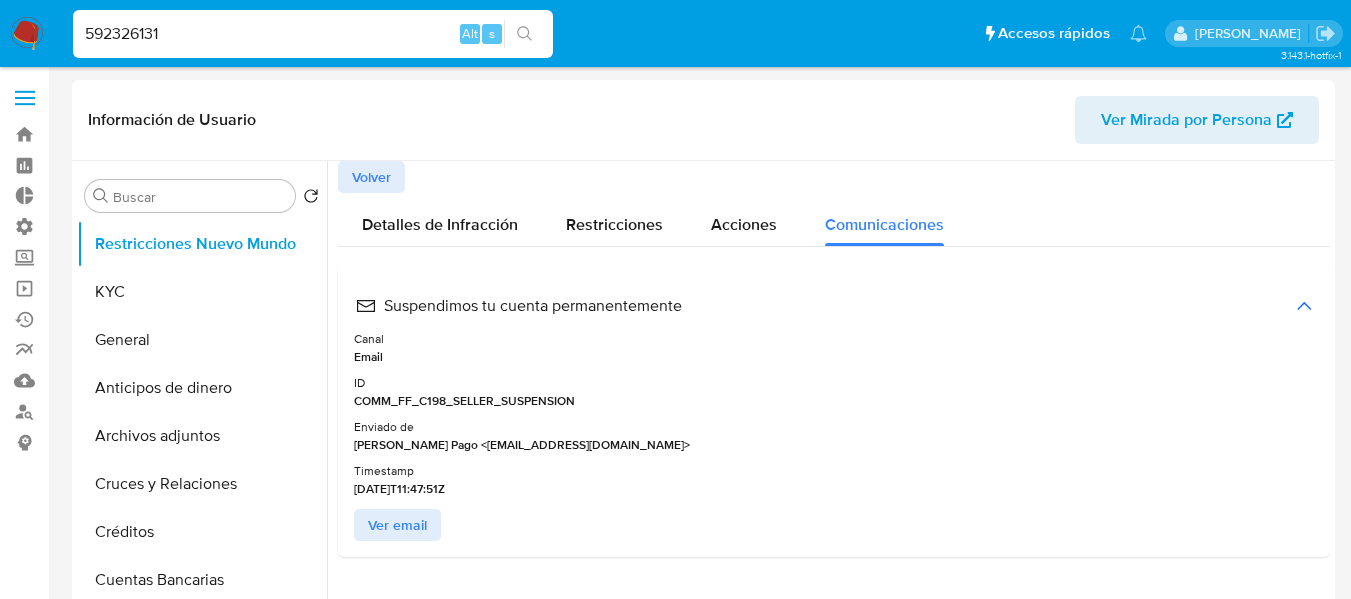 click on "Suspendimos tu cuenta permanentemente" at bounding box center [519, 306] 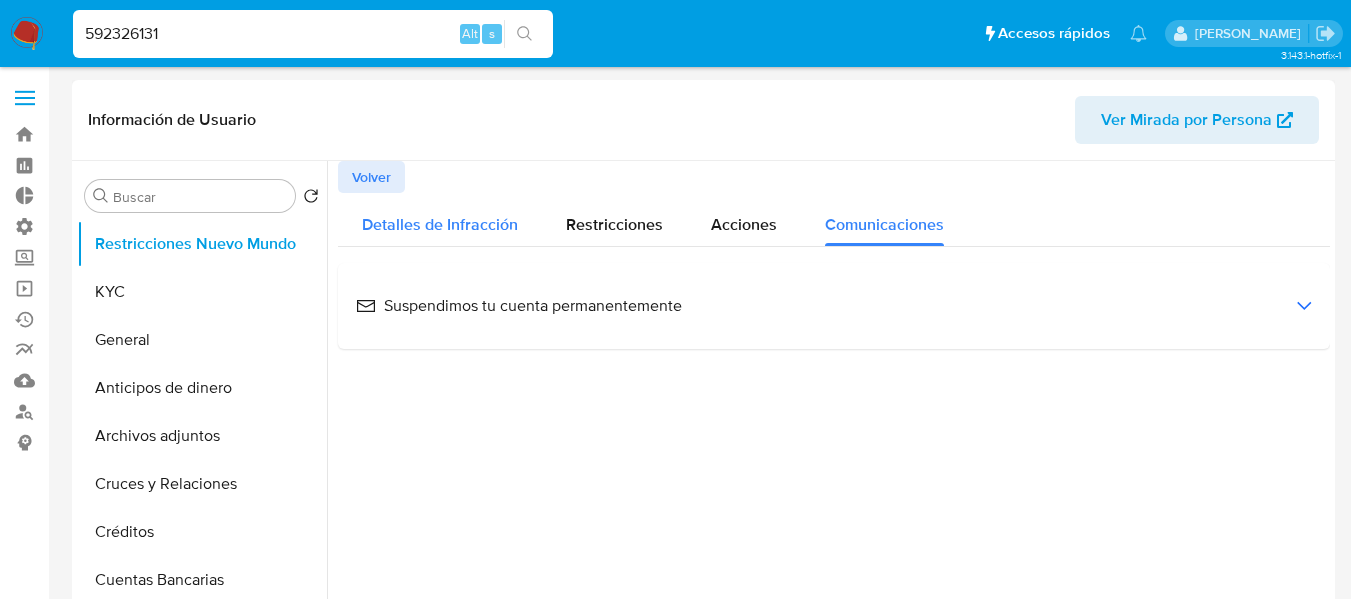 click on "Detalles de Infracción" at bounding box center [440, 224] 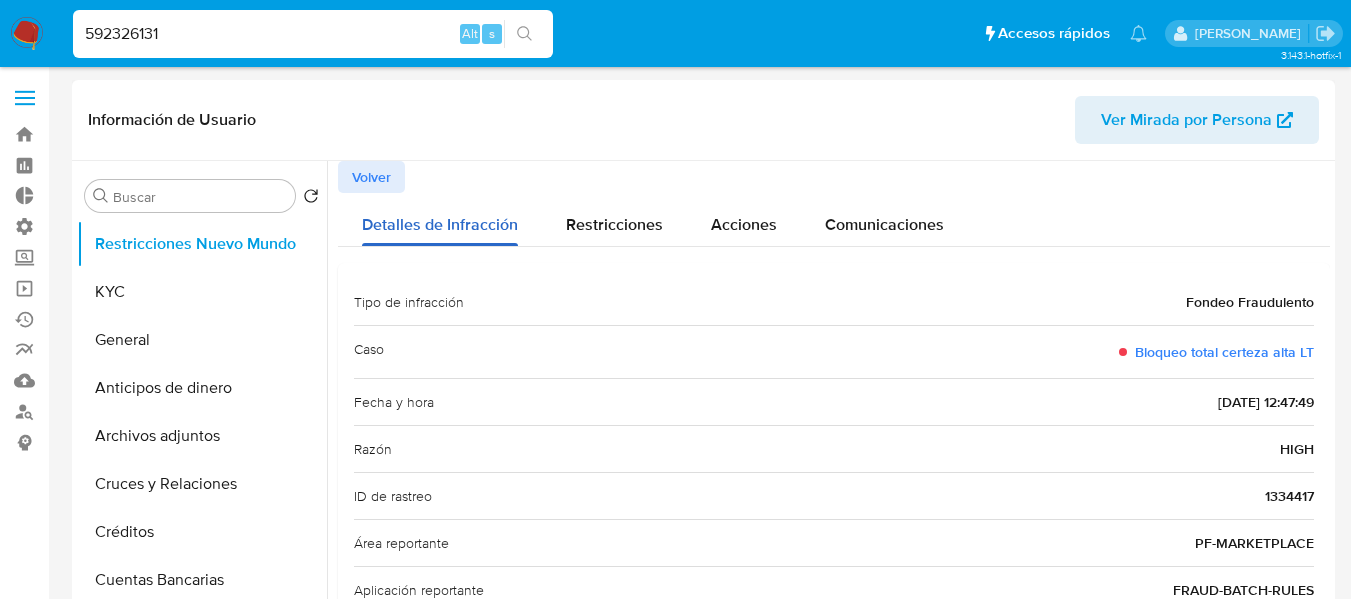 click on "Detalles de Infracción" at bounding box center (440, 219) 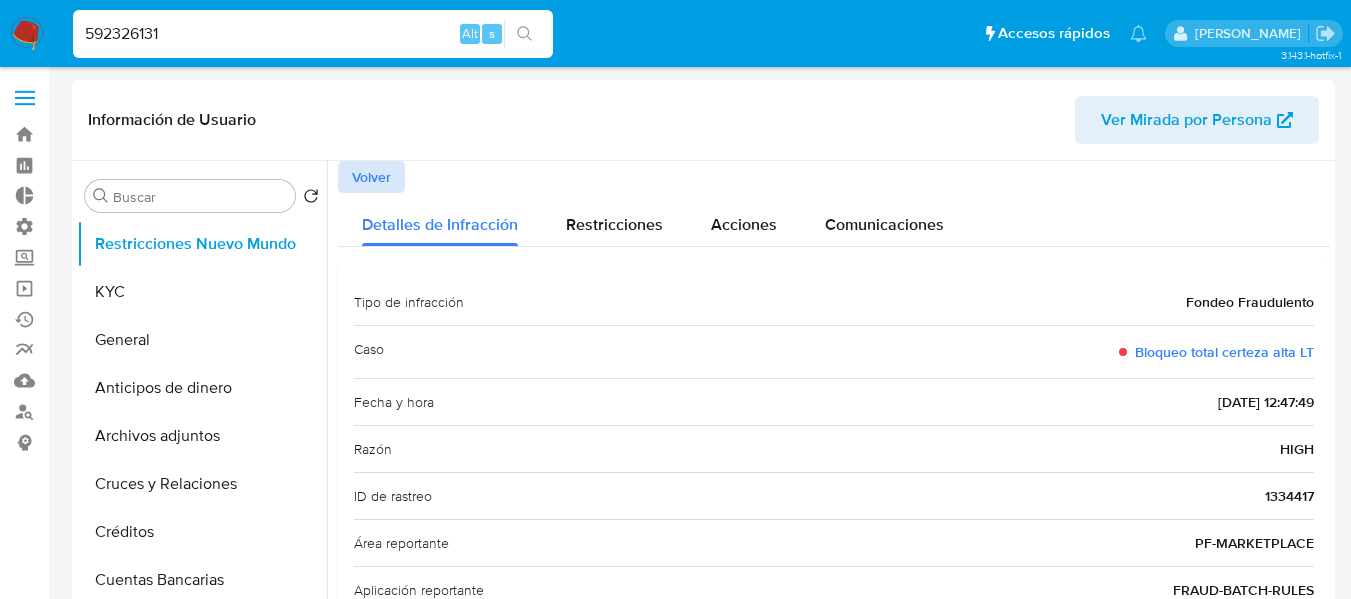 click on "Volver" at bounding box center (371, 177) 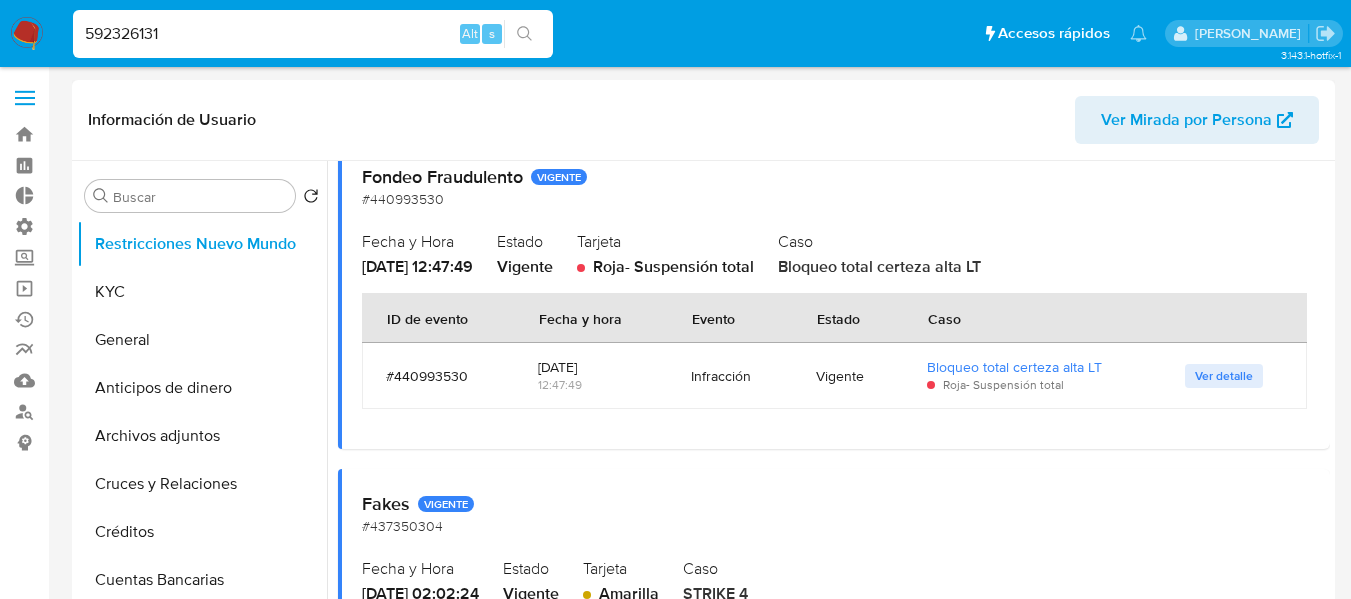scroll, scrollTop: 500, scrollLeft: 0, axis: vertical 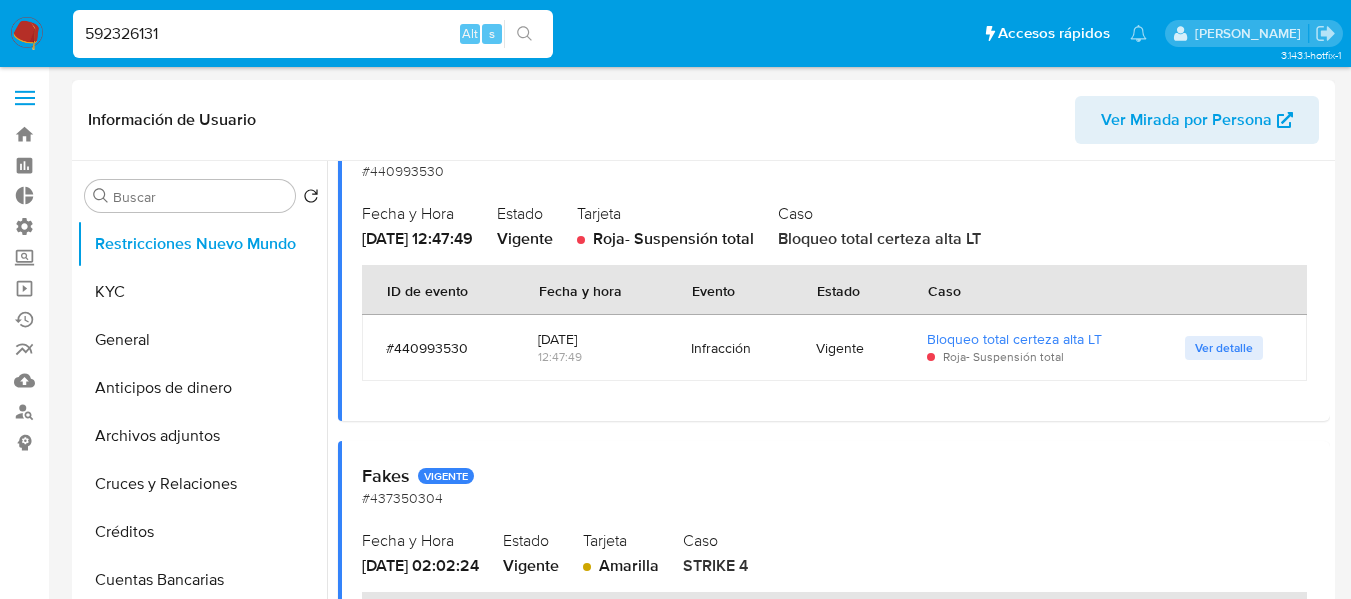 click on "Ver detalle" at bounding box center (1224, 348) 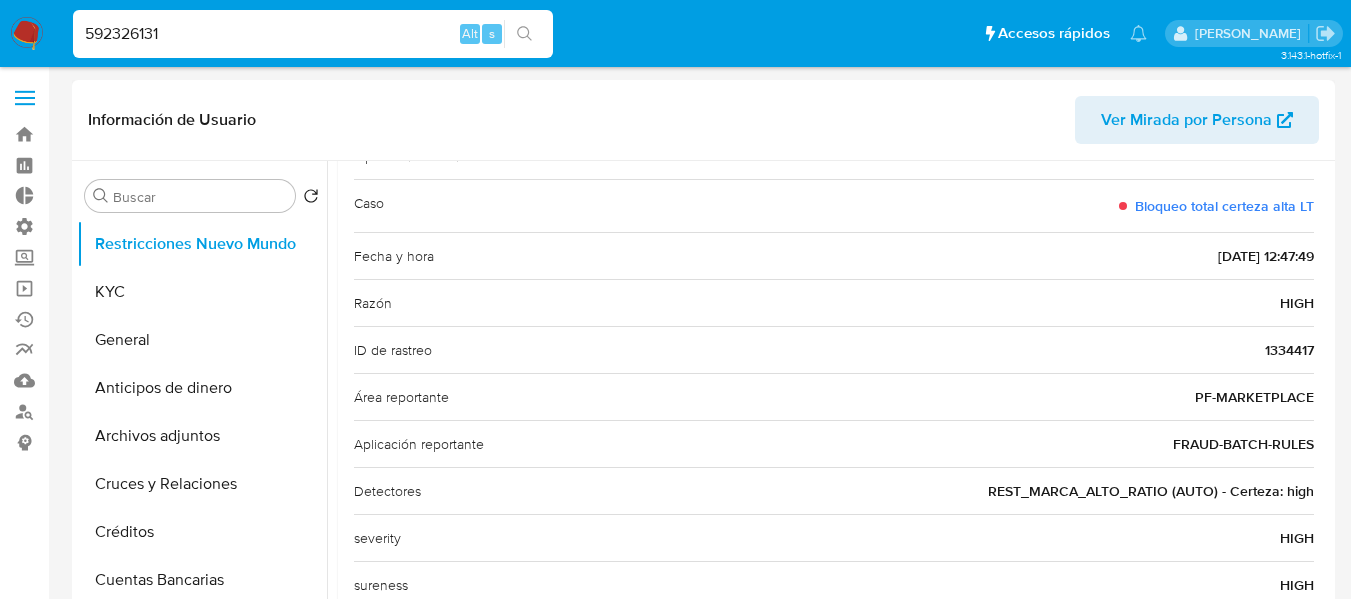 scroll, scrollTop: 170, scrollLeft: 0, axis: vertical 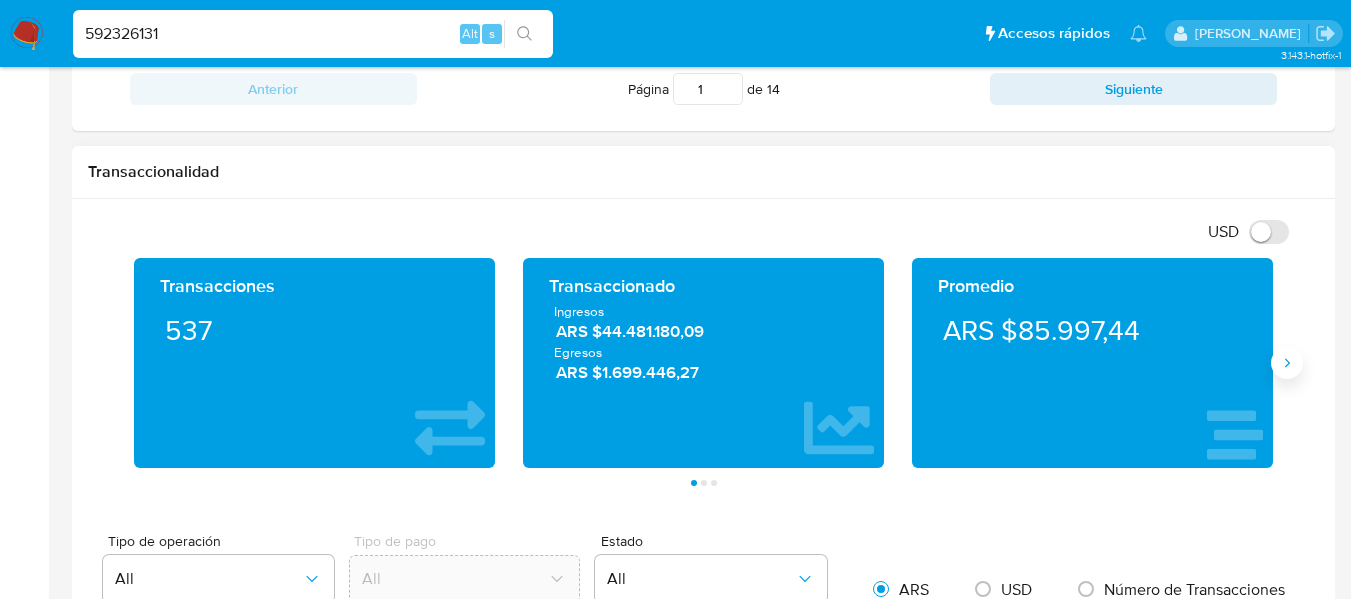 click at bounding box center [1287, 363] 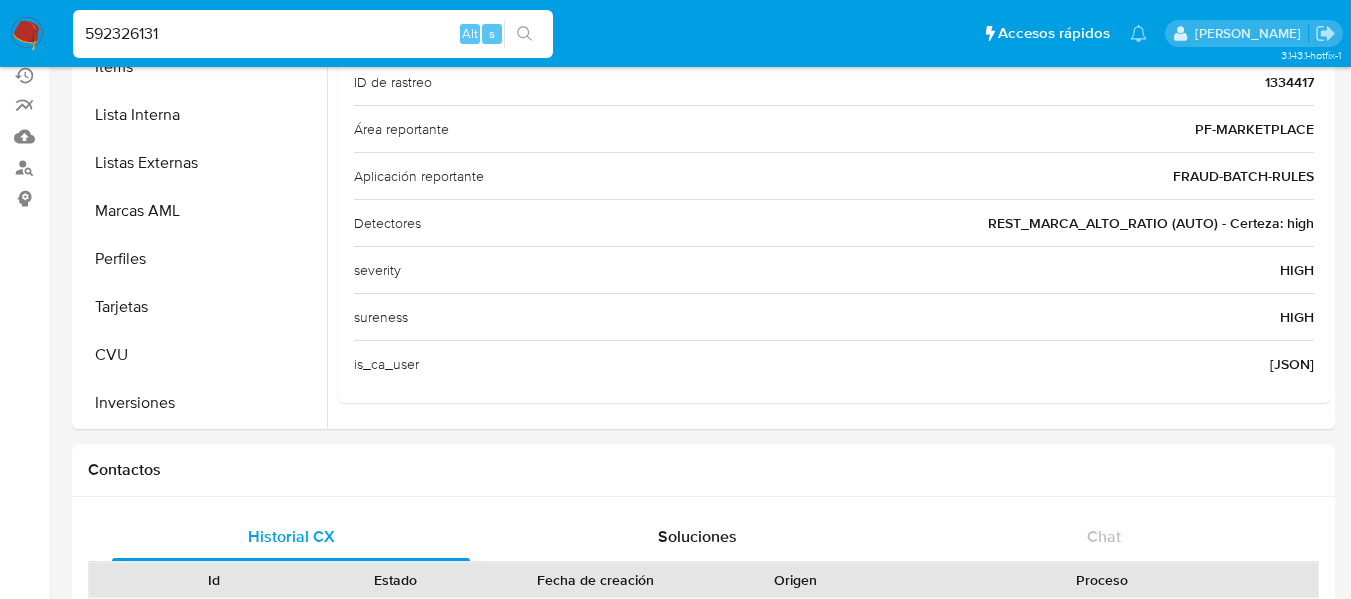 scroll, scrollTop: 0, scrollLeft: 0, axis: both 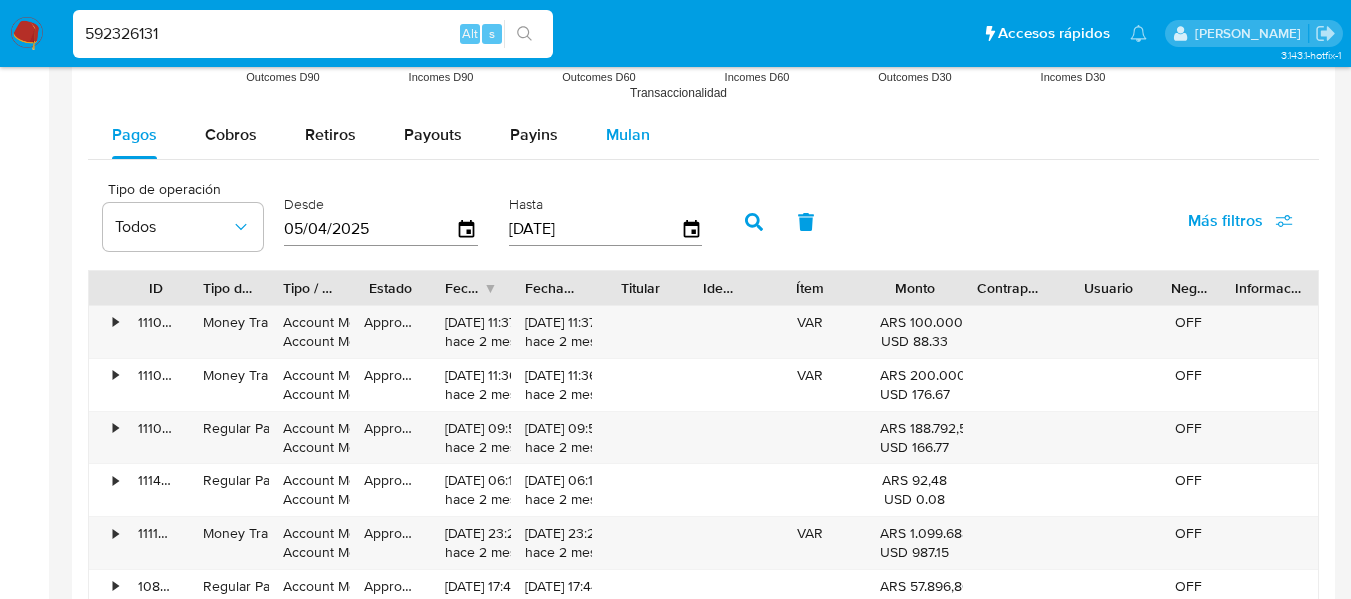 click on "Mulan" at bounding box center (628, 135) 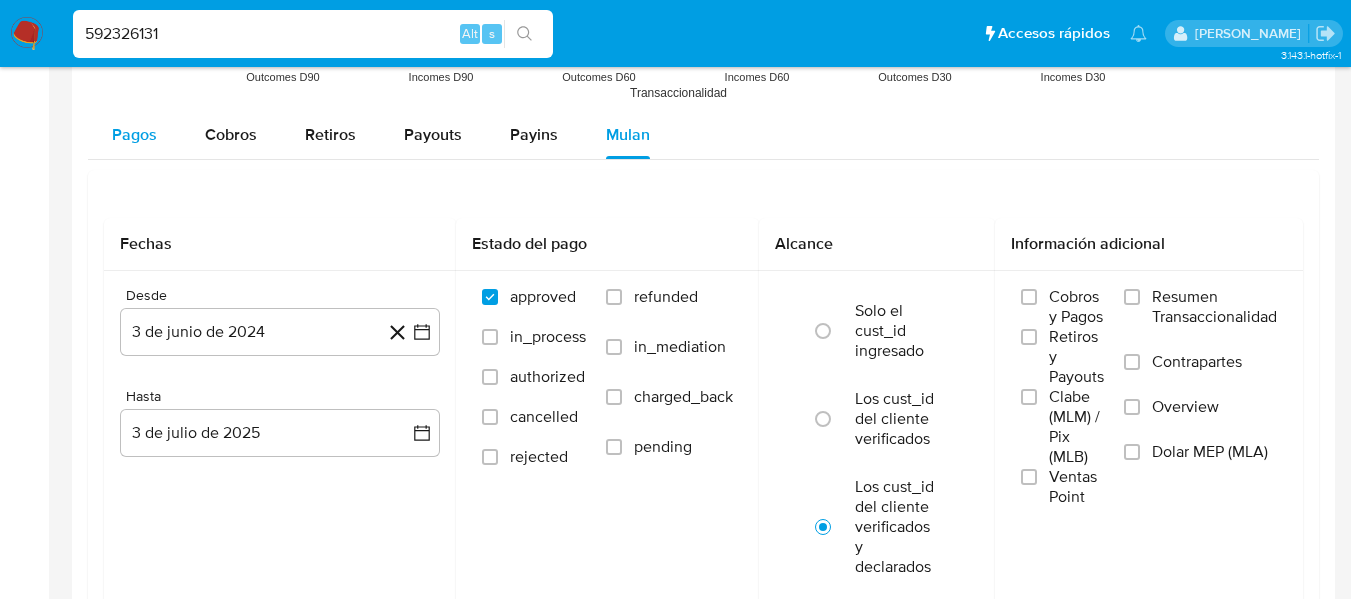 click on "Pagos" at bounding box center [134, 134] 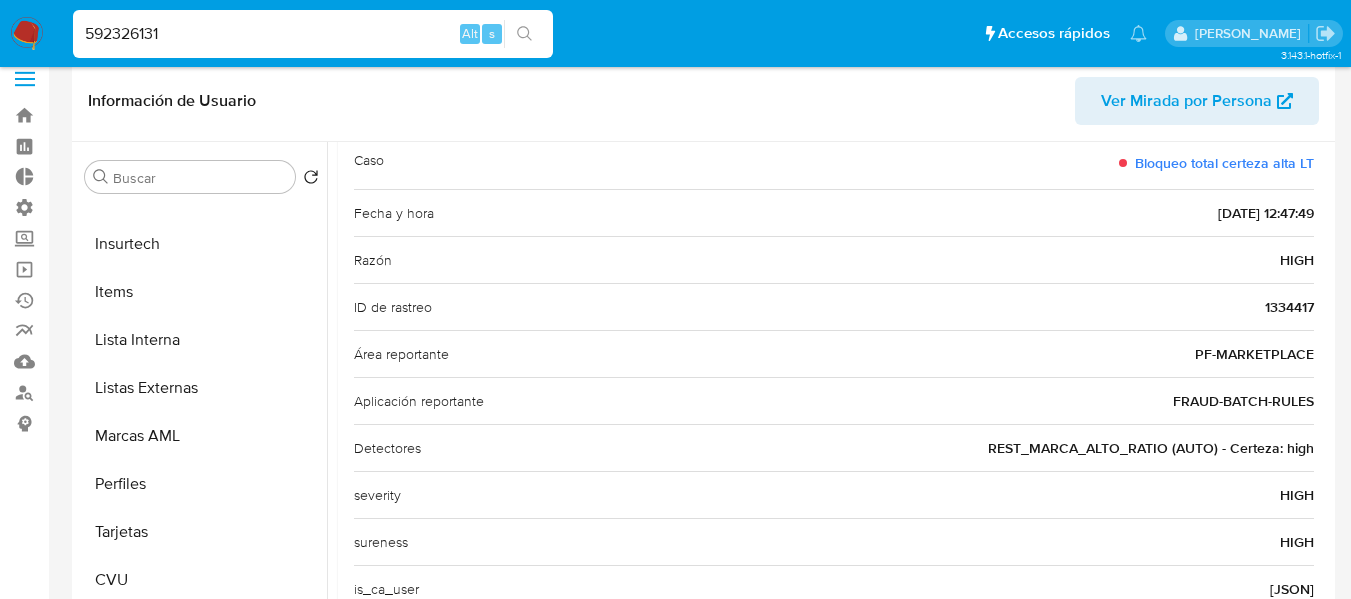 scroll, scrollTop: 0, scrollLeft: 0, axis: both 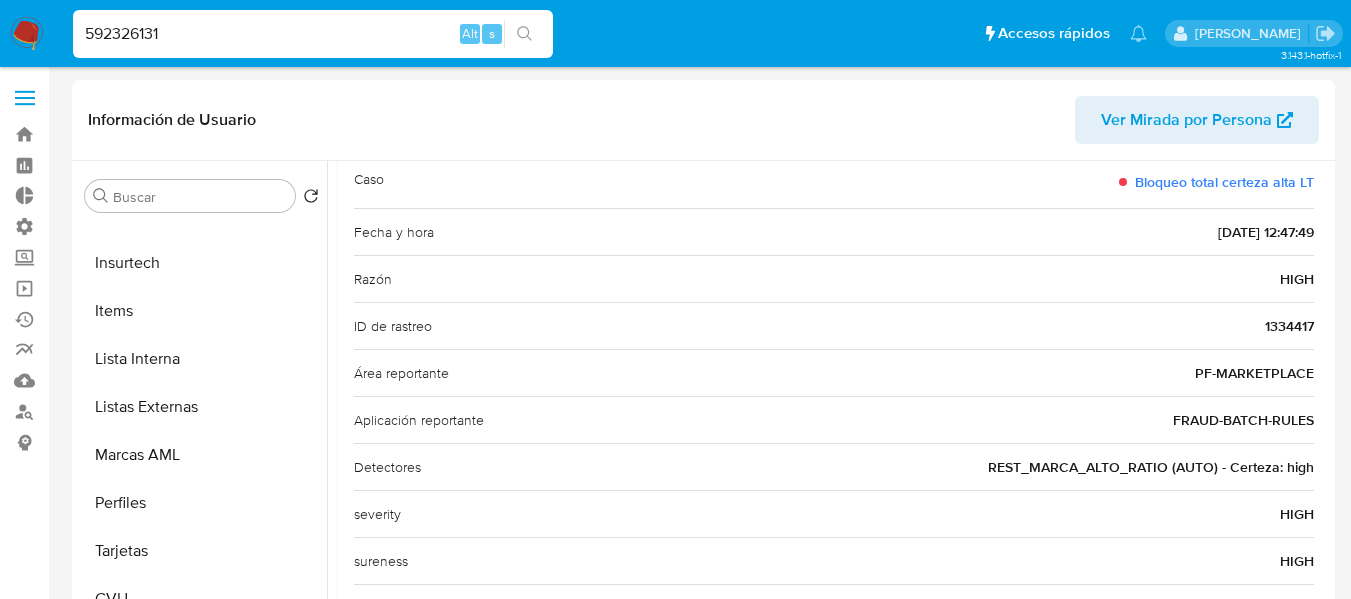 click at bounding box center (25, 98) 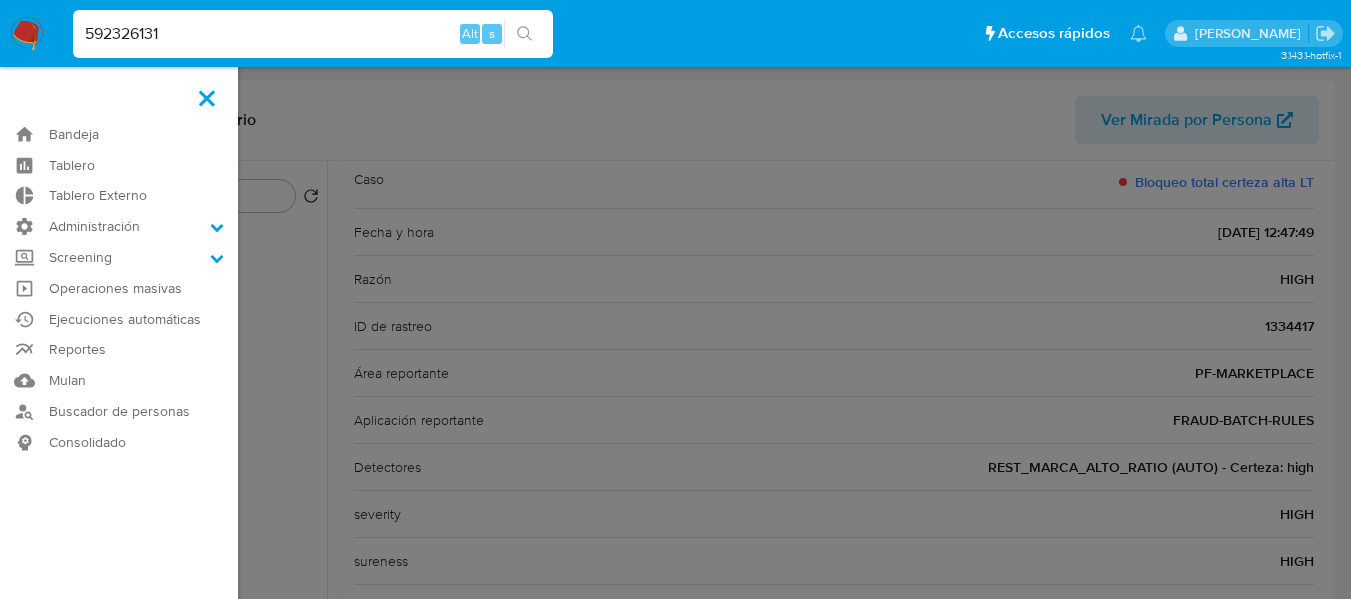 click at bounding box center [207, 98] 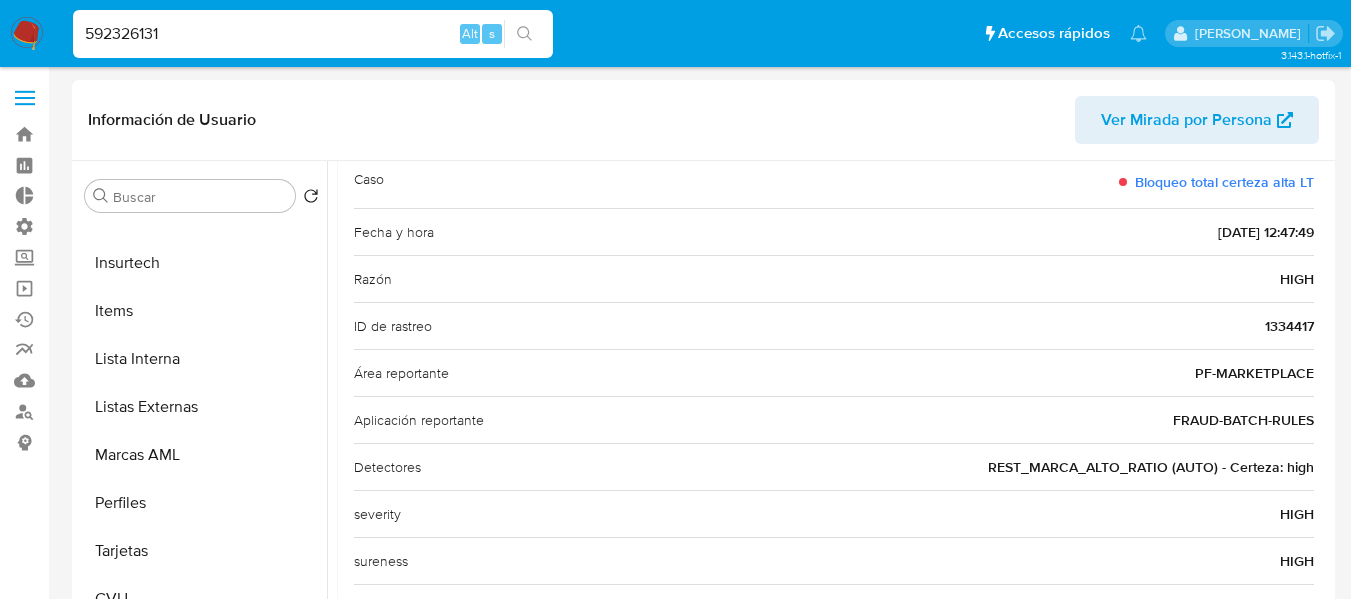 scroll, scrollTop: 893, scrollLeft: 0, axis: vertical 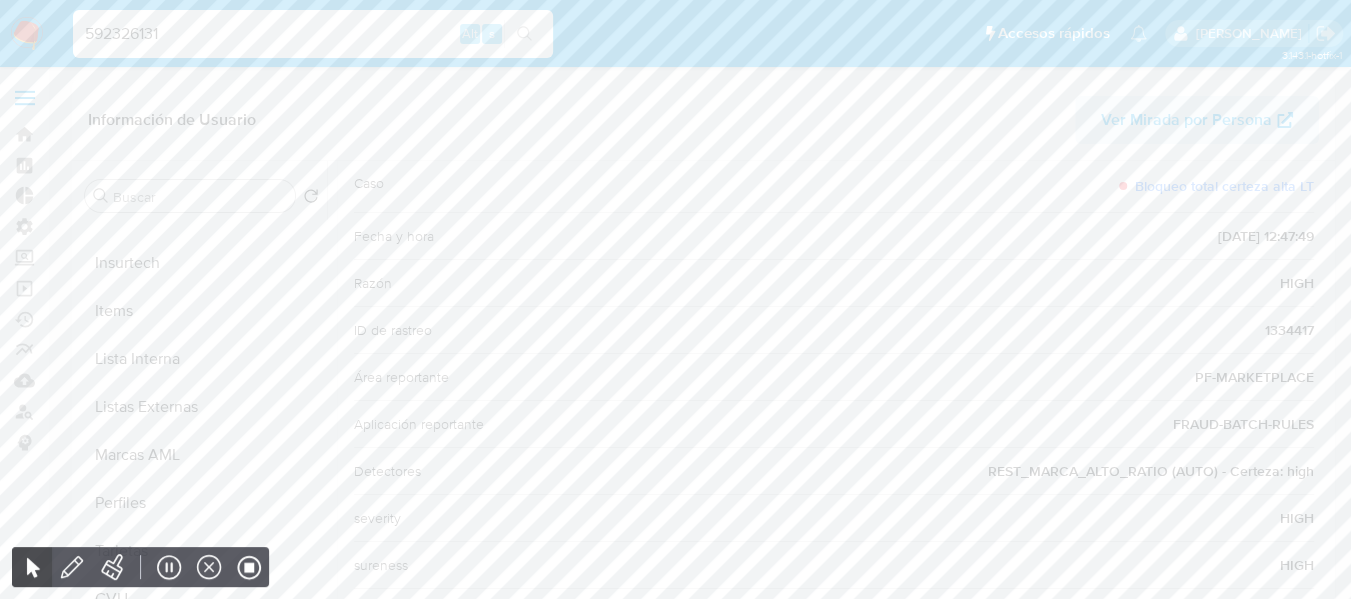 click at bounding box center (25, 98) 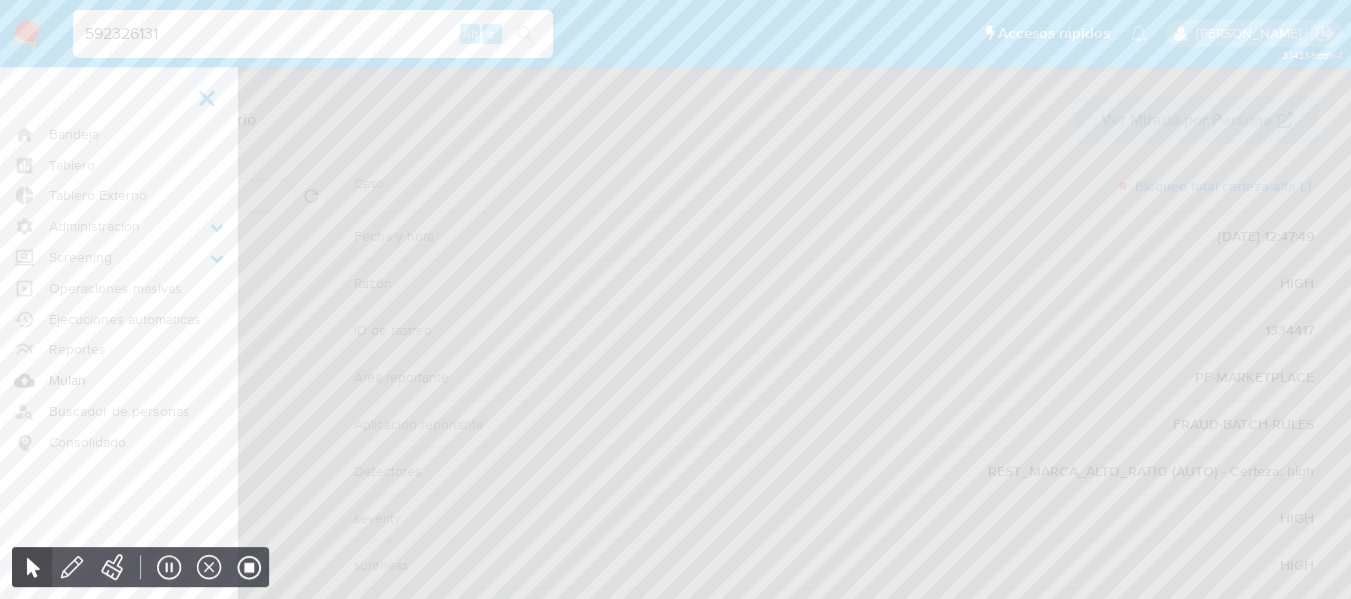 click on "Mulan" at bounding box center [119, 380] 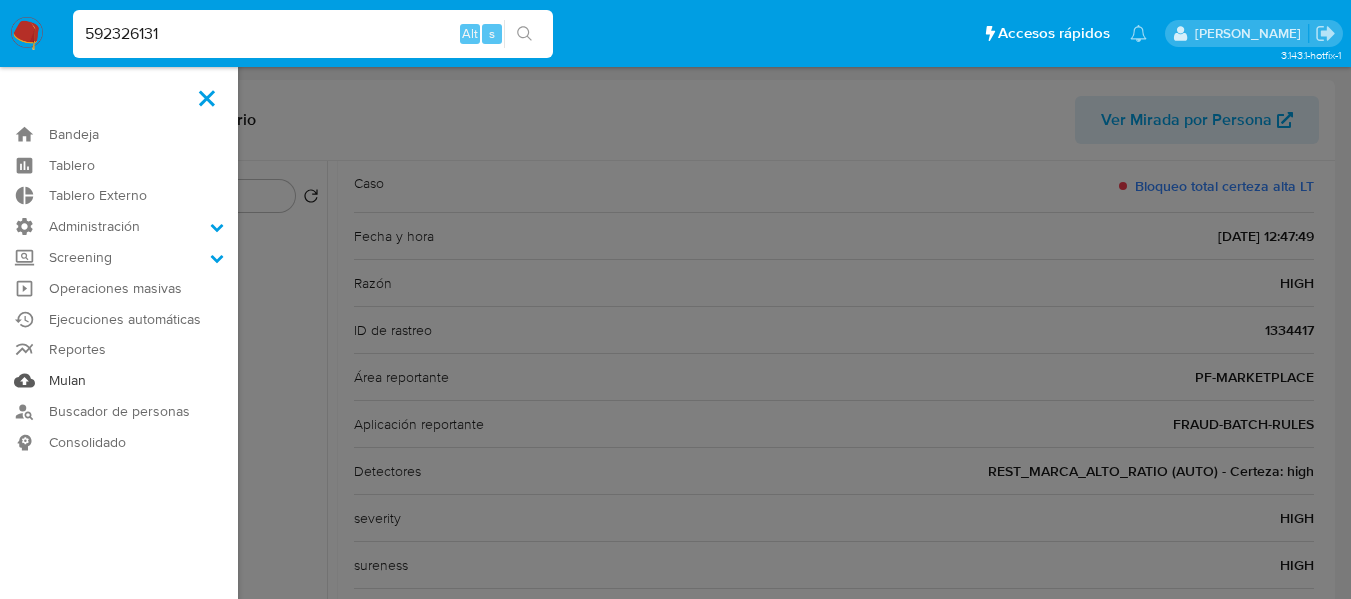 scroll, scrollTop: 893, scrollLeft: 0, axis: vertical 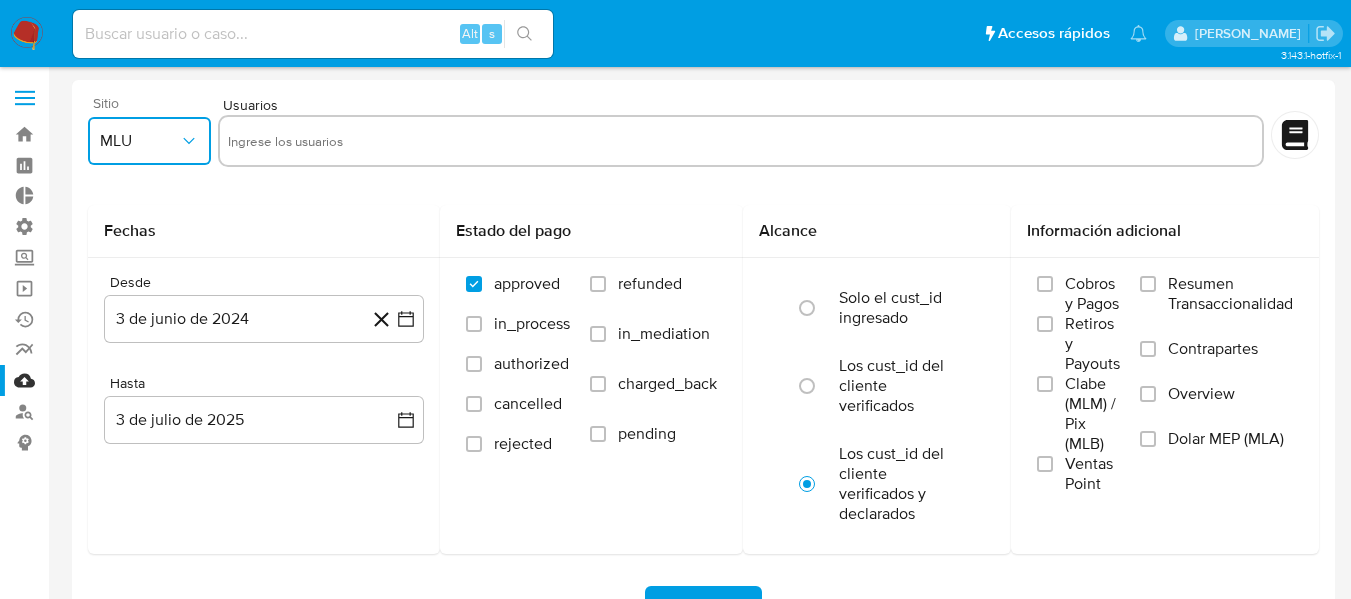 click on "MLU" at bounding box center (149, 141) 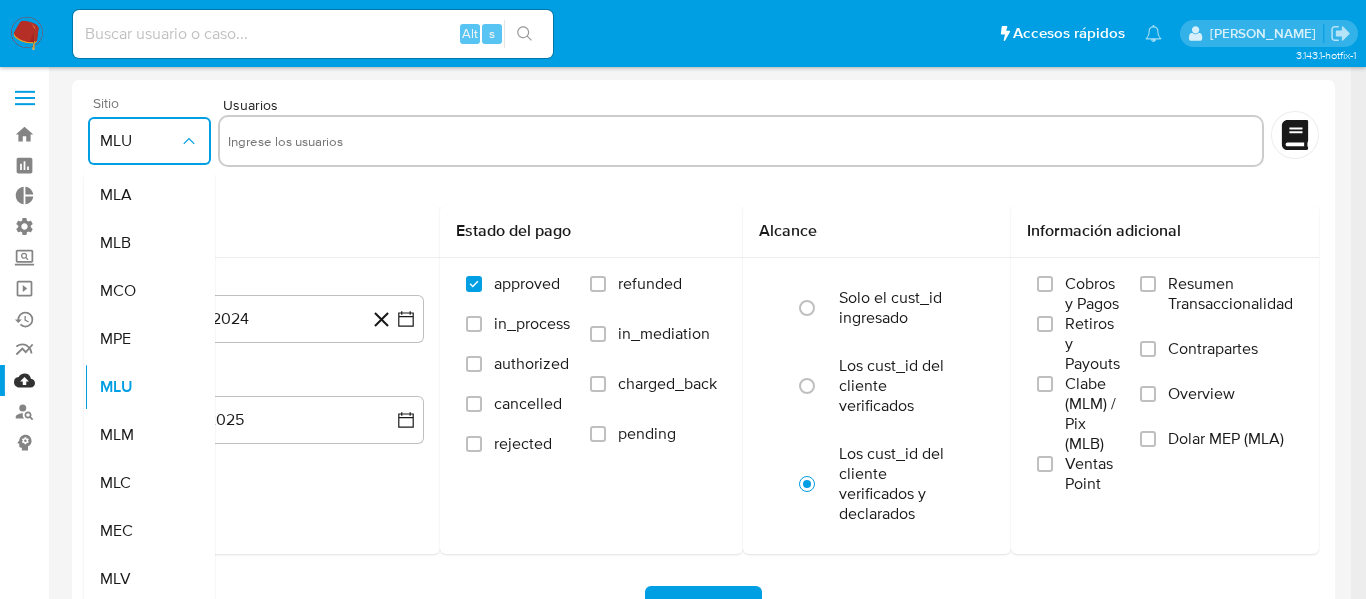 click on "MLU" at bounding box center (149, 141) 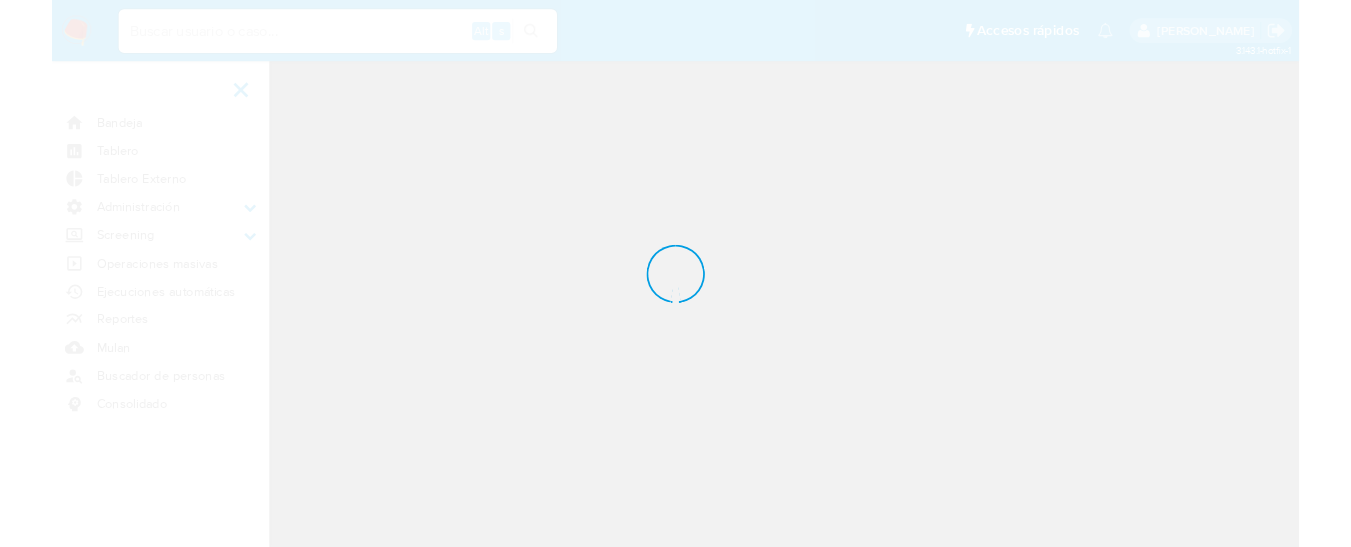 scroll, scrollTop: 0, scrollLeft: 0, axis: both 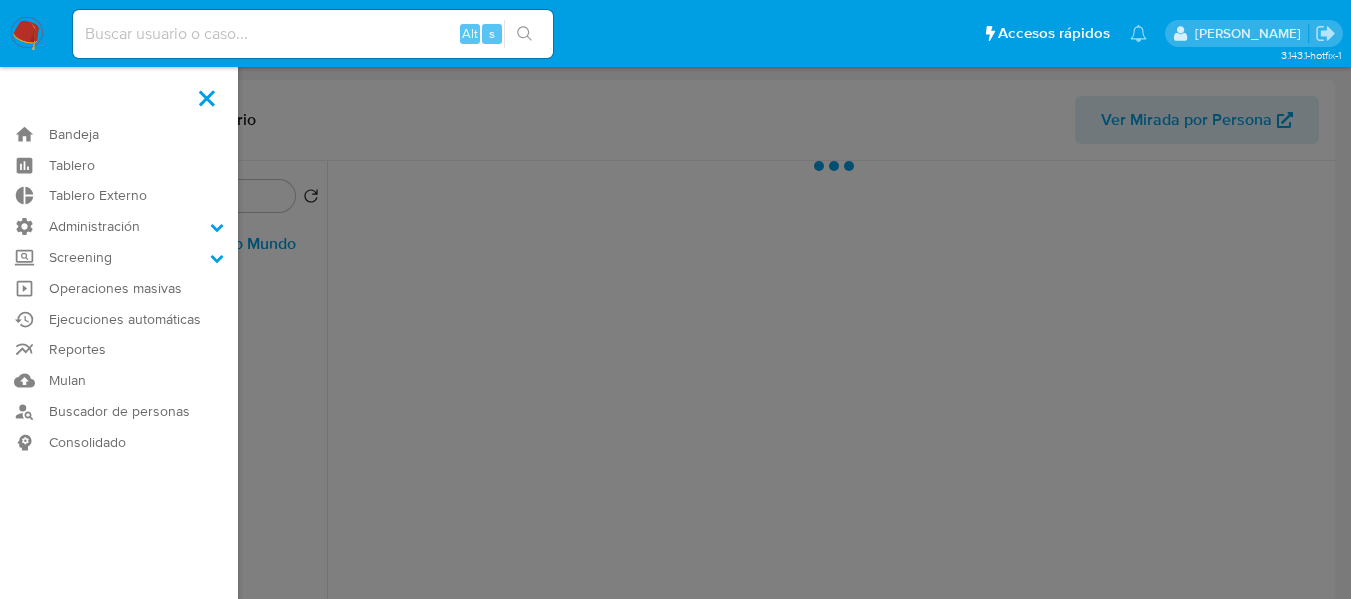 click at bounding box center (207, 98) 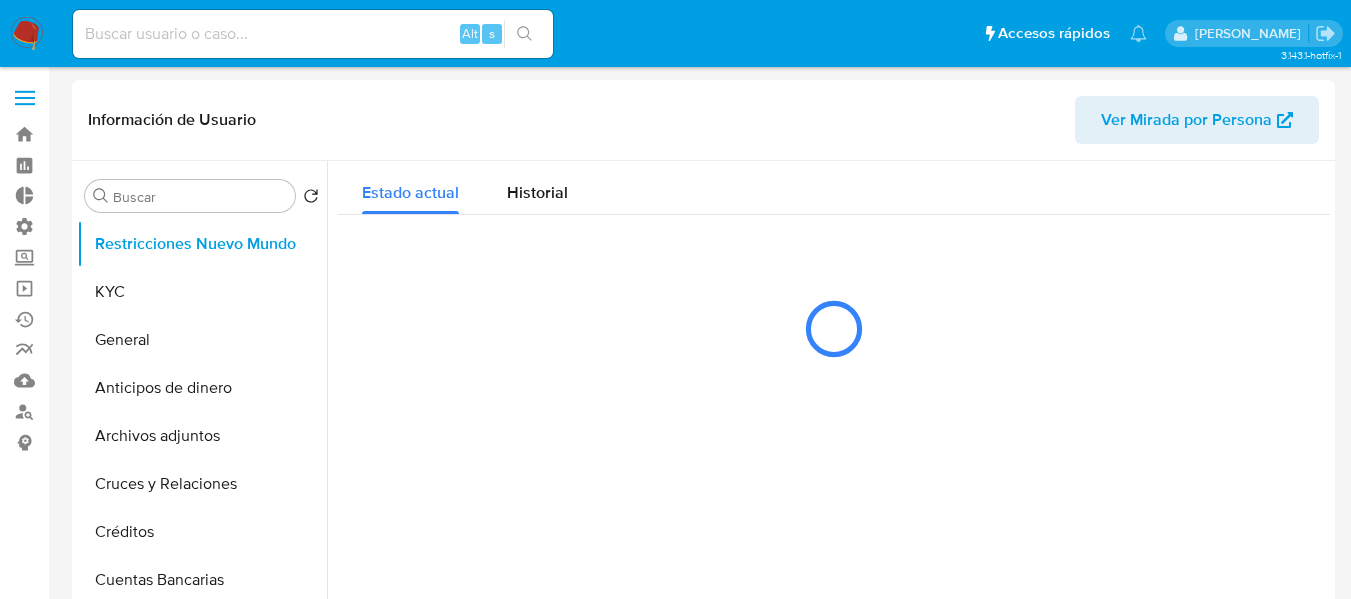 select on "10" 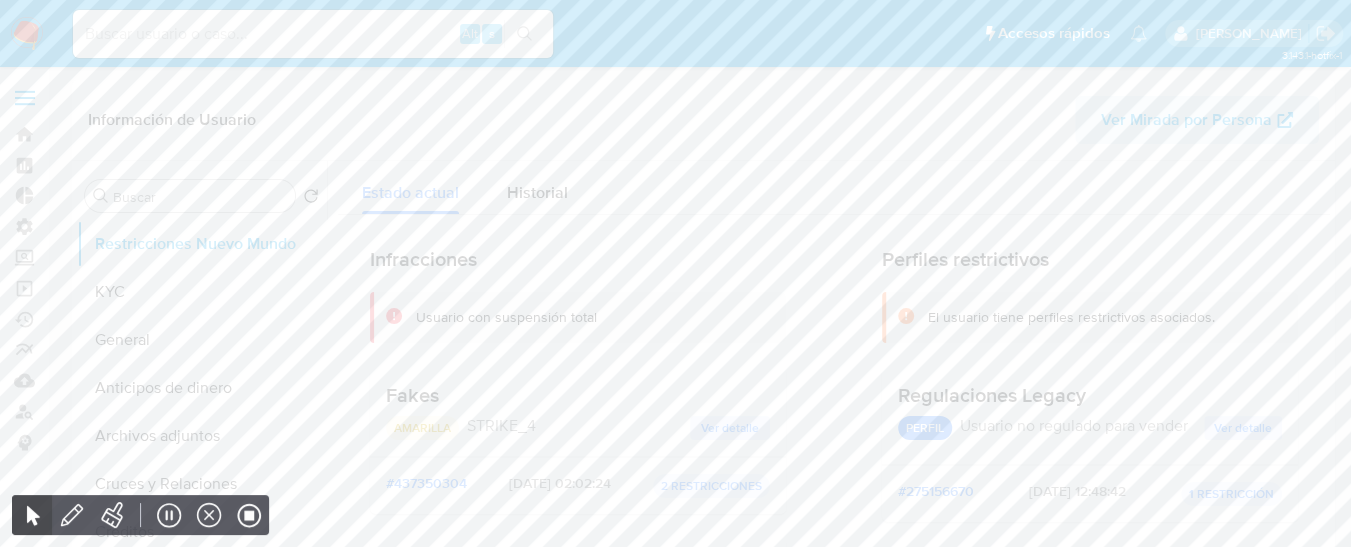 click at bounding box center [25, 91] 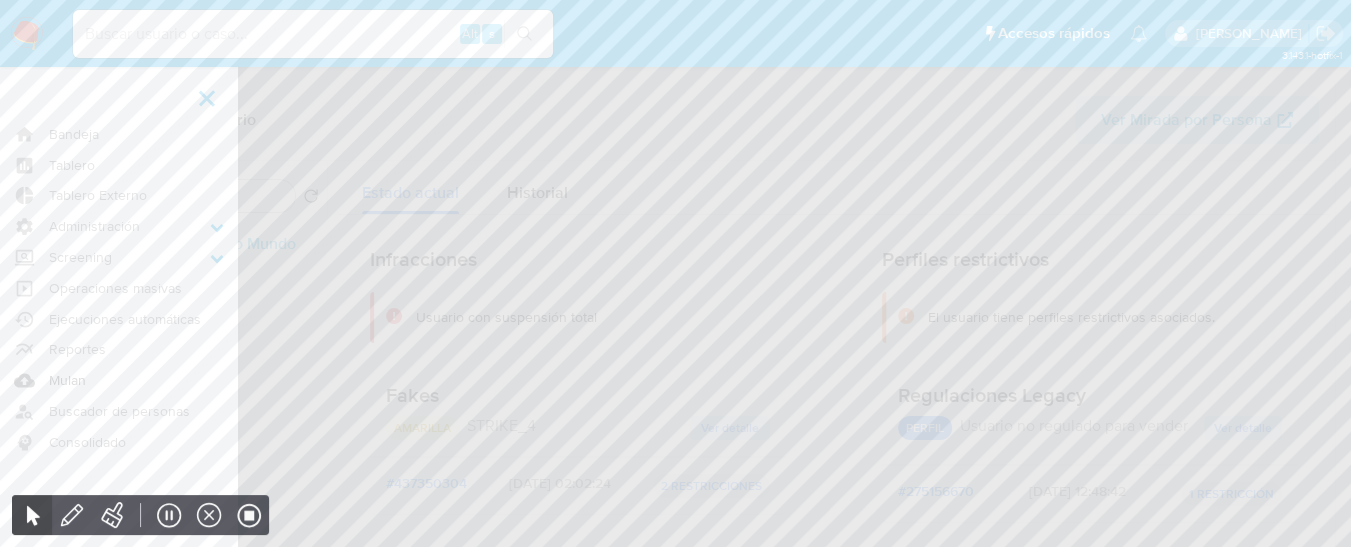 click on "Mulan" at bounding box center (119, 380) 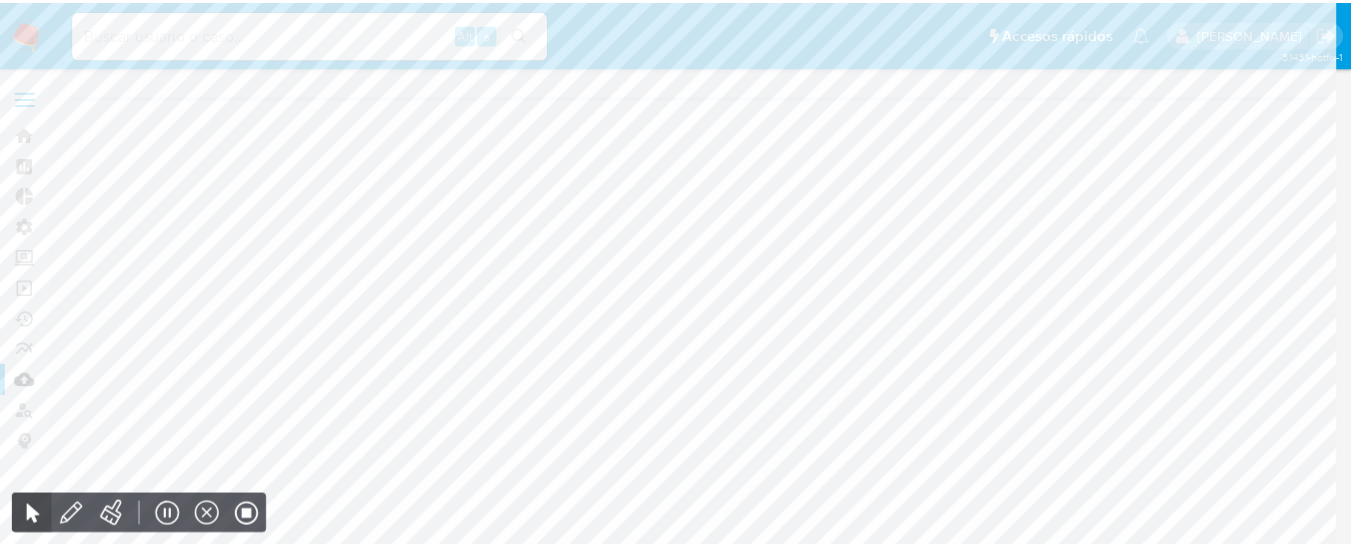 scroll, scrollTop: 0, scrollLeft: 0, axis: both 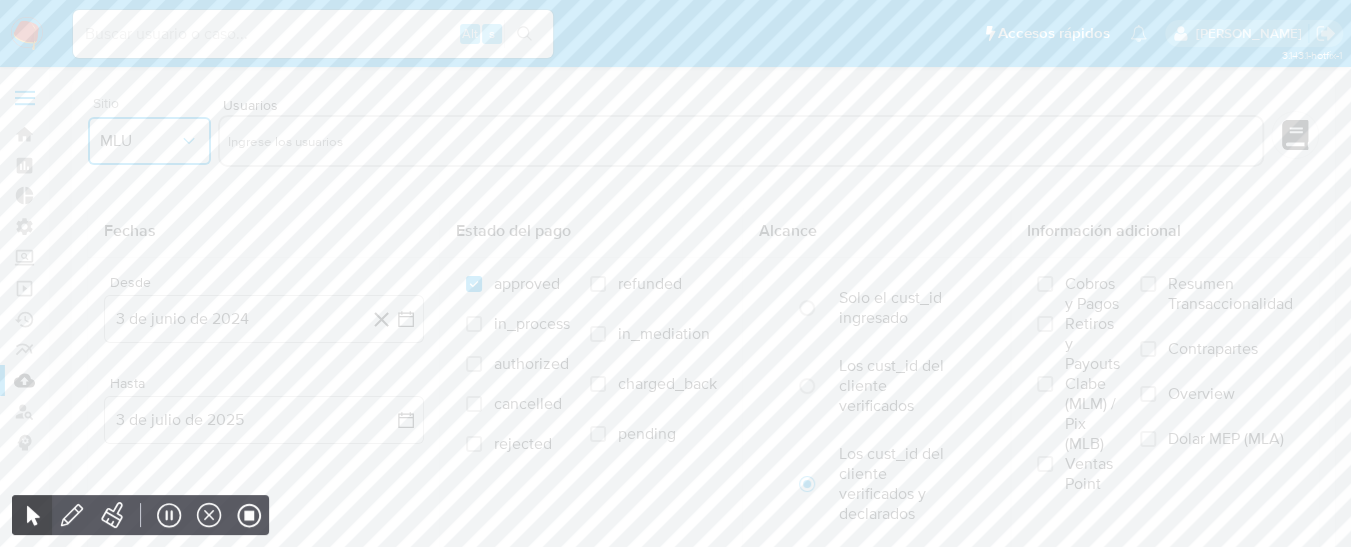click on "MLU" at bounding box center [149, 141] 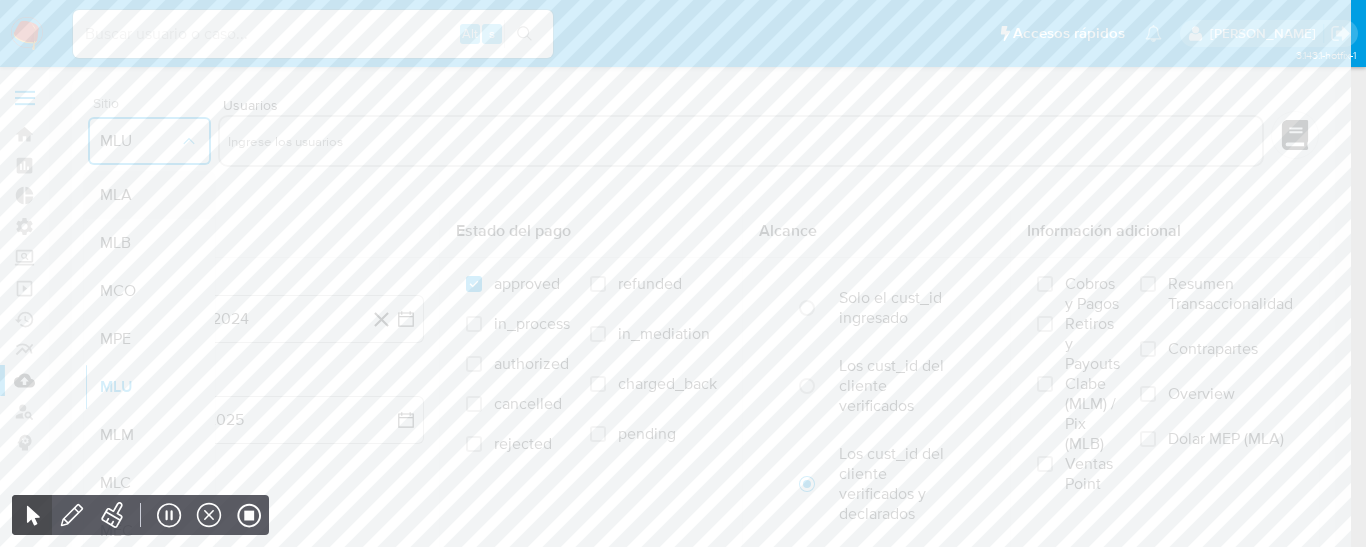click on "MLA" at bounding box center (143, 195) 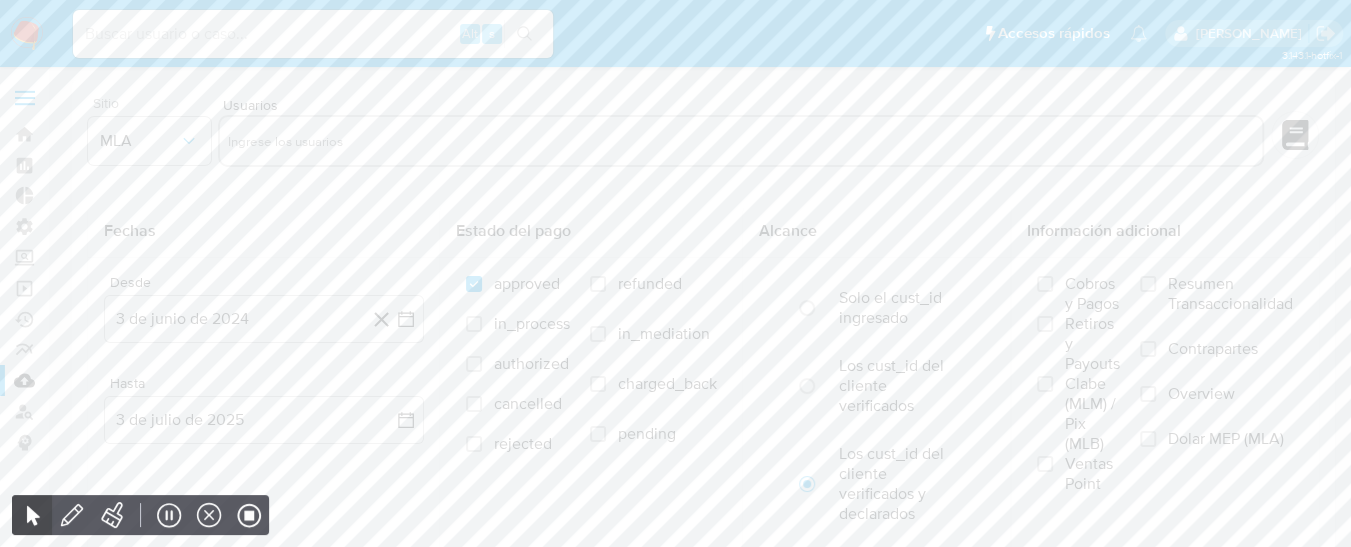 click at bounding box center [25, 98] 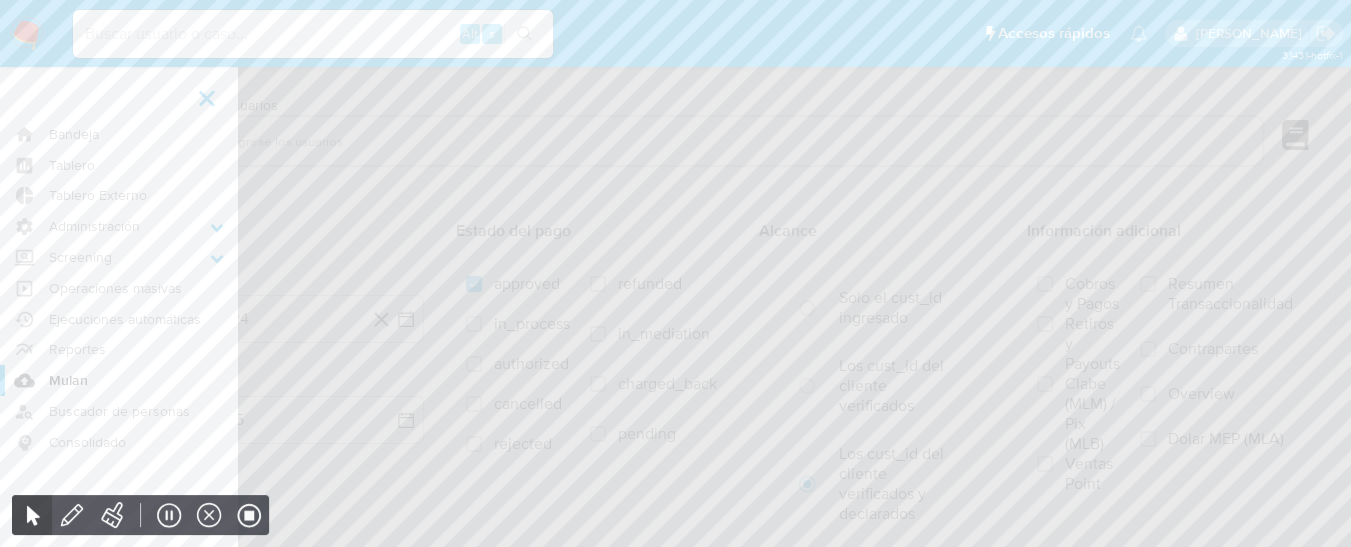click at bounding box center [207, 98] 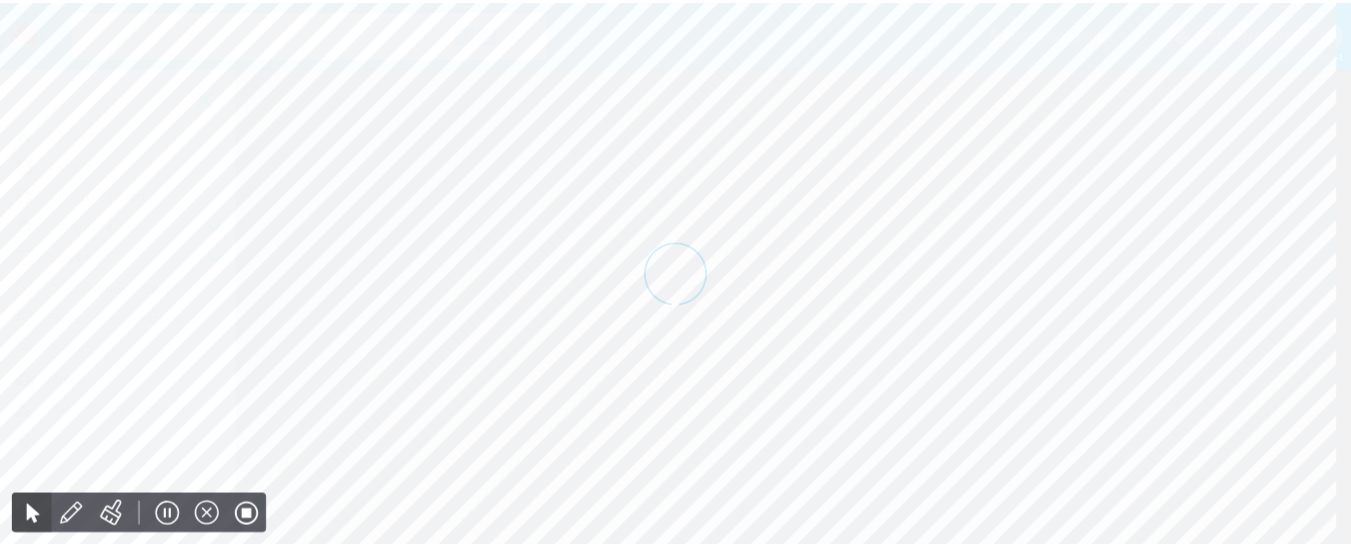scroll, scrollTop: 0, scrollLeft: 0, axis: both 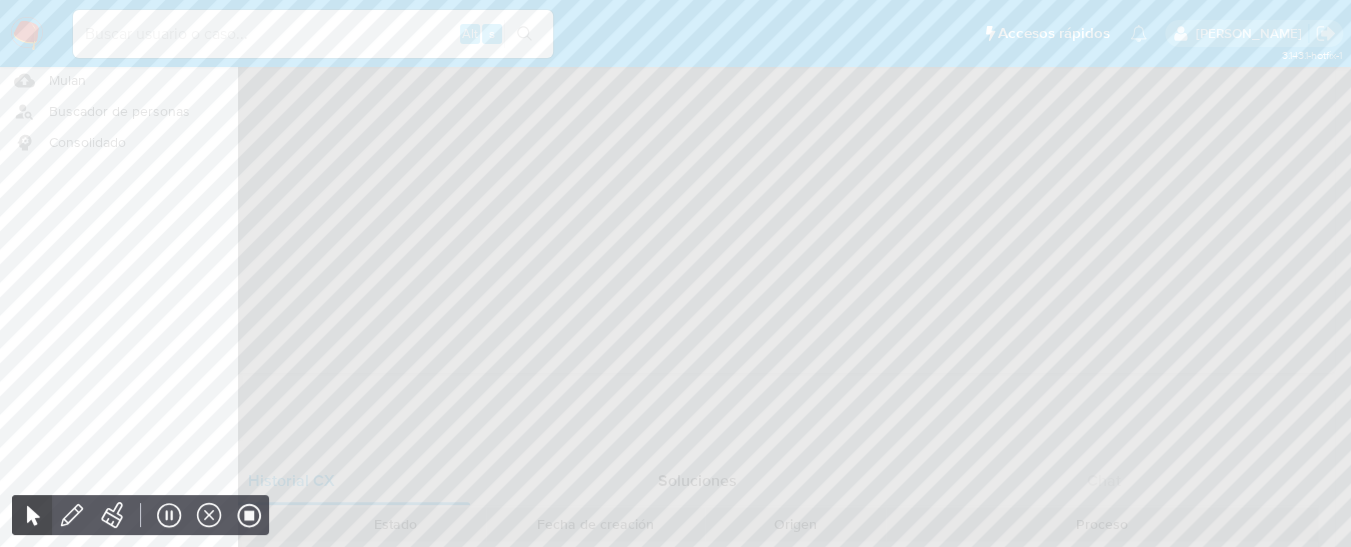 click at bounding box center (675, 273) 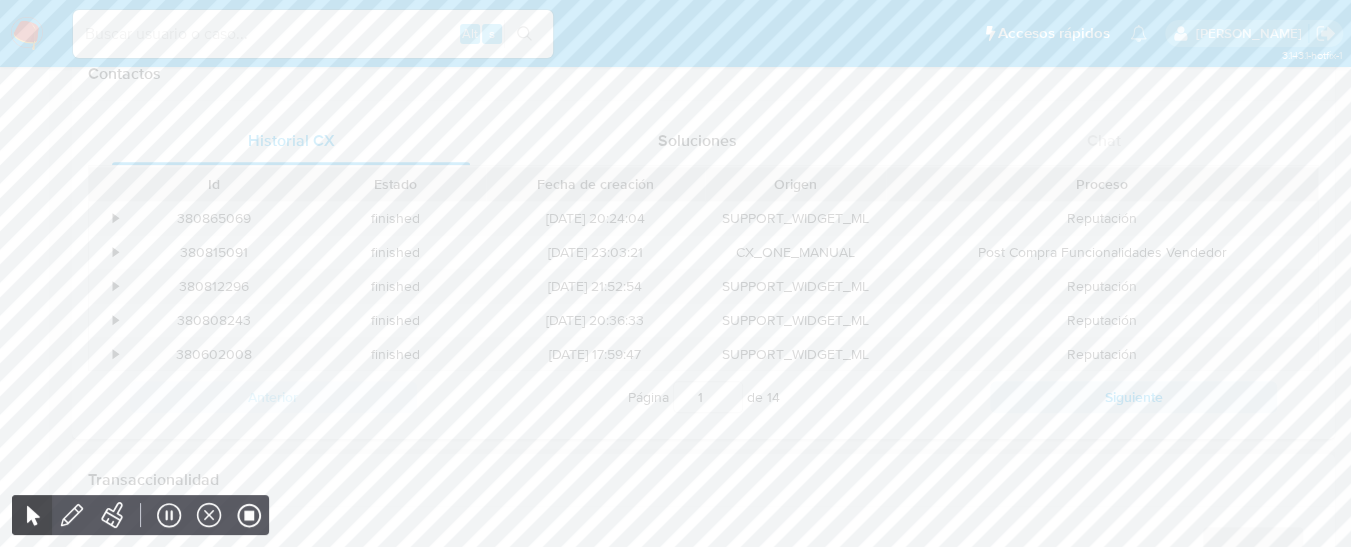 select on "10" 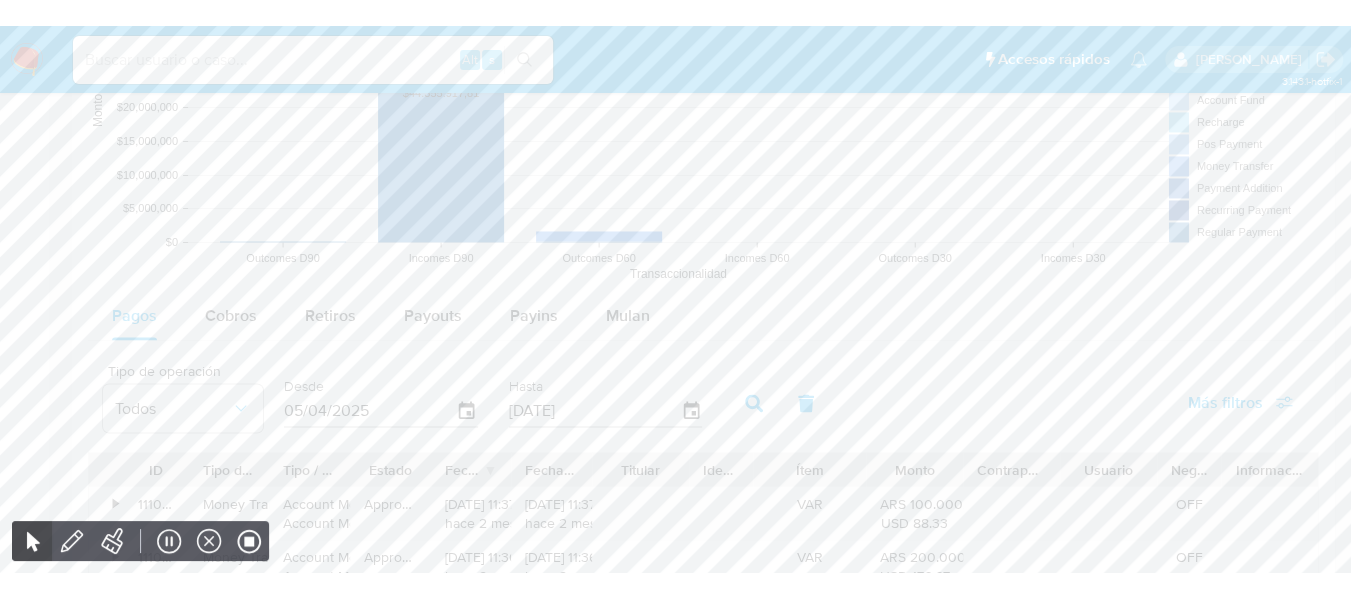 scroll, scrollTop: 1800, scrollLeft: 0, axis: vertical 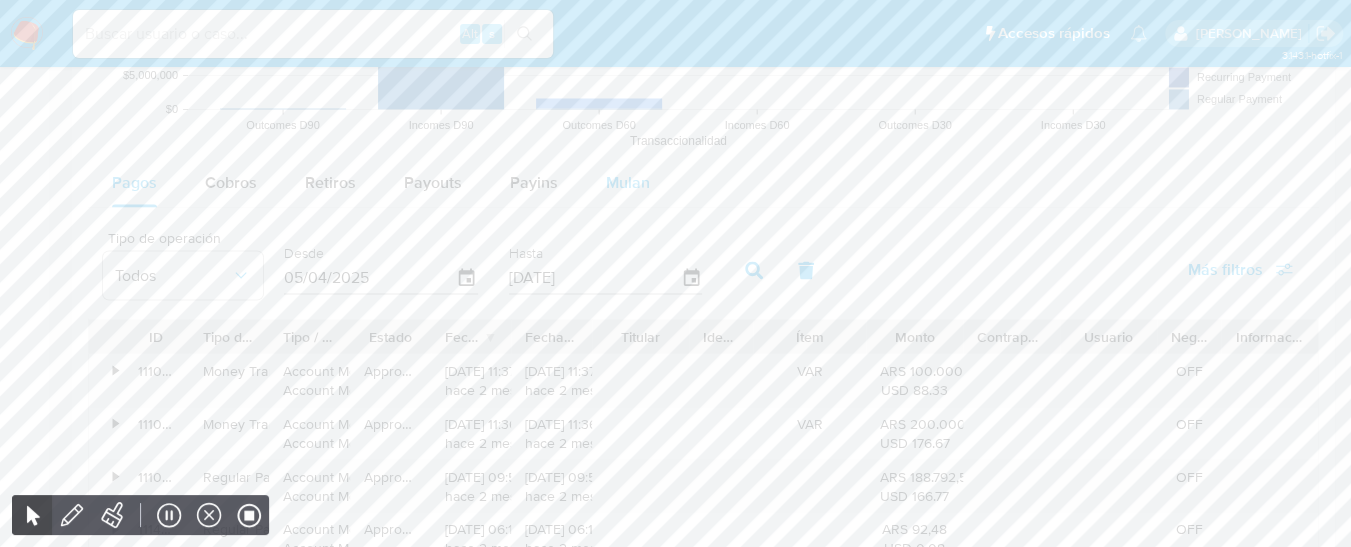 click on "Mulan" at bounding box center (628, 182) 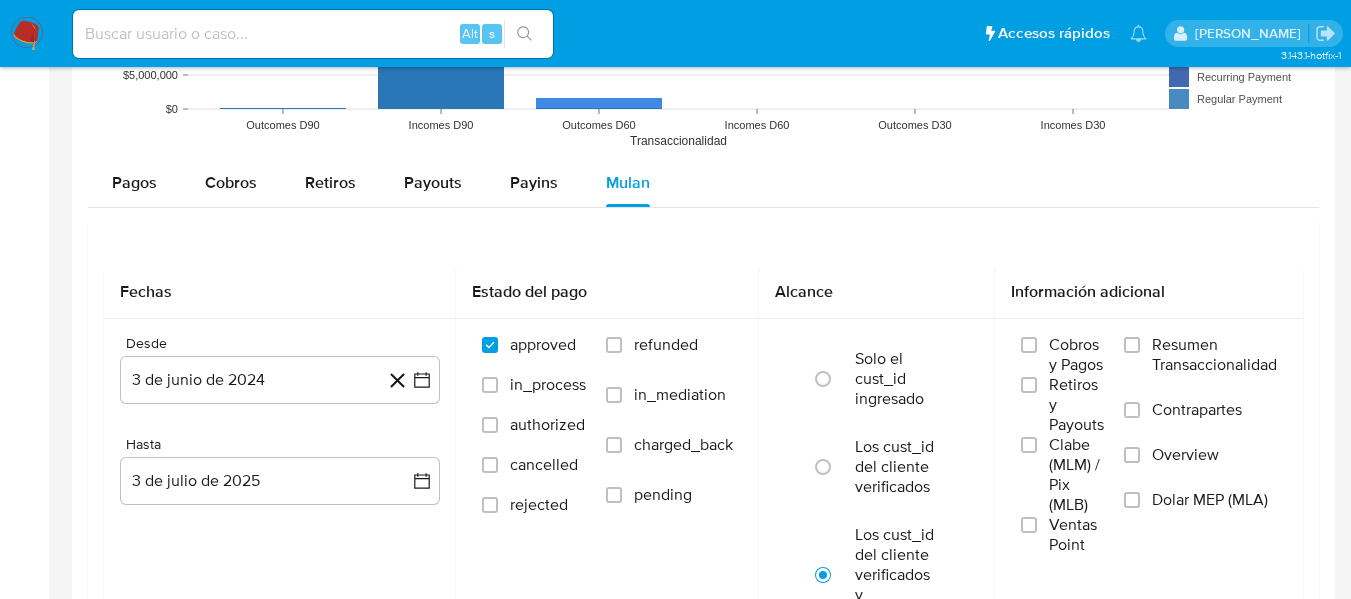 click at bounding box center (313, 34) 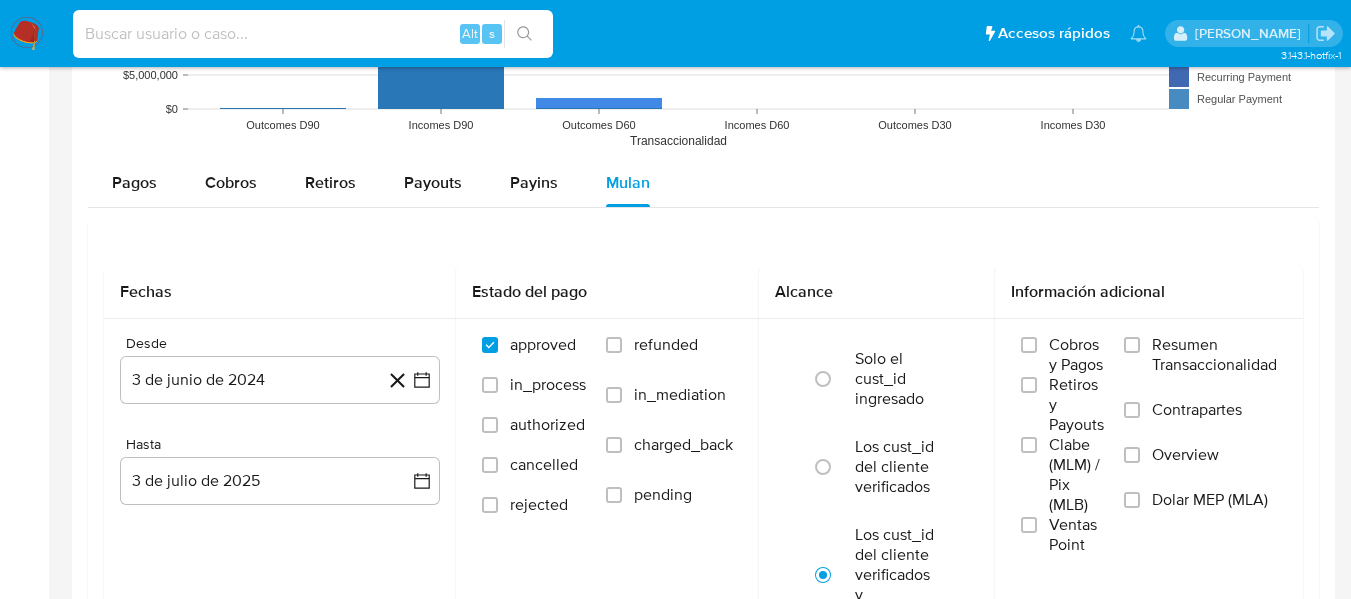 paste on "2370791964" 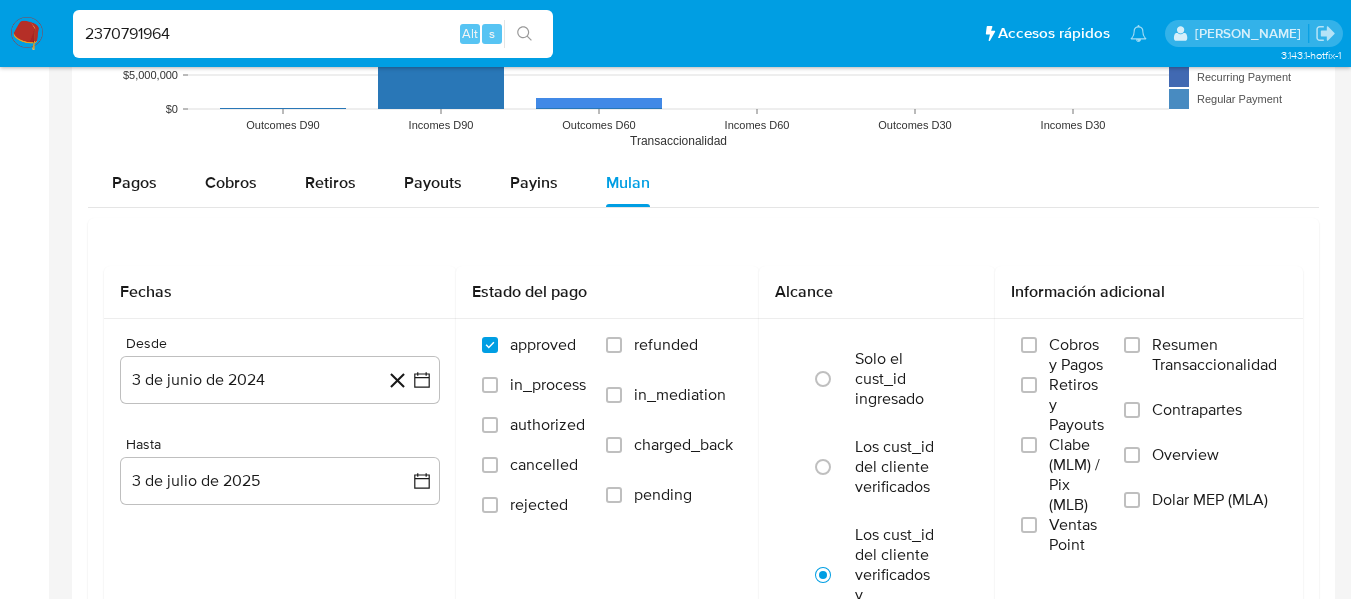 type on "2370791964" 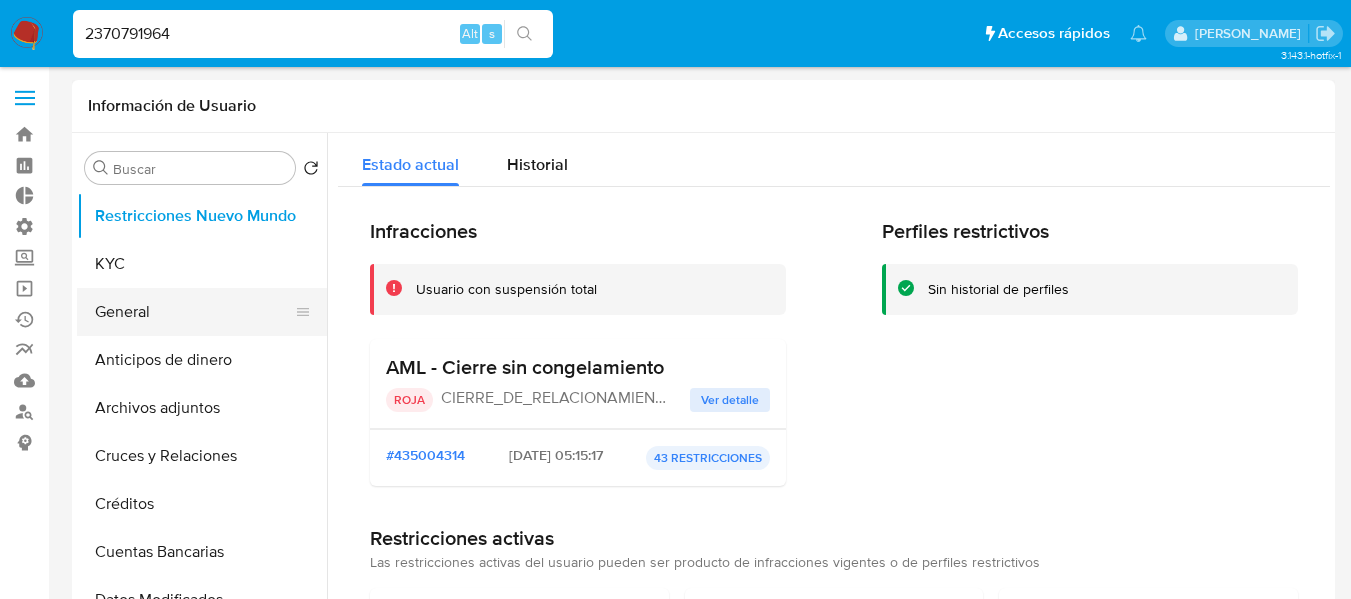 select on "10" 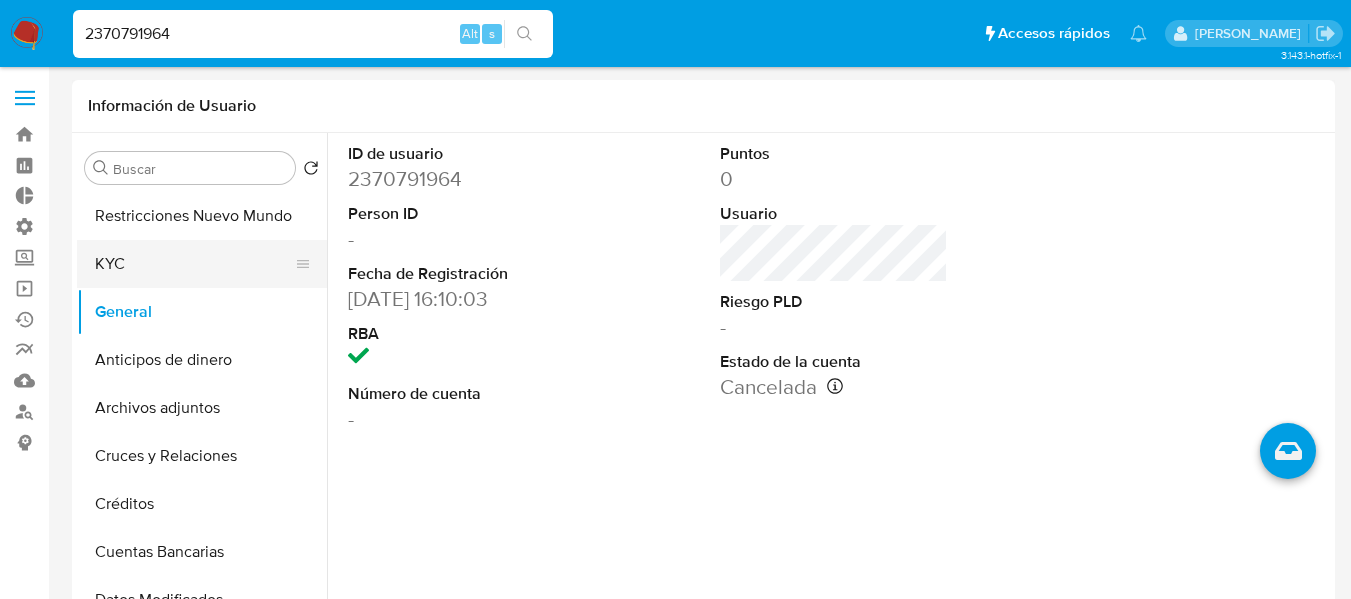 click on "KYC" at bounding box center (194, 264) 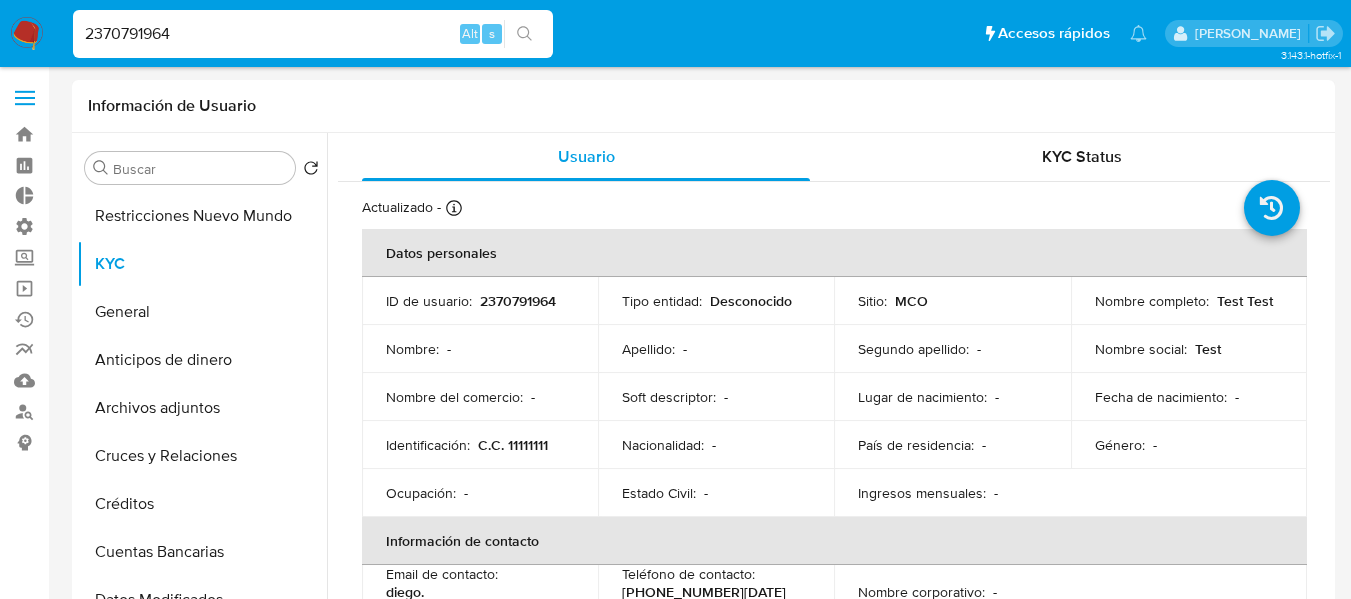 click on "2370791964" at bounding box center [313, 34] 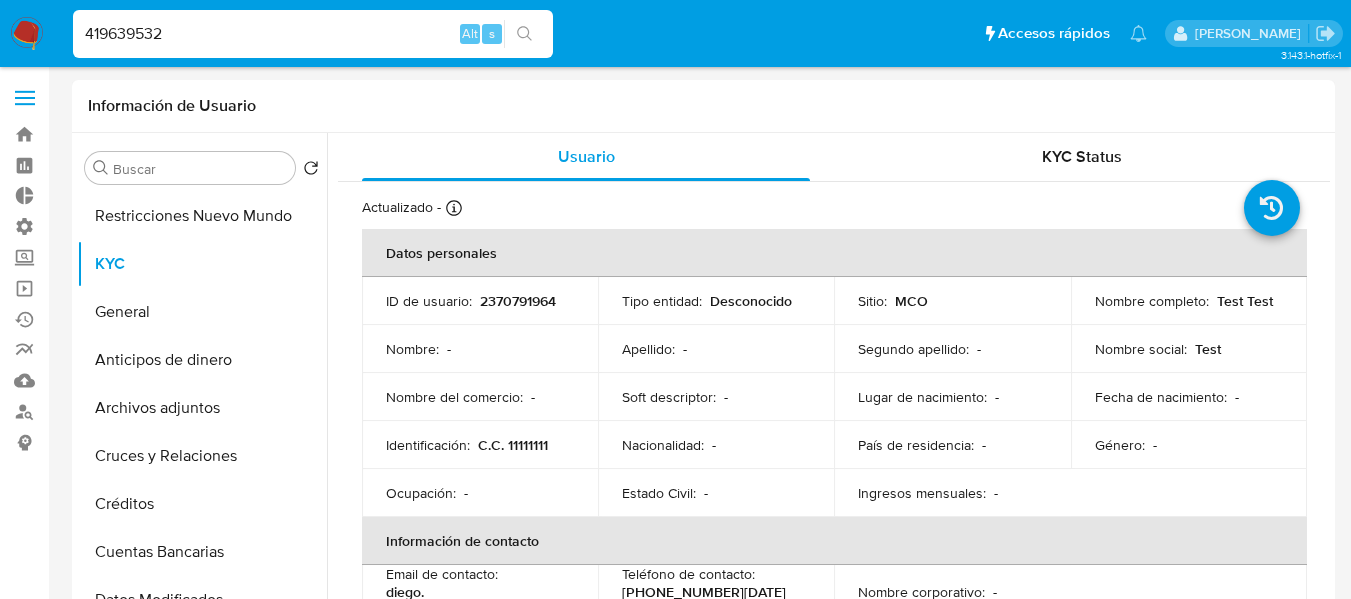 type on "419639532" 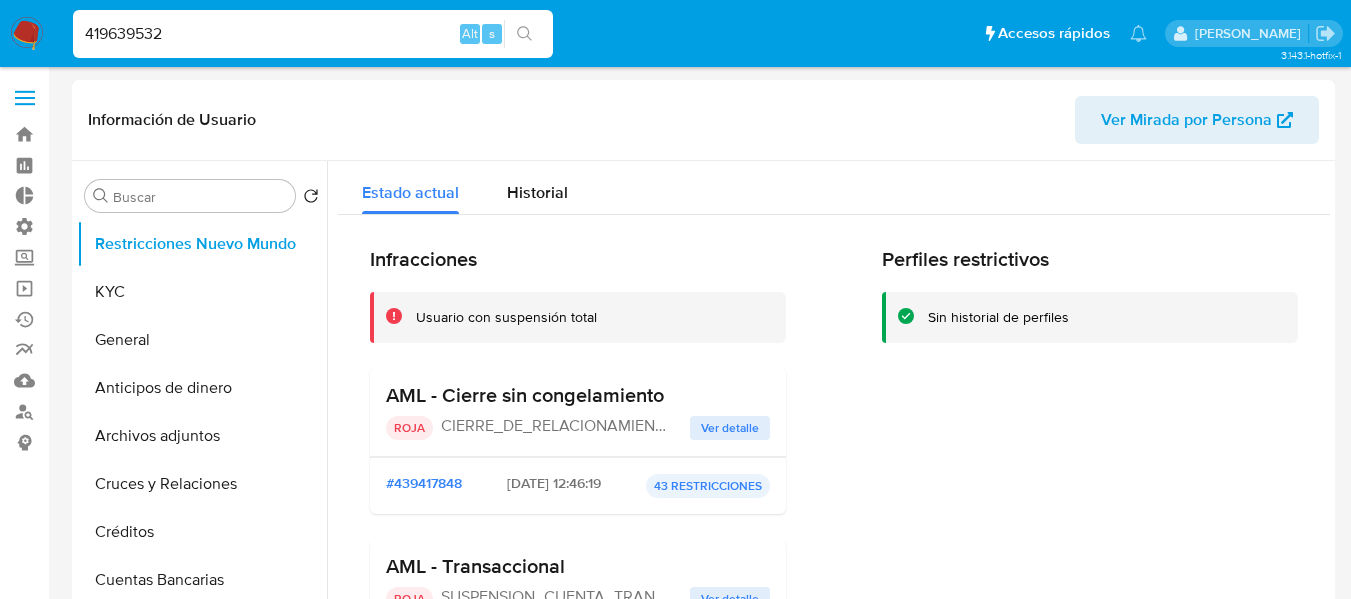select on "10" 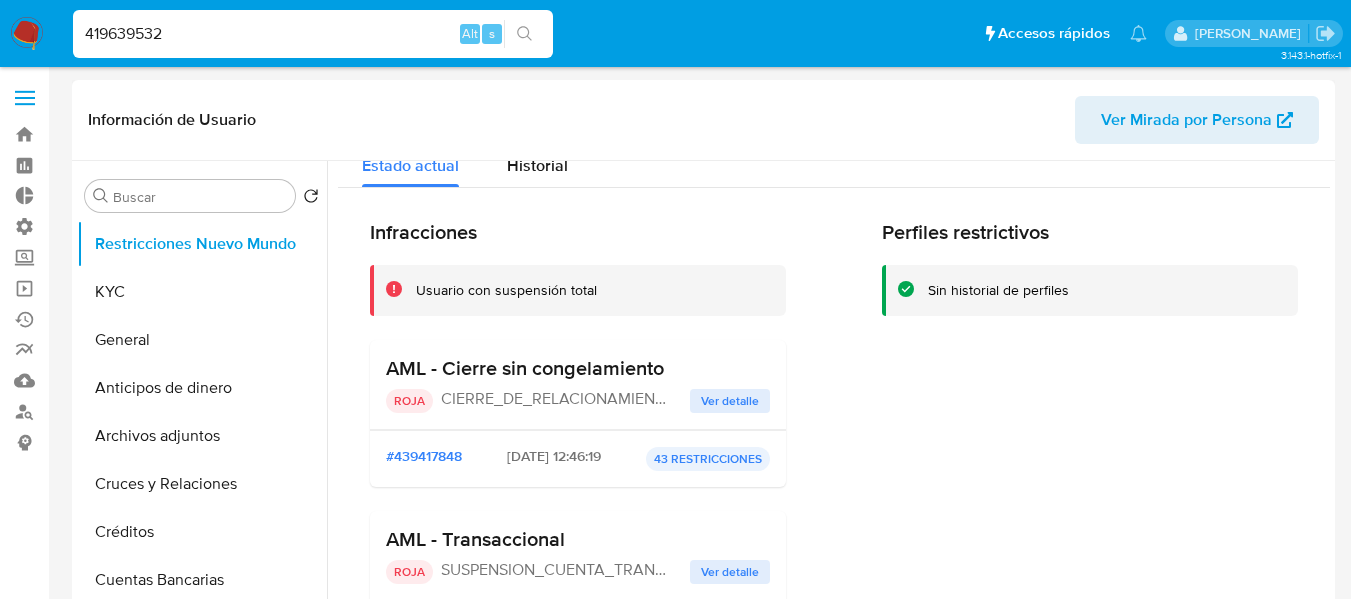 scroll, scrollTop: 0, scrollLeft: 0, axis: both 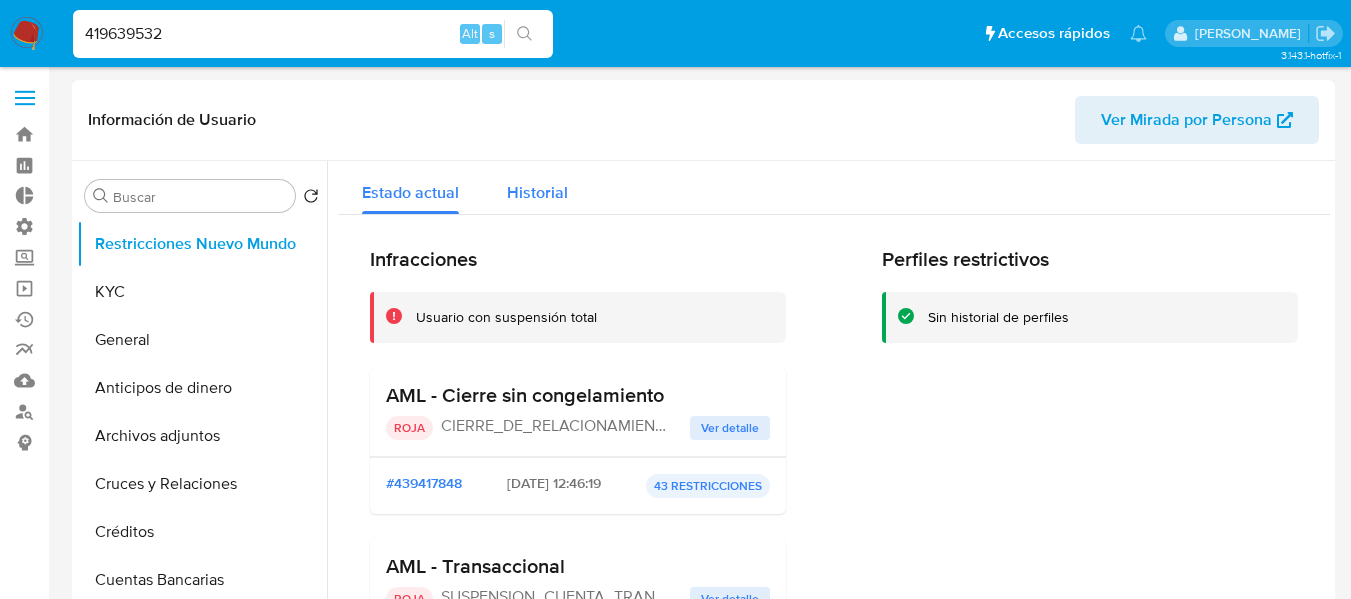 click on "Historial" at bounding box center [537, 192] 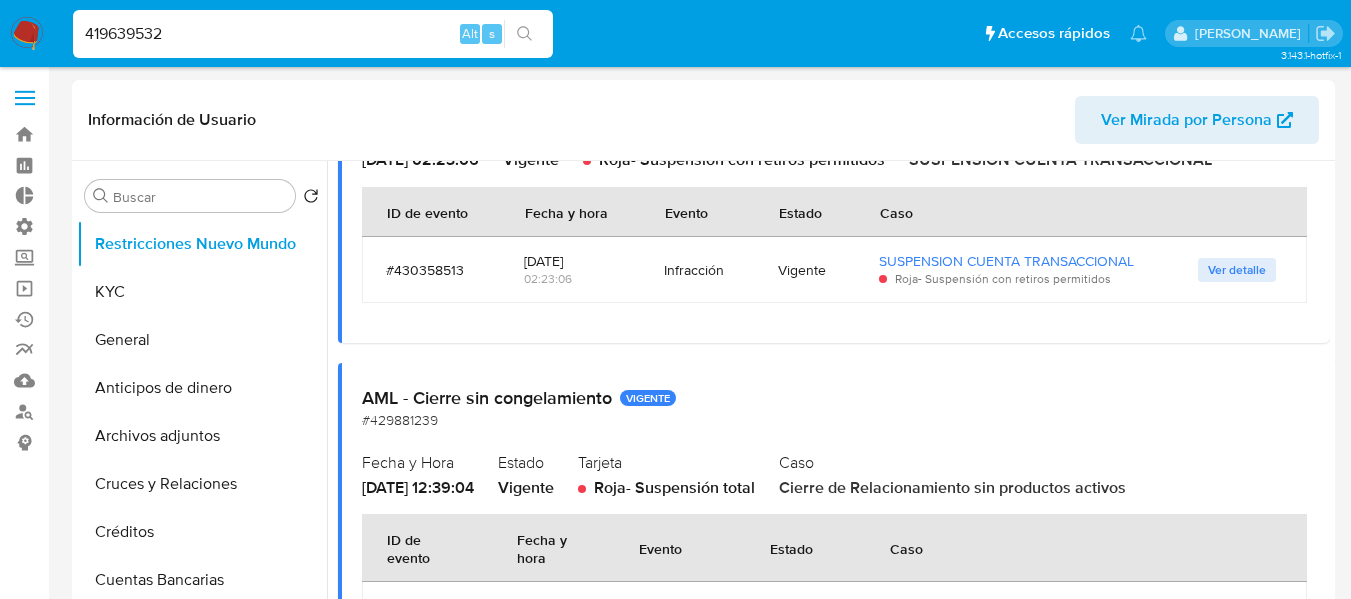 scroll, scrollTop: 300, scrollLeft: 0, axis: vertical 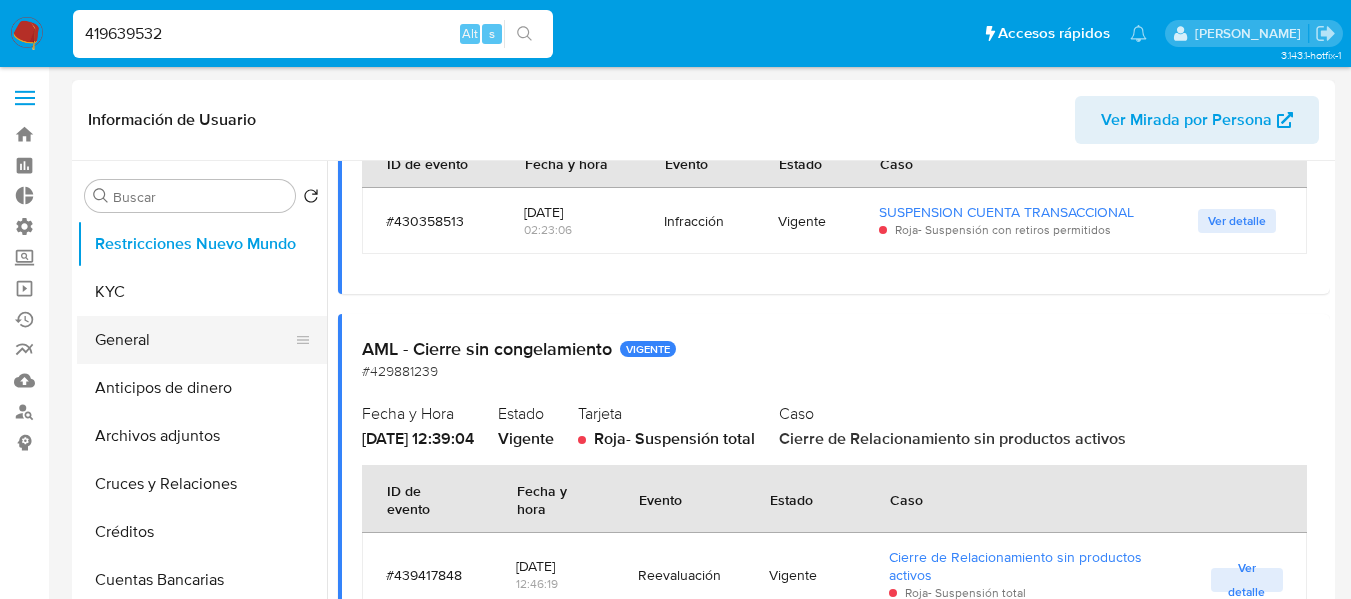 click on "General" at bounding box center [194, 340] 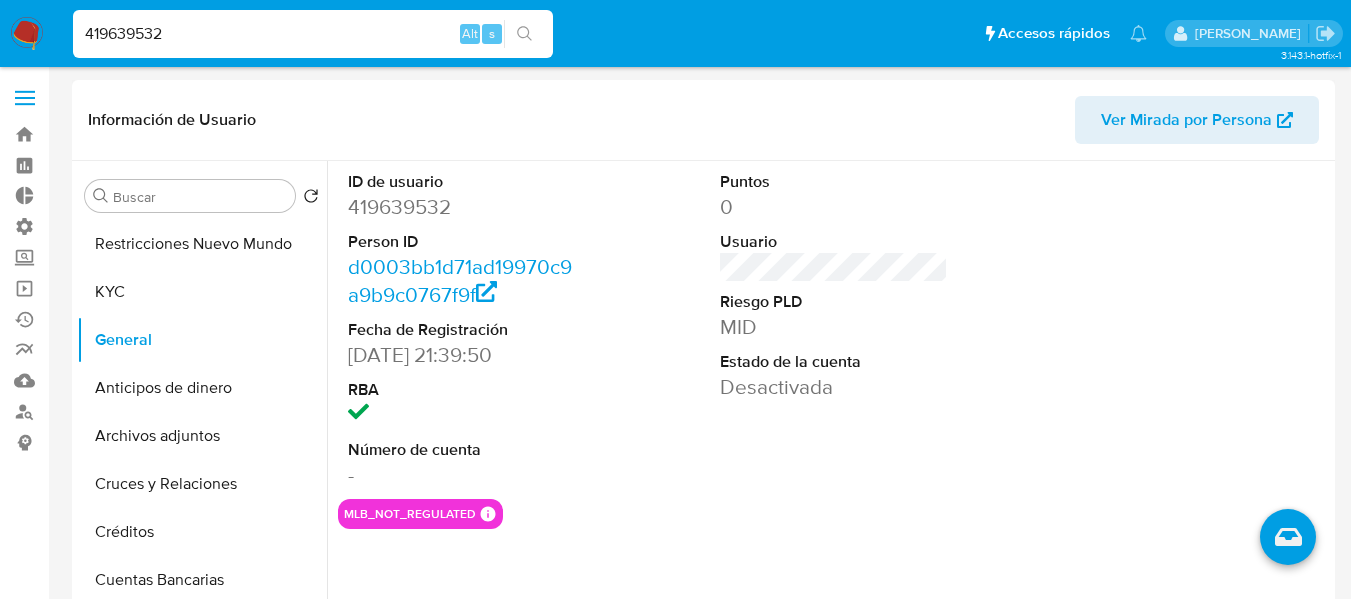 click on "Desactivada" at bounding box center [834, 387] 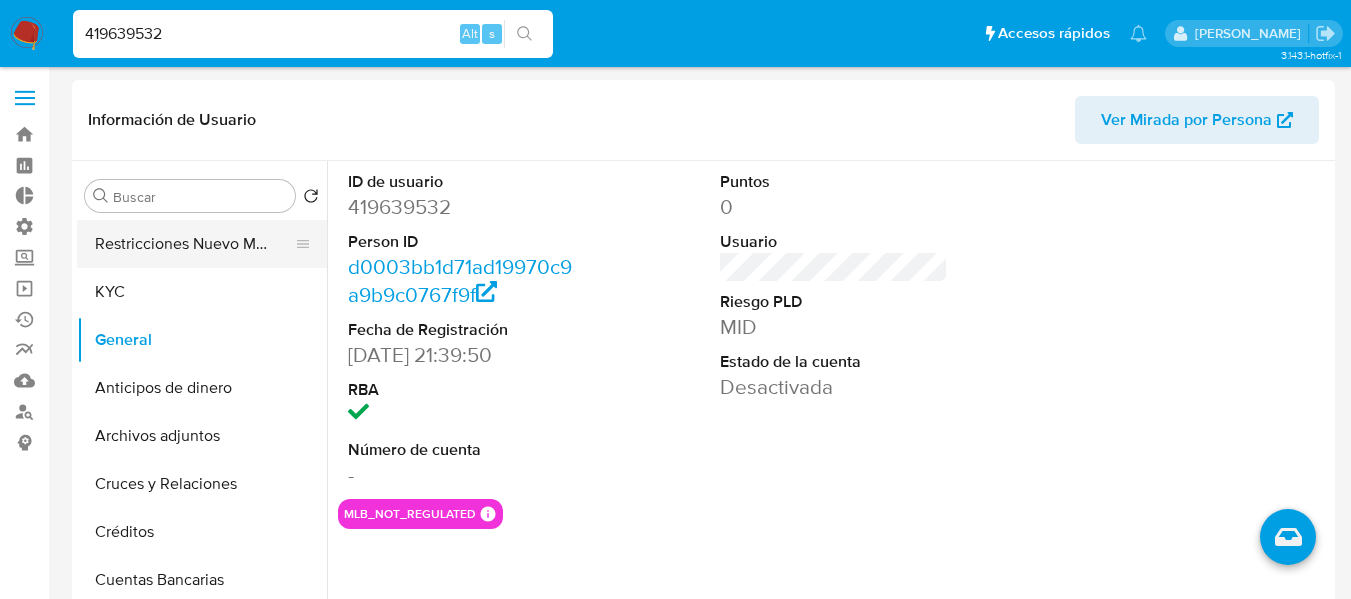 click on "Restricciones Nuevo Mundo" at bounding box center (194, 244) 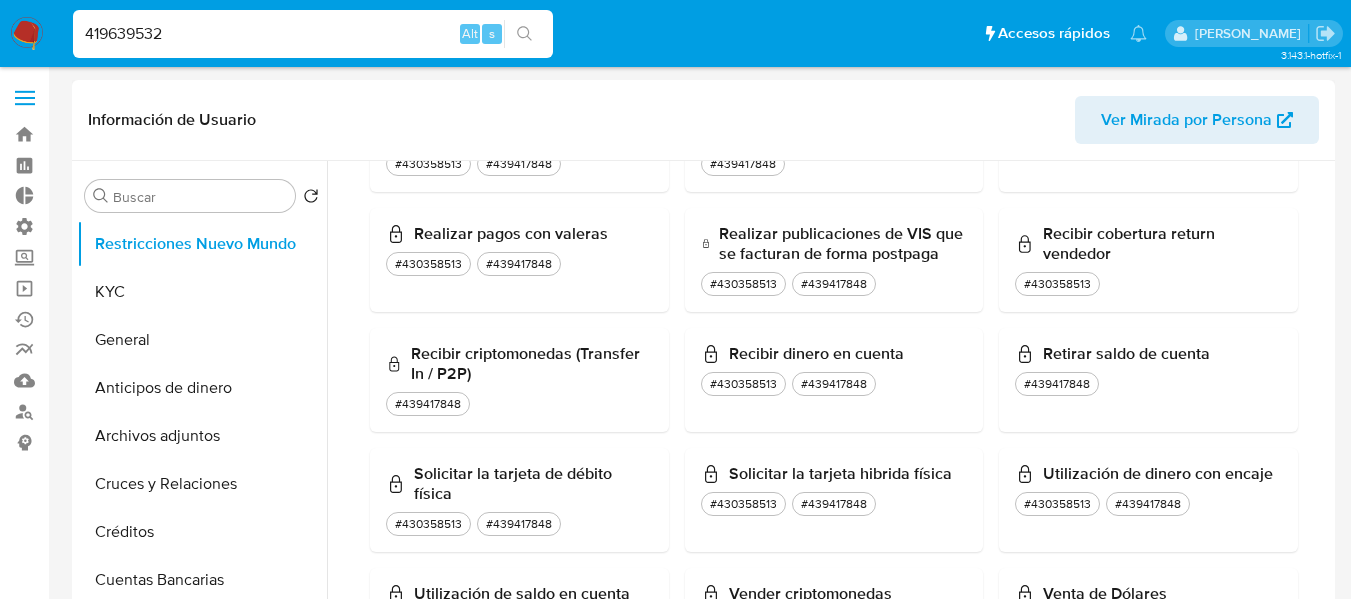 scroll, scrollTop: 1880, scrollLeft: 0, axis: vertical 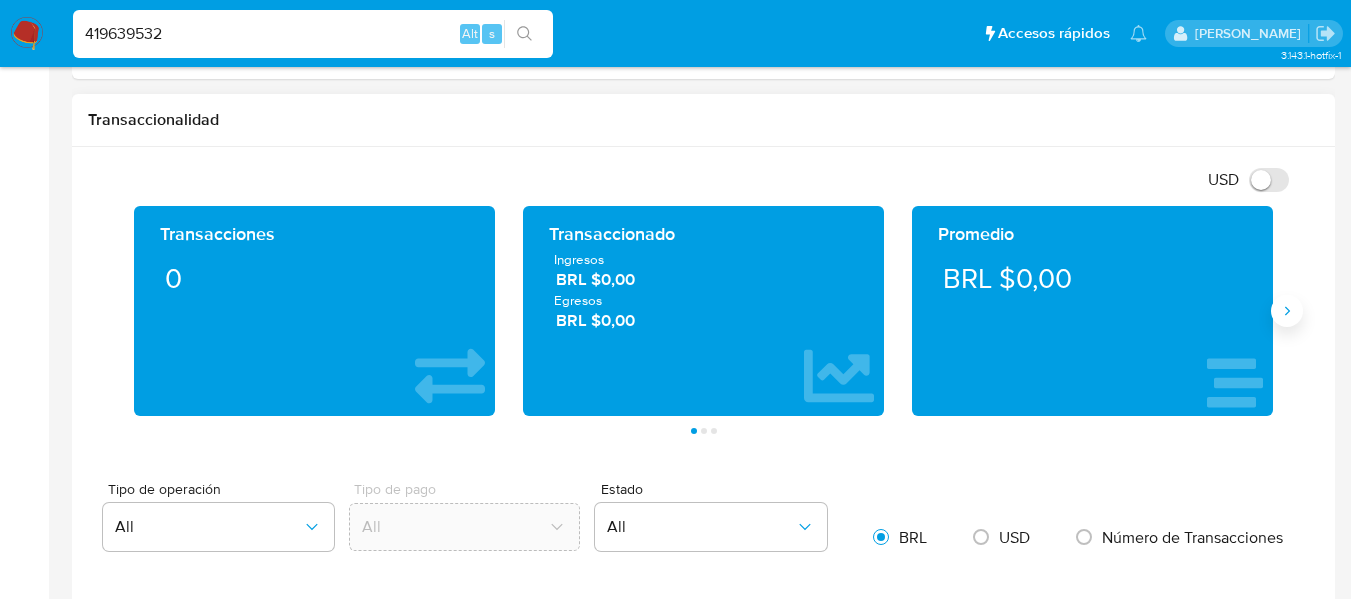 click 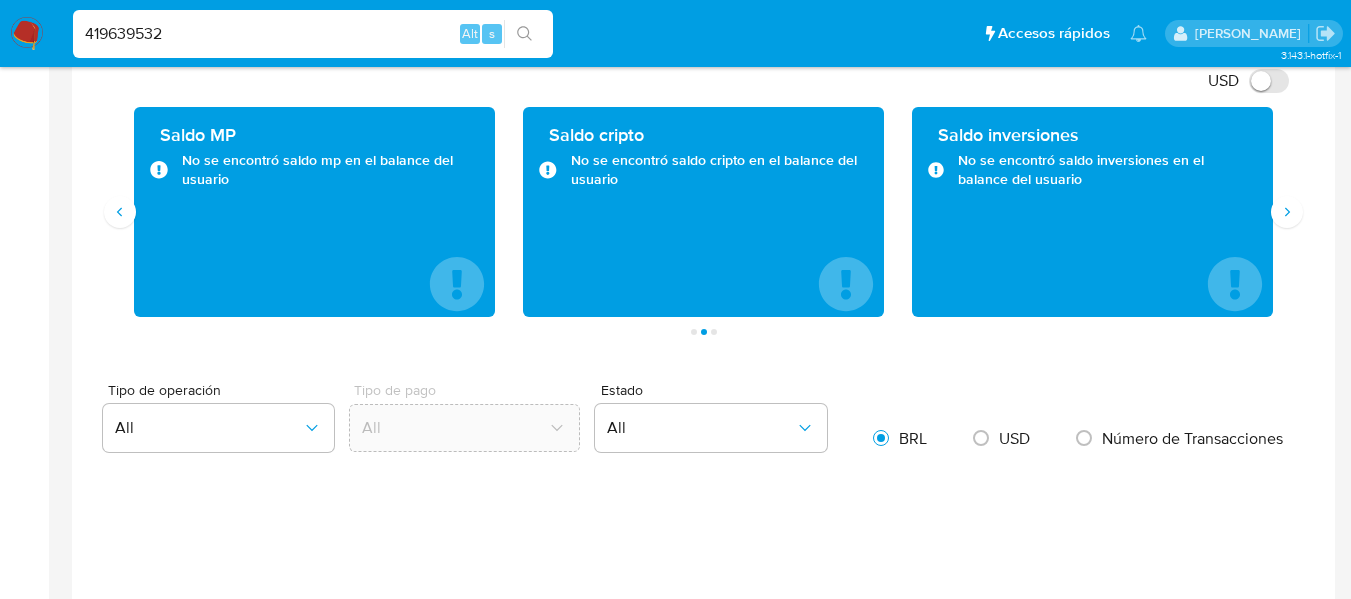 scroll, scrollTop: 1100, scrollLeft: 0, axis: vertical 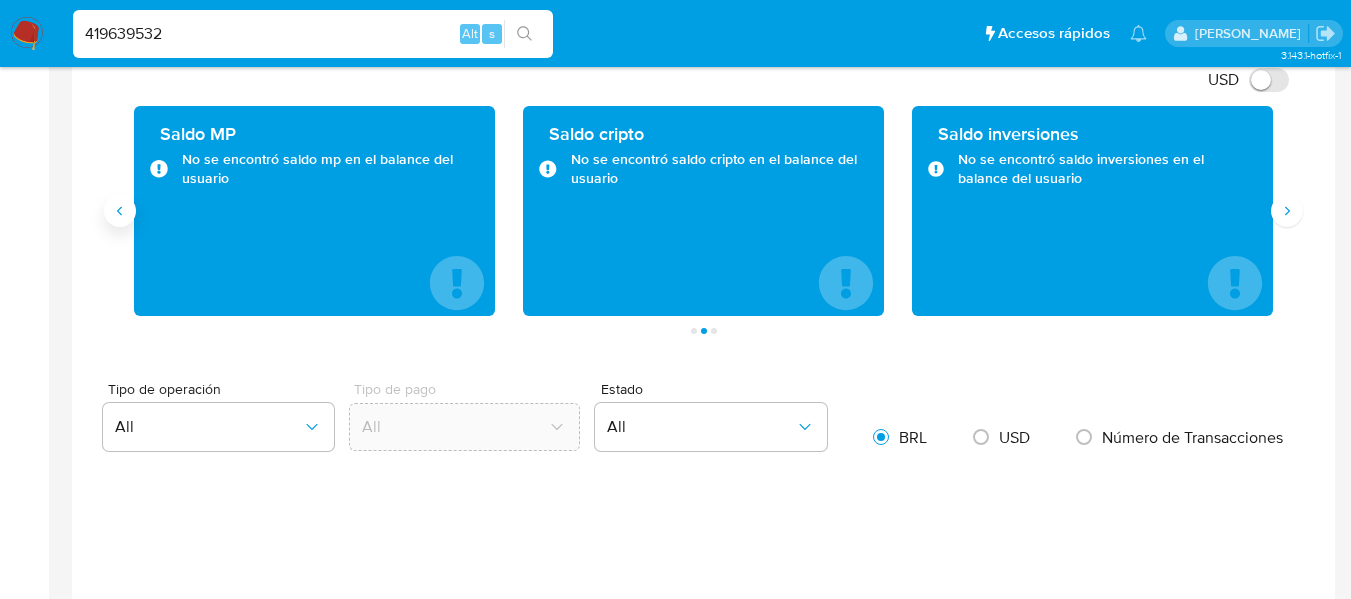 click at bounding box center [120, 211] 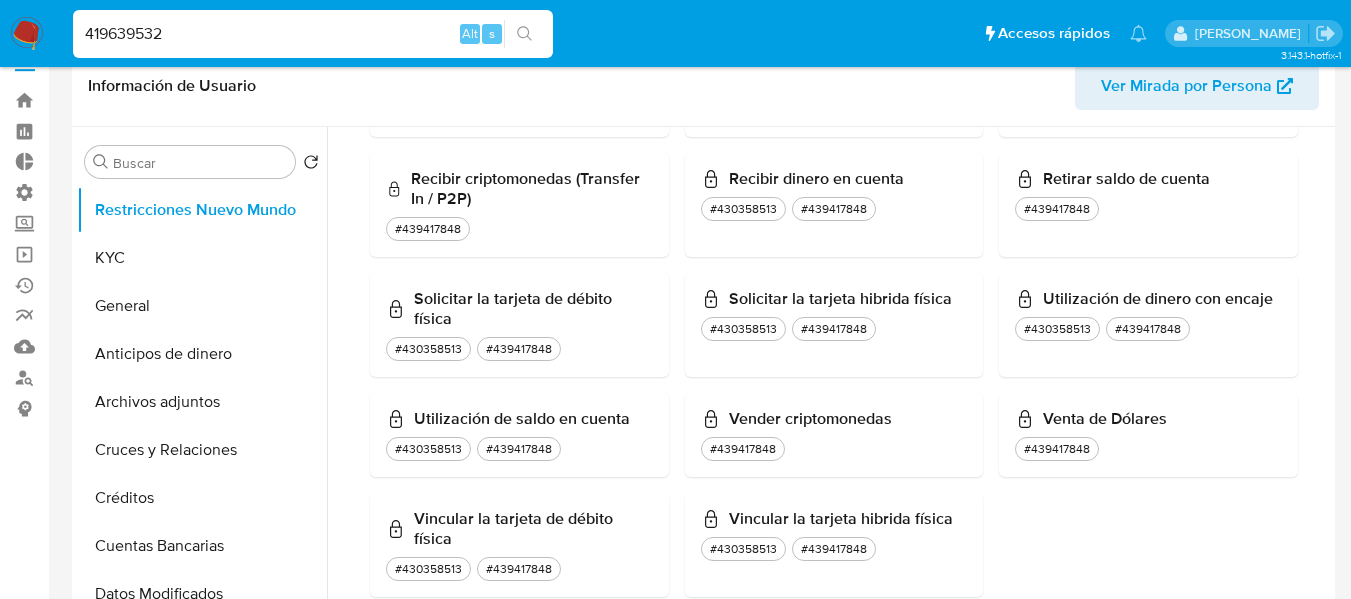 scroll, scrollTop: 0, scrollLeft: 0, axis: both 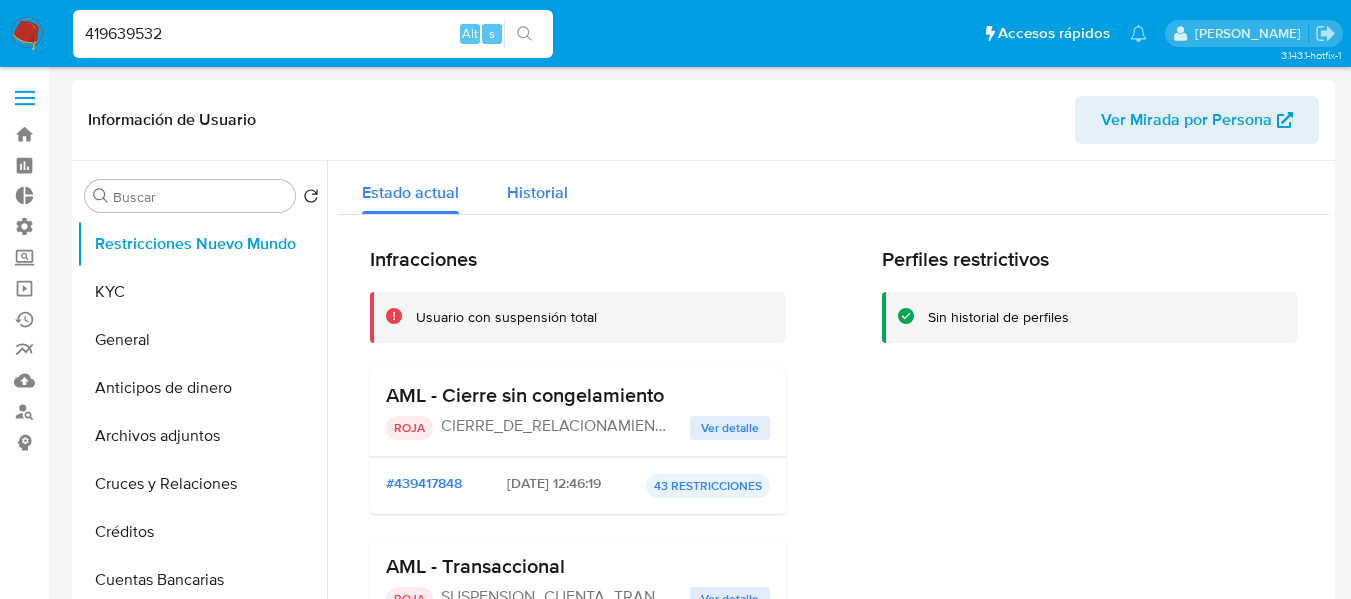 click on "Historial" at bounding box center [537, 187] 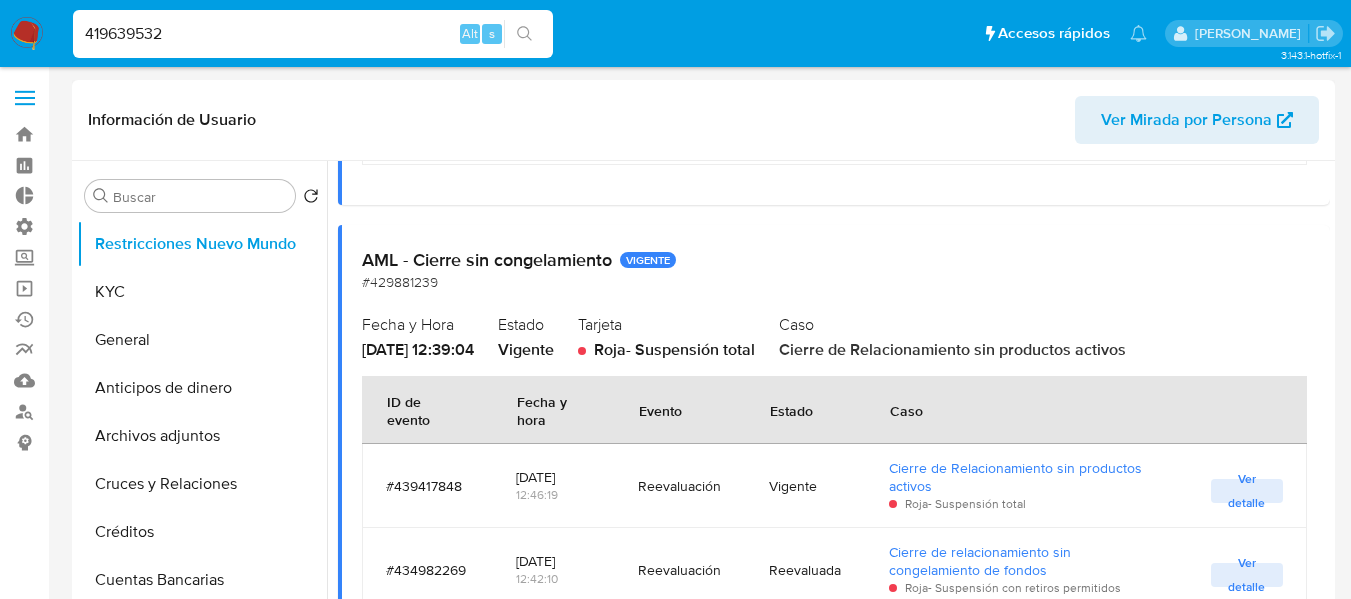 scroll, scrollTop: 400, scrollLeft: 0, axis: vertical 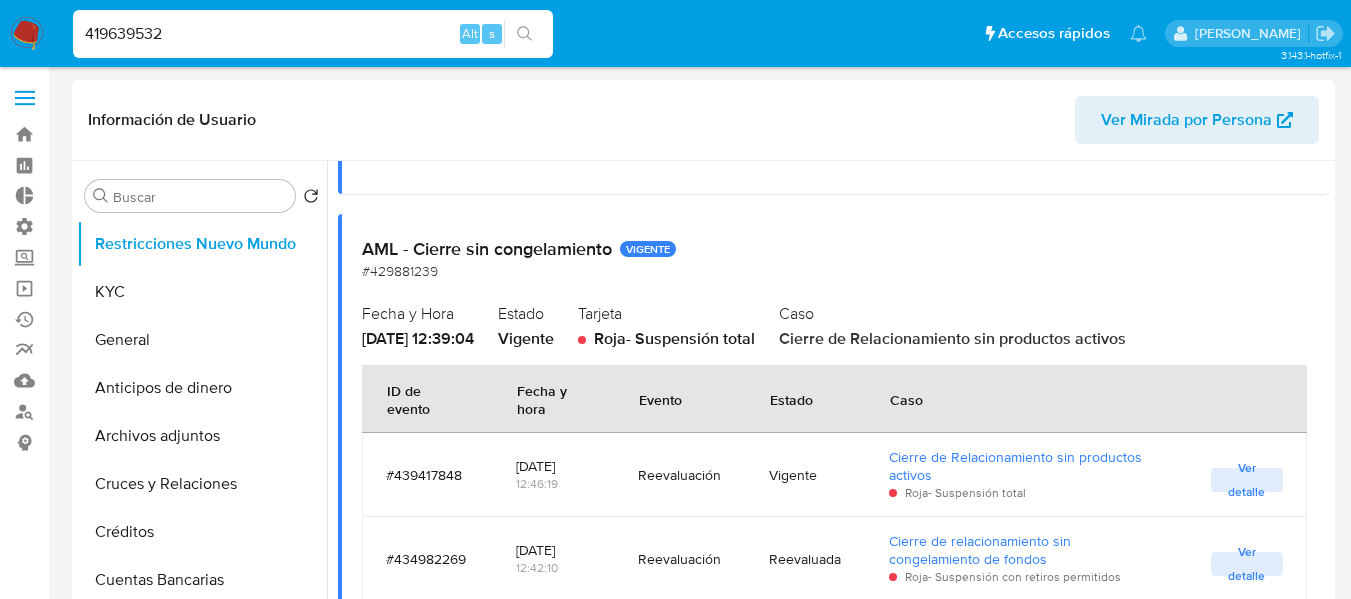 drag, startPoint x: 734, startPoint y: 354, endPoint x: 844, endPoint y: 342, distance: 110.65261 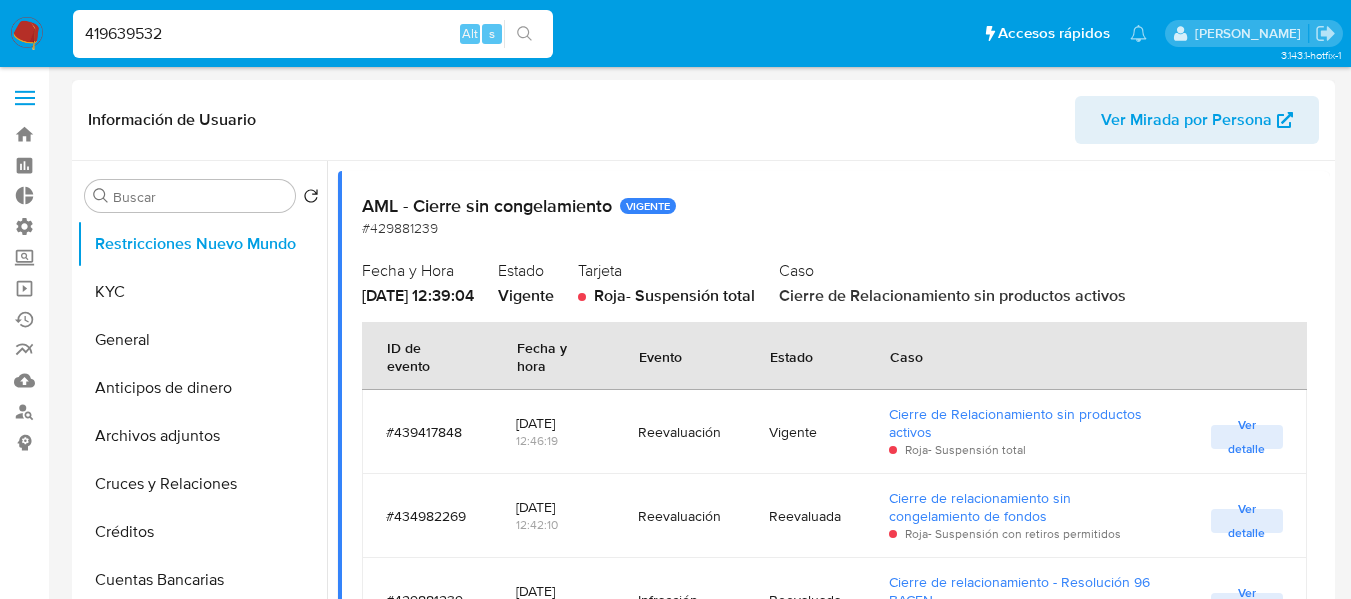 scroll, scrollTop: 478, scrollLeft: 0, axis: vertical 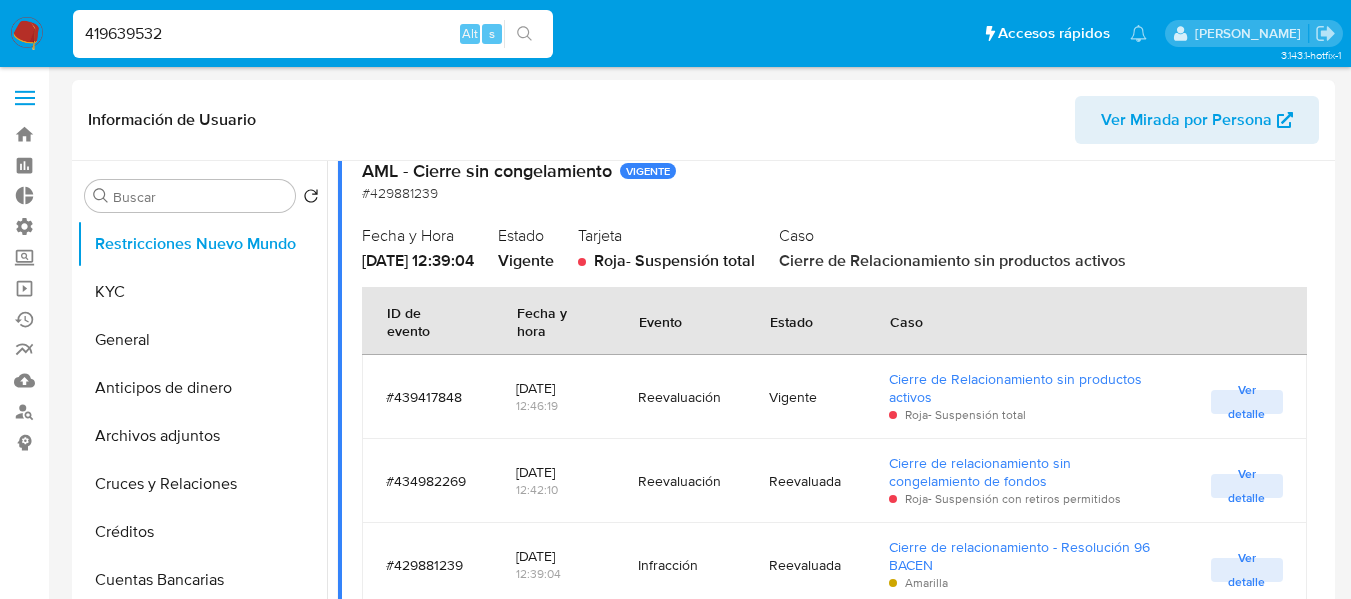 click on "419639532" at bounding box center [313, 34] 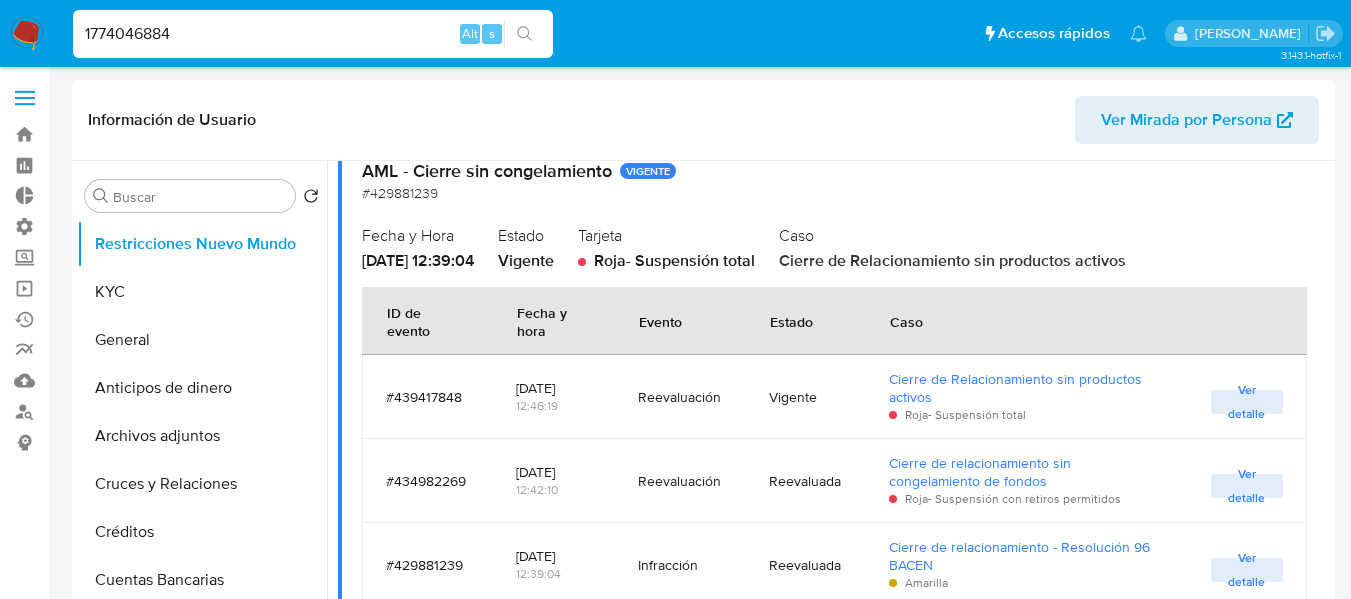 type on "1774046884" 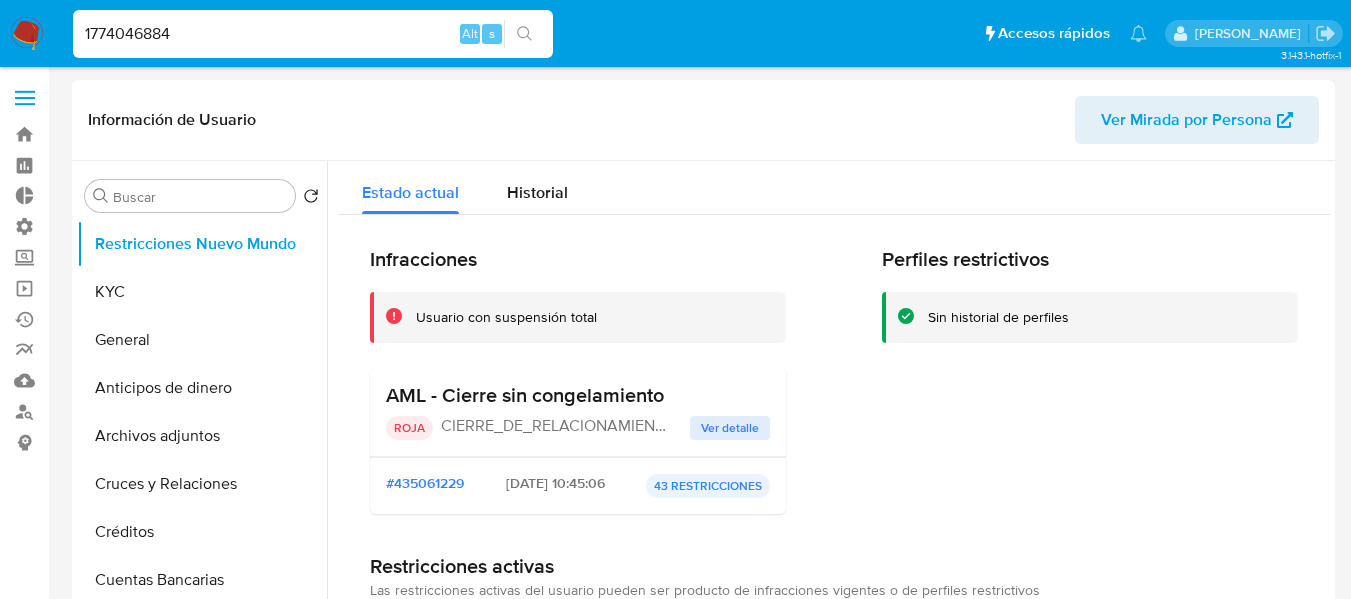 select on "10" 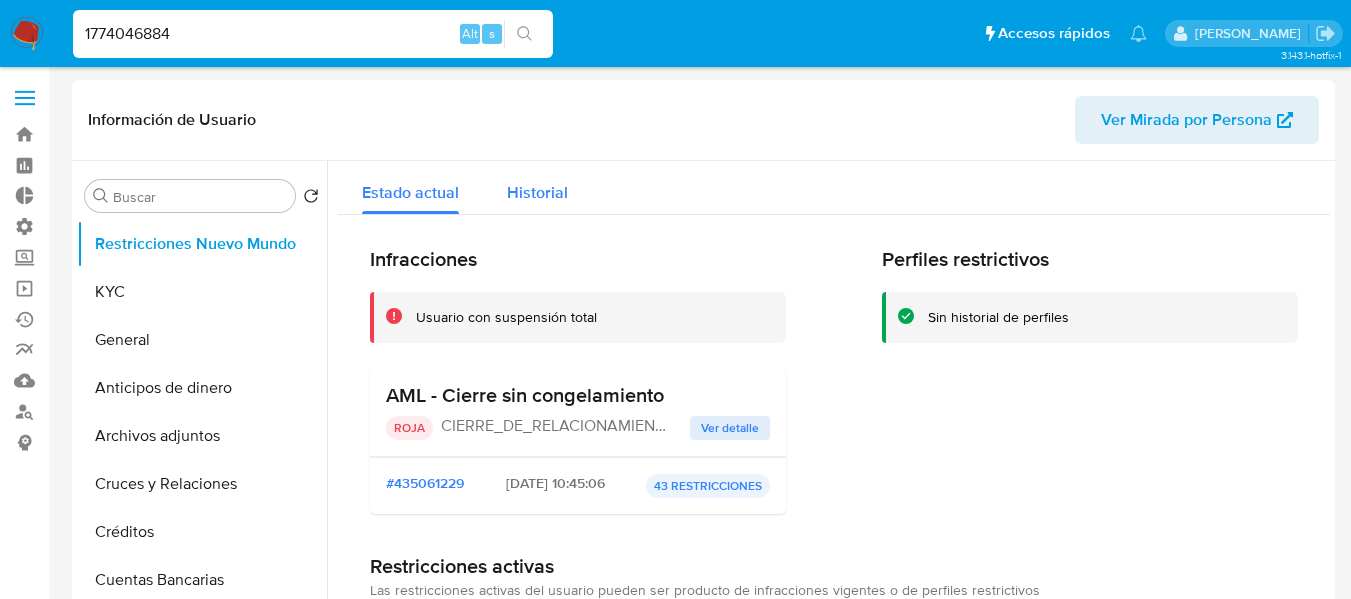 click on "Historial" at bounding box center [537, 192] 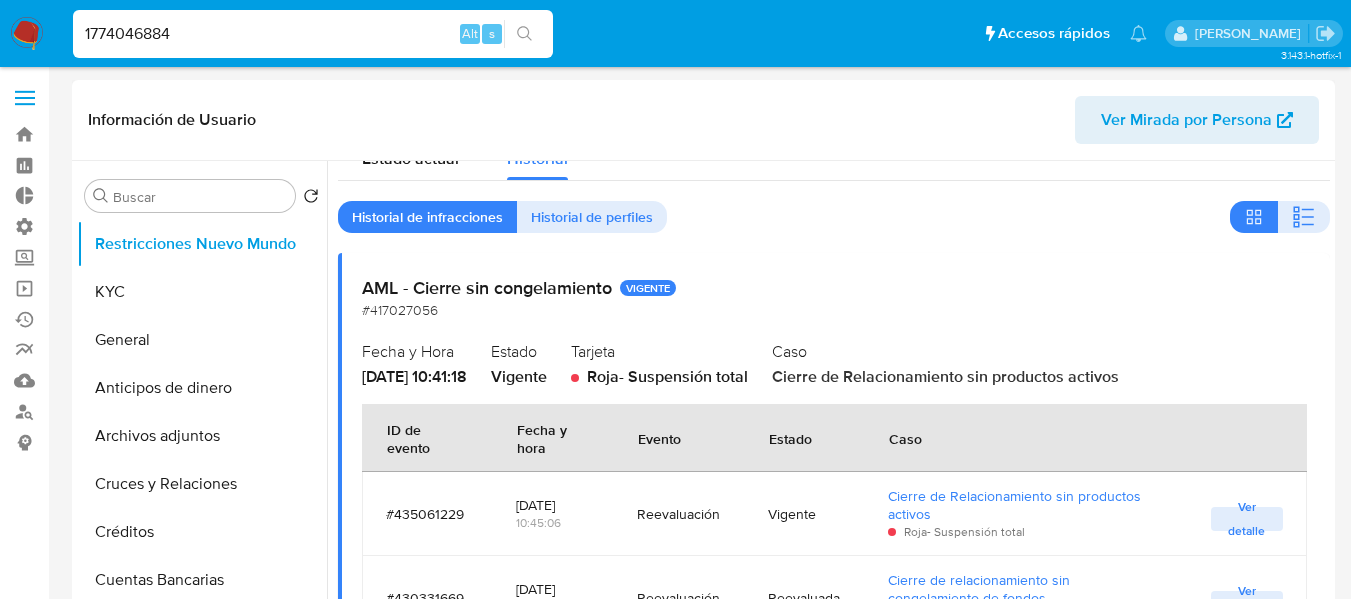 scroll, scrollTop: 0, scrollLeft: 0, axis: both 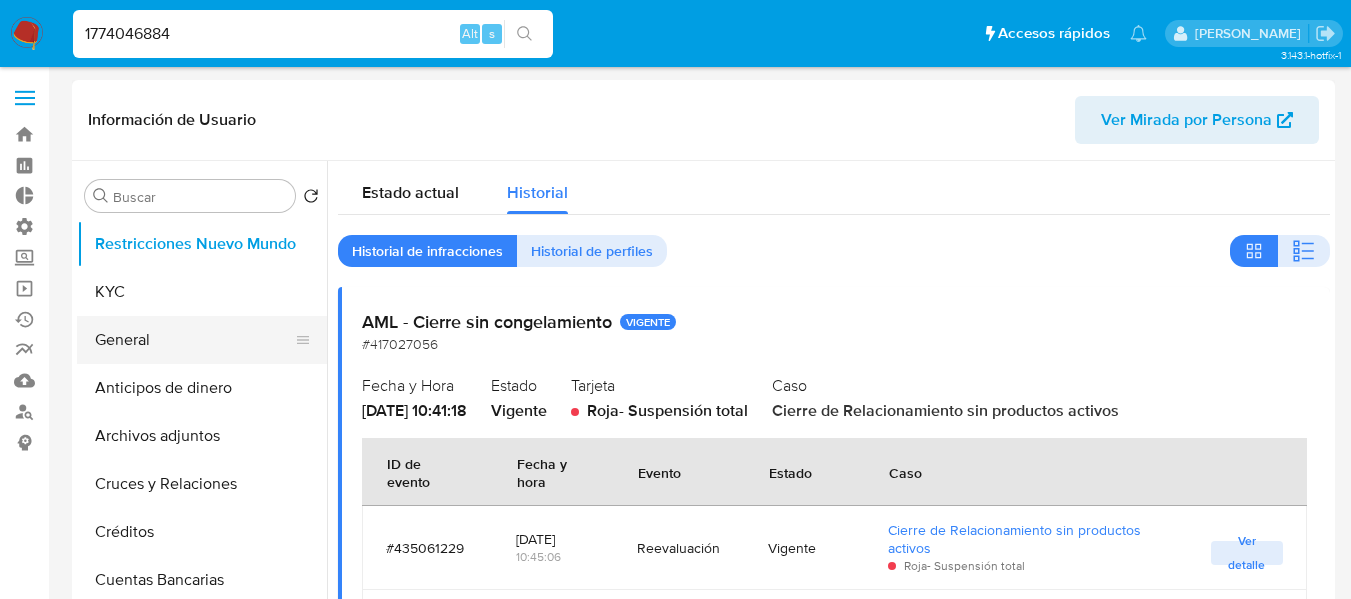 click on "General" at bounding box center (194, 340) 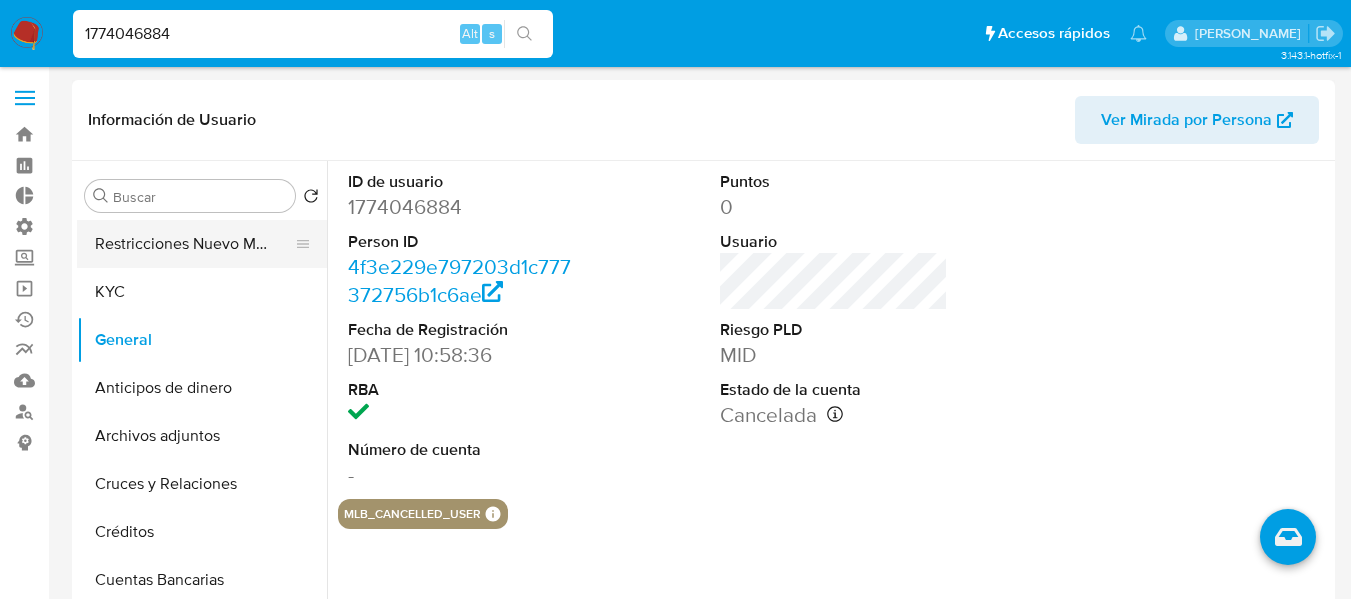 click on "Restricciones Nuevo Mundo" at bounding box center (194, 244) 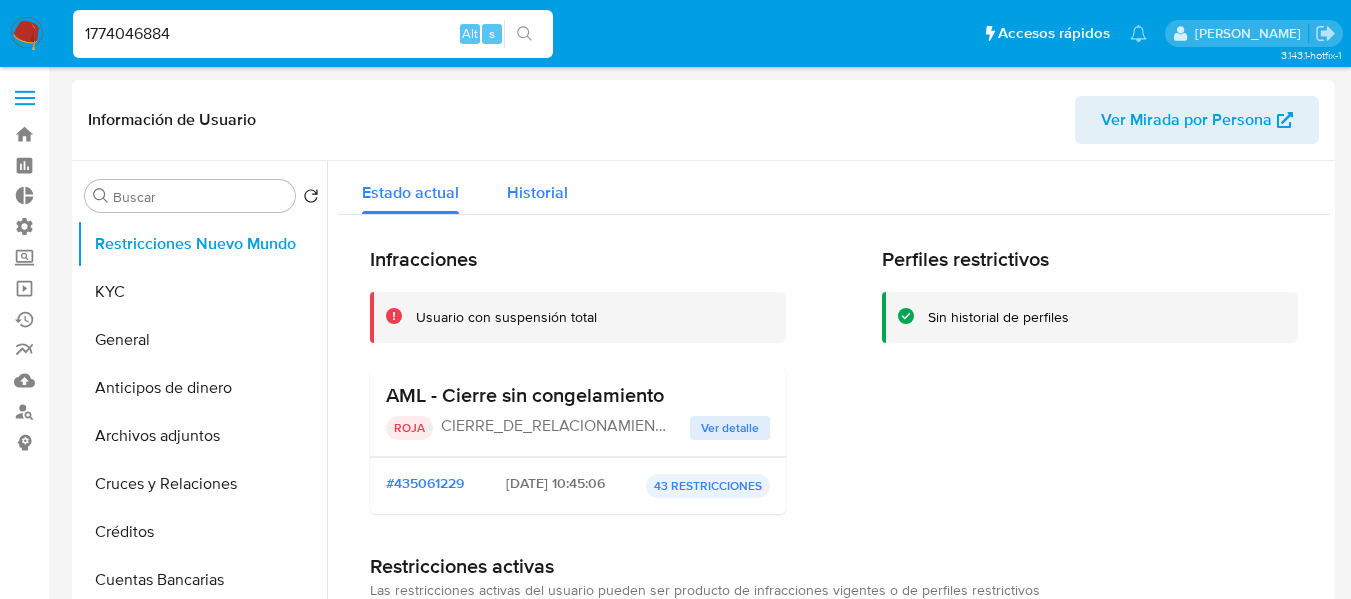 click on "Historial" at bounding box center (537, 187) 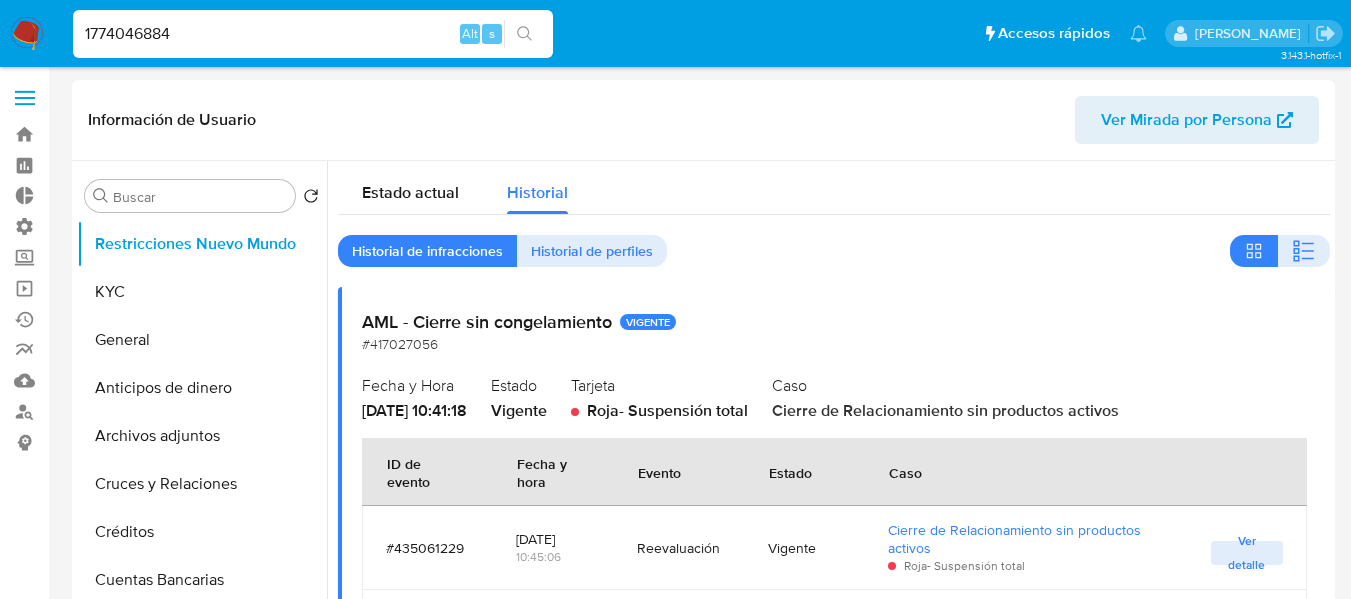 scroll, scrollTop: 100, scrollLeft: 0, axis: vertical 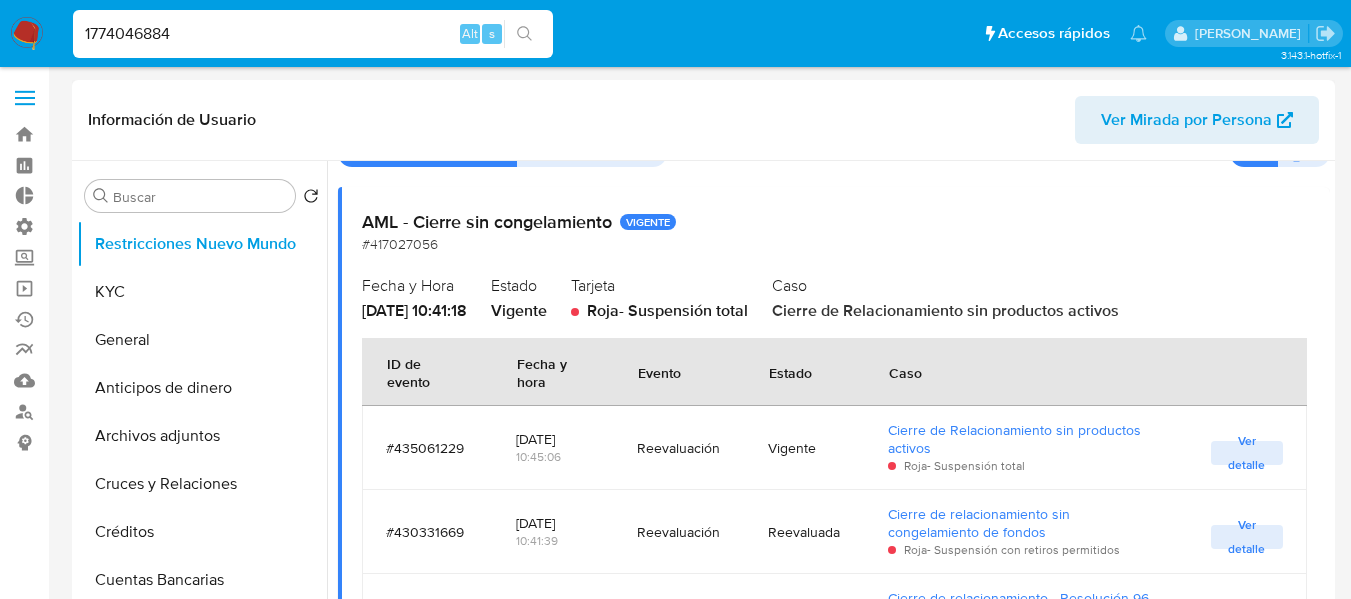 drag, startPoint x: 544, startPoint y: 447, endPoint x: 515, endPoint y: 425, distance: 36.40055 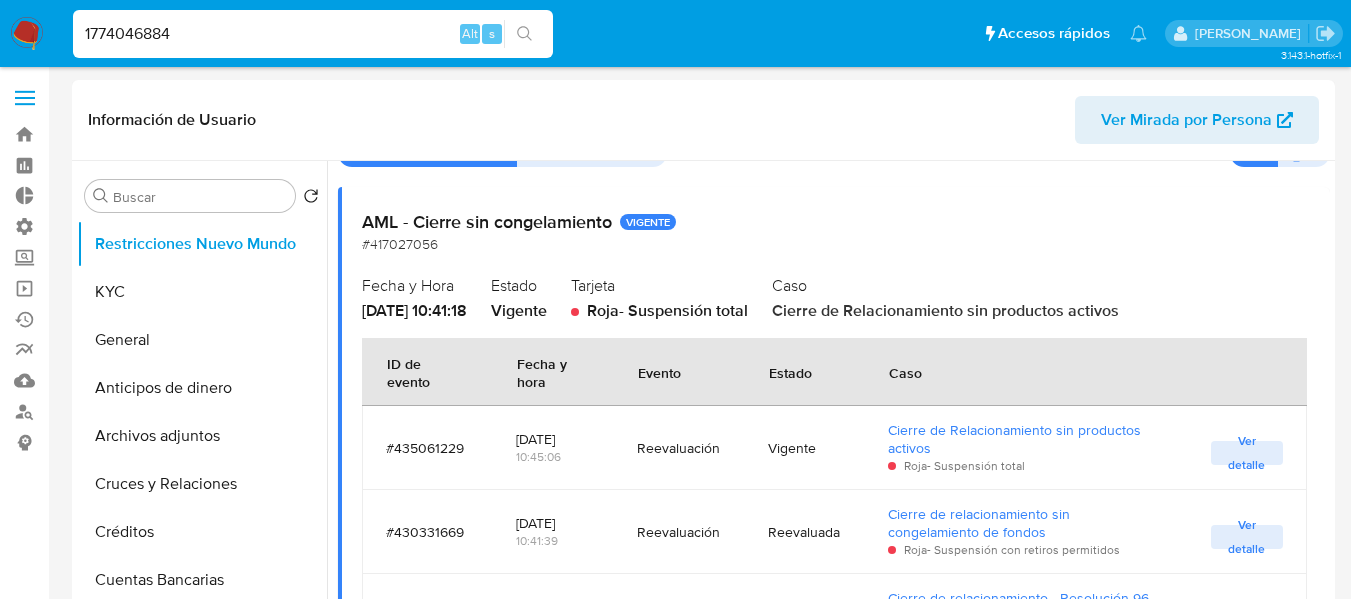 click on "1774046884" at bounding box center [313, 34] 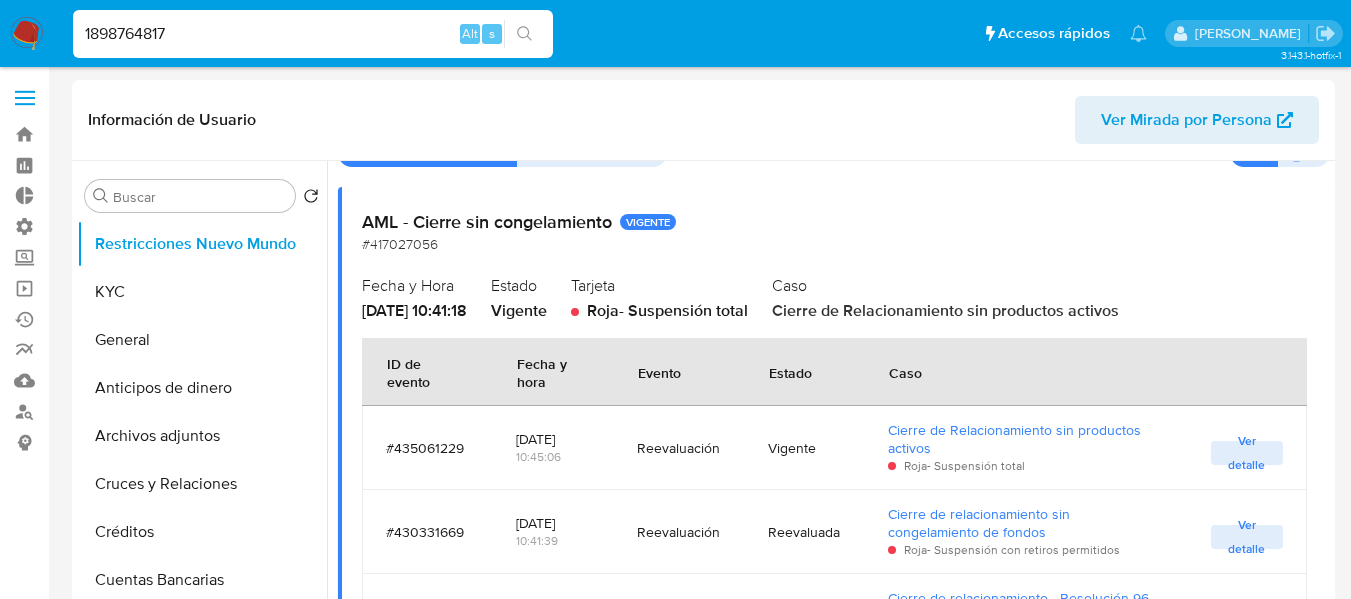 type on "1898764817" 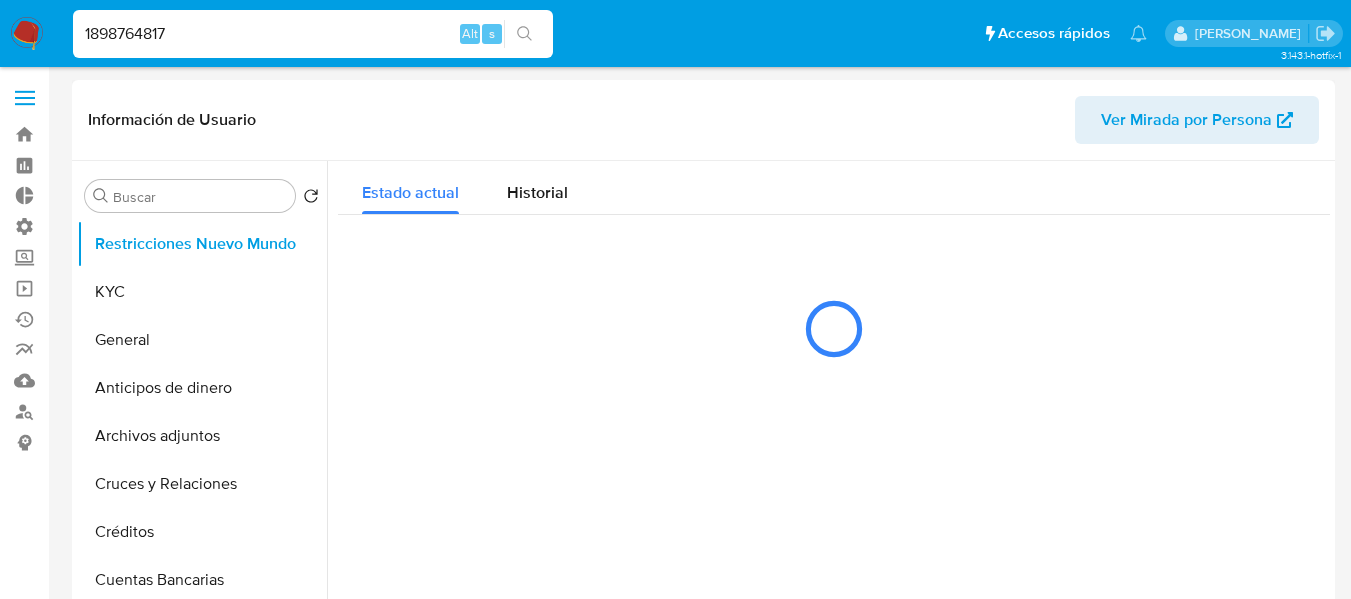 select on "10" 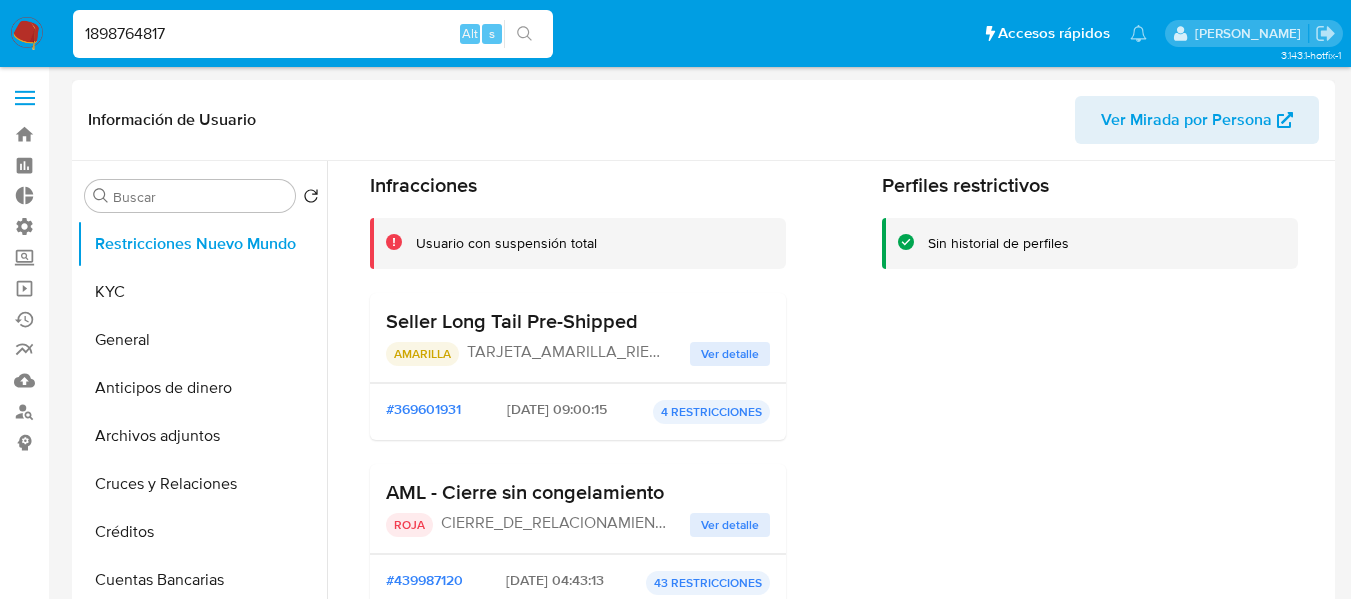 scroll, scrollTop: 0, scrollLeft: 0, axis: both 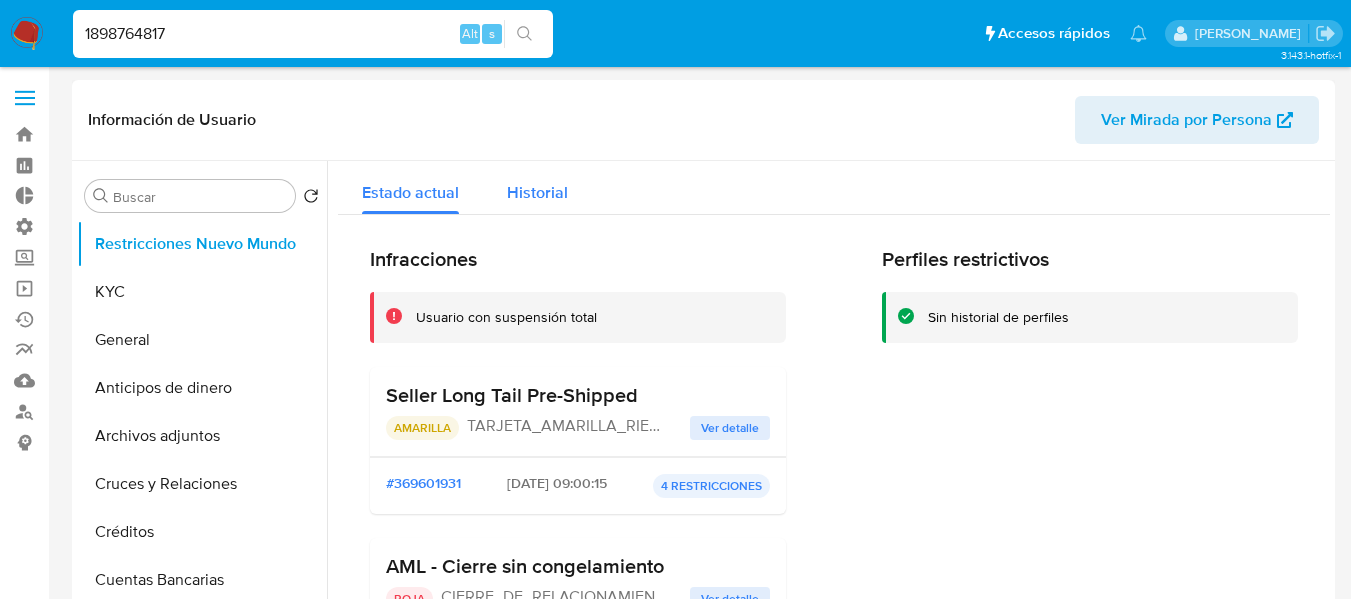 click on "Historial" at bounding box center (537, 192) 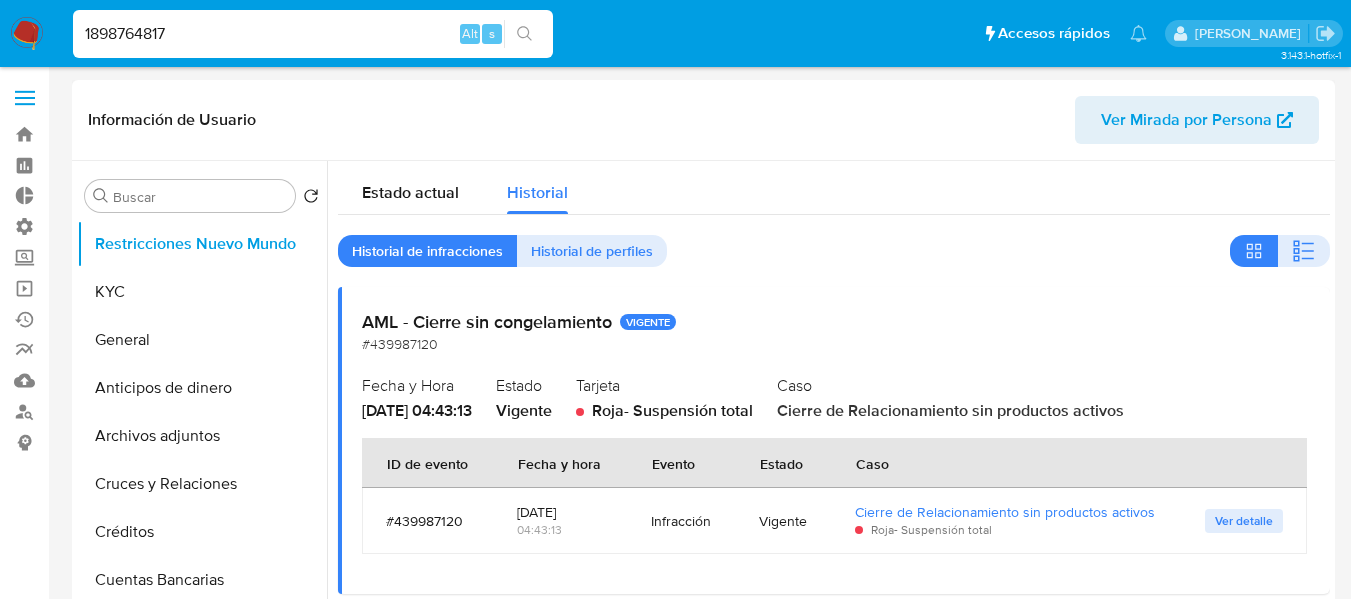 scroll, scrollTop: 100, scrollLeft: 0, axis: vertical 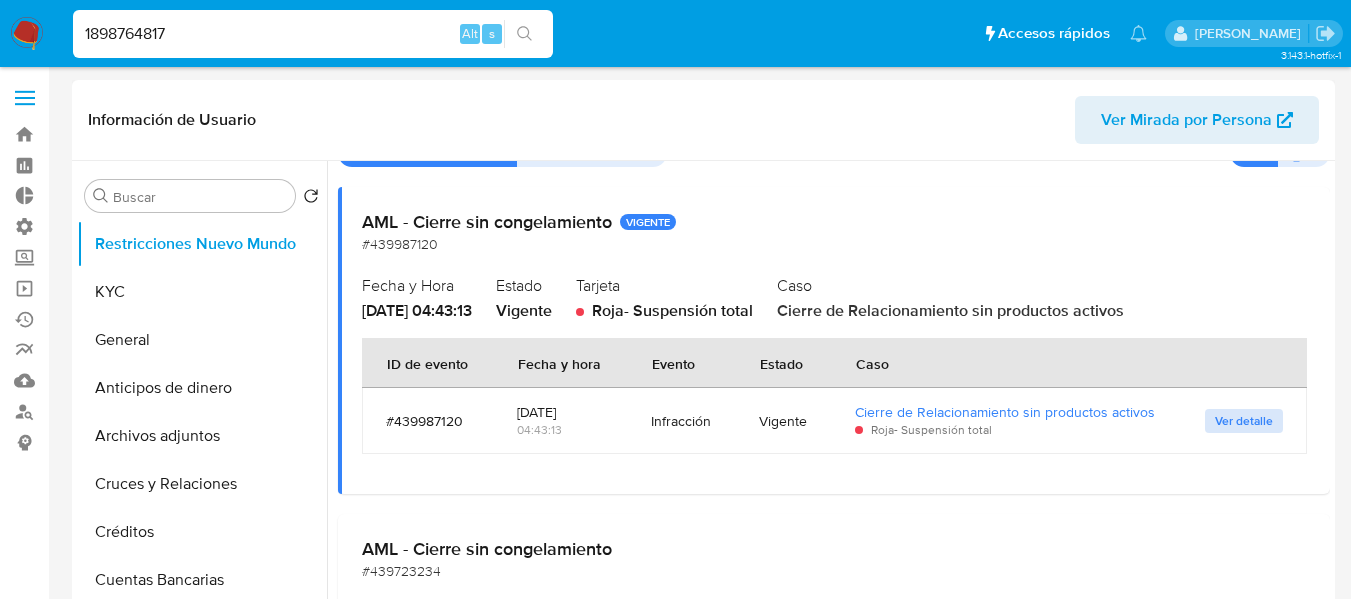click on "Ver detalle" at bounding box center (1244, 421) 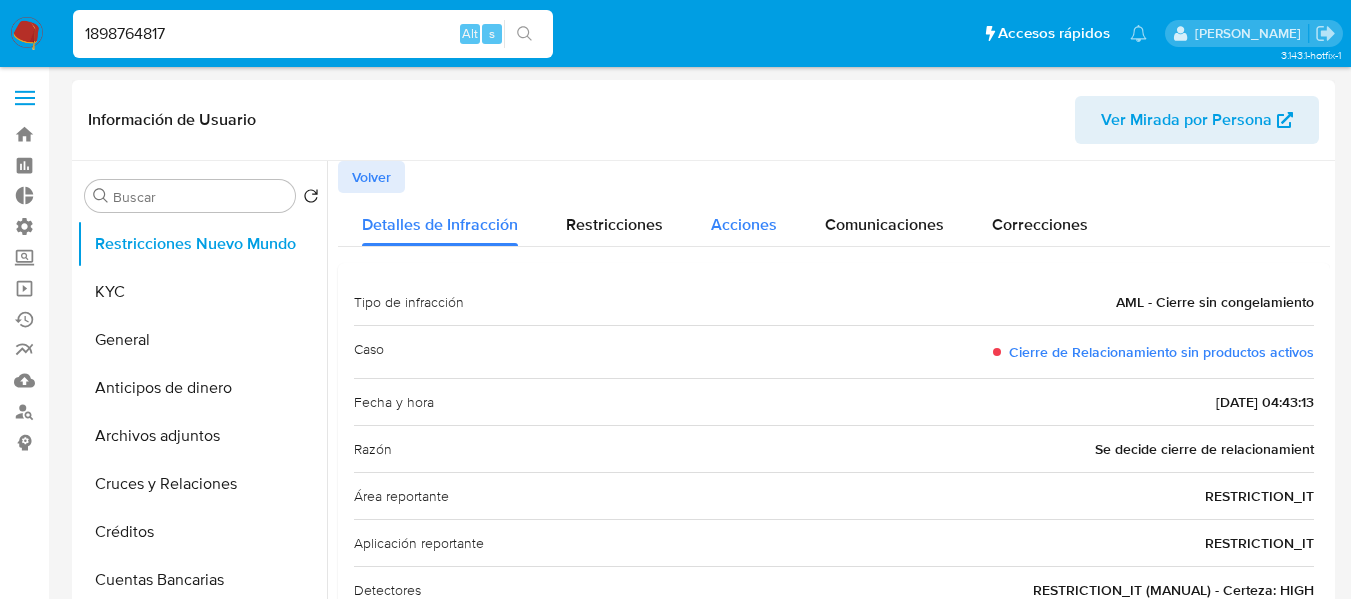 click on "Acciones" at bounding box center (744, 224) 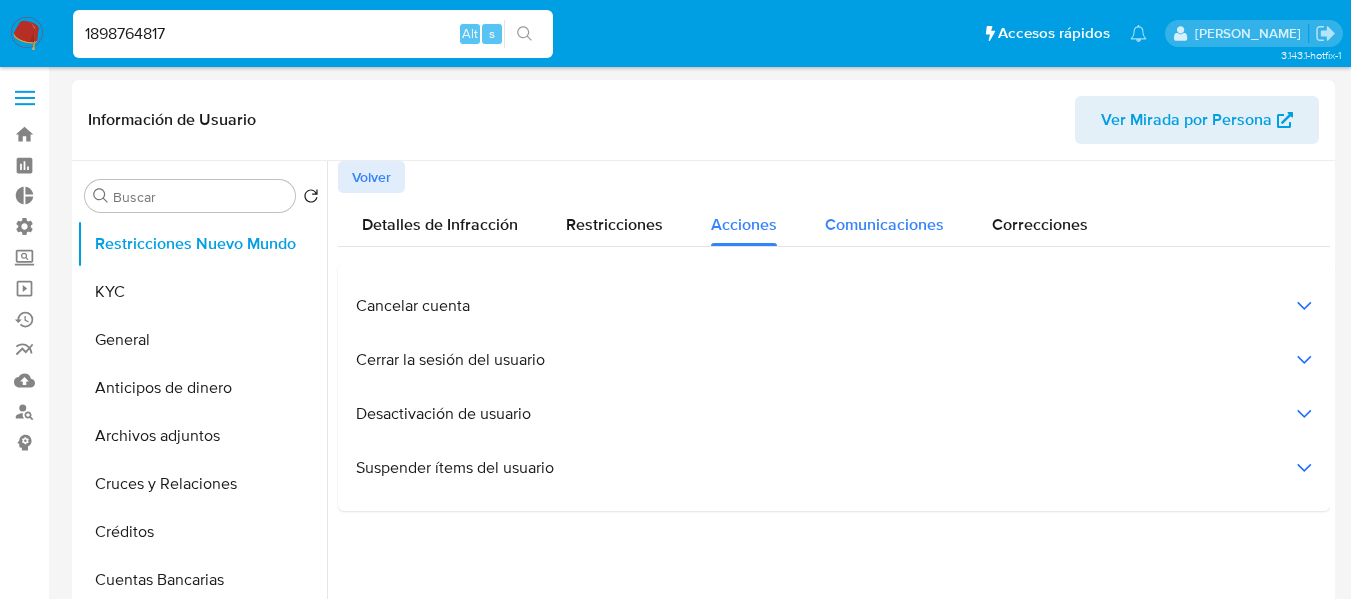 click on "Comunicaciones" at bounding box center [884, 224] 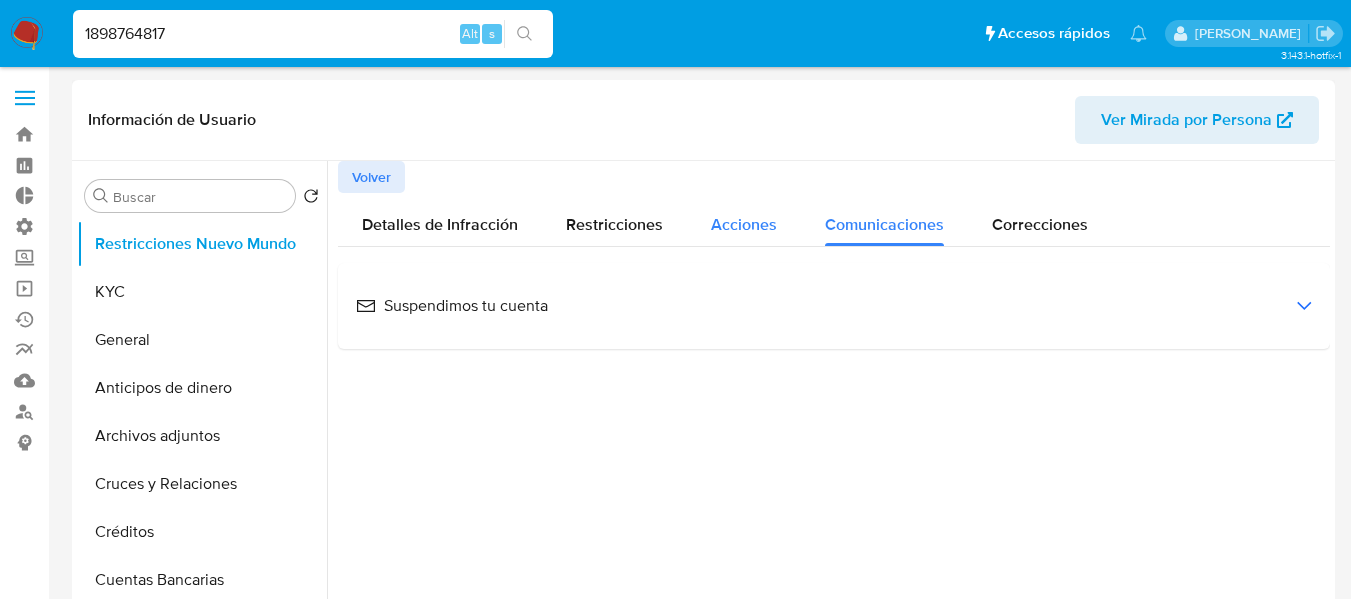 click on "Acciones" at bounding box center (744, 224) 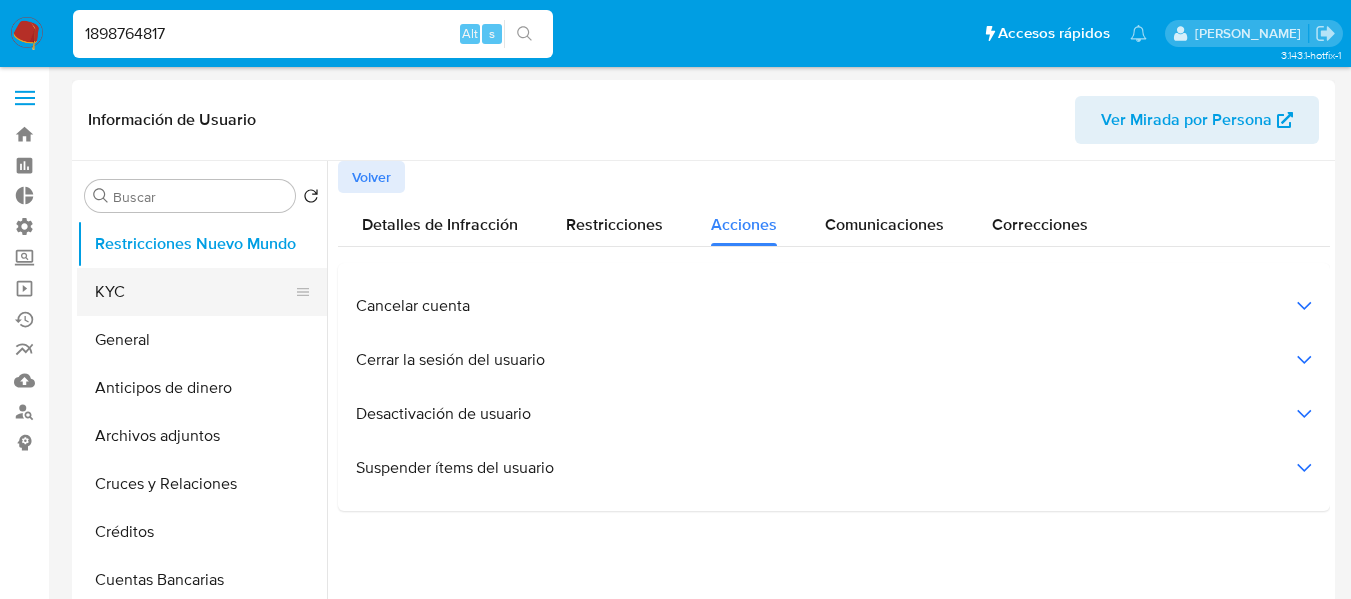 click on "KYC" at bounding box center (194, 292) 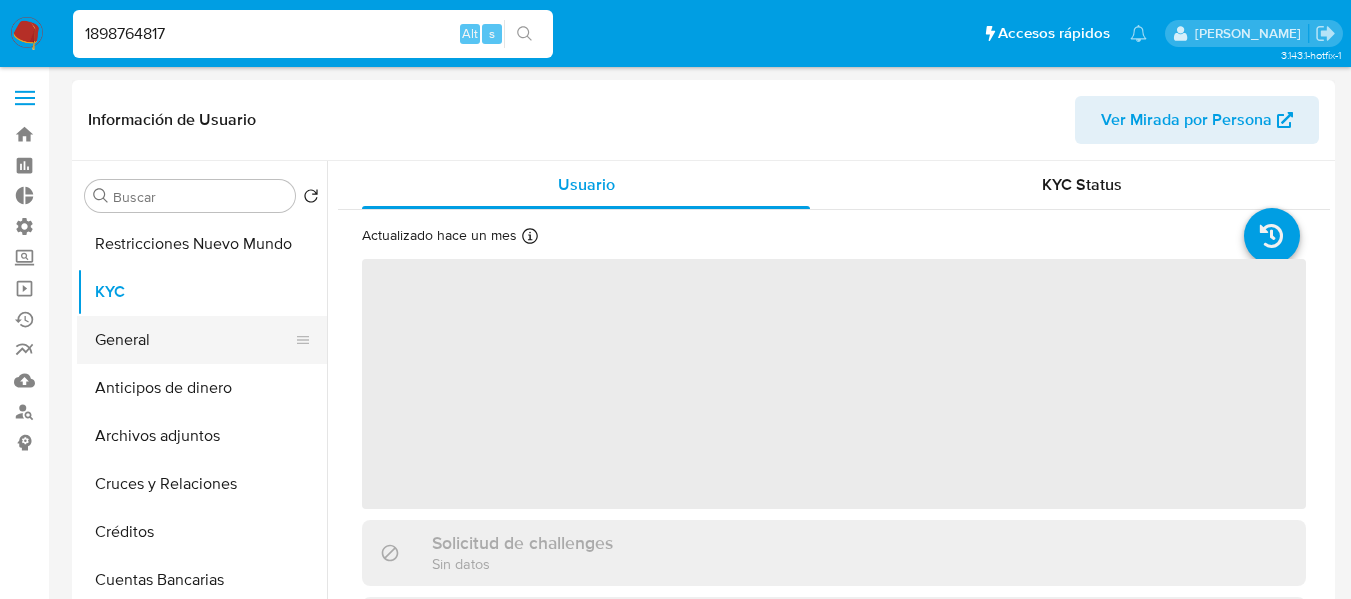 click on "General" at bounding box center [194, 340] 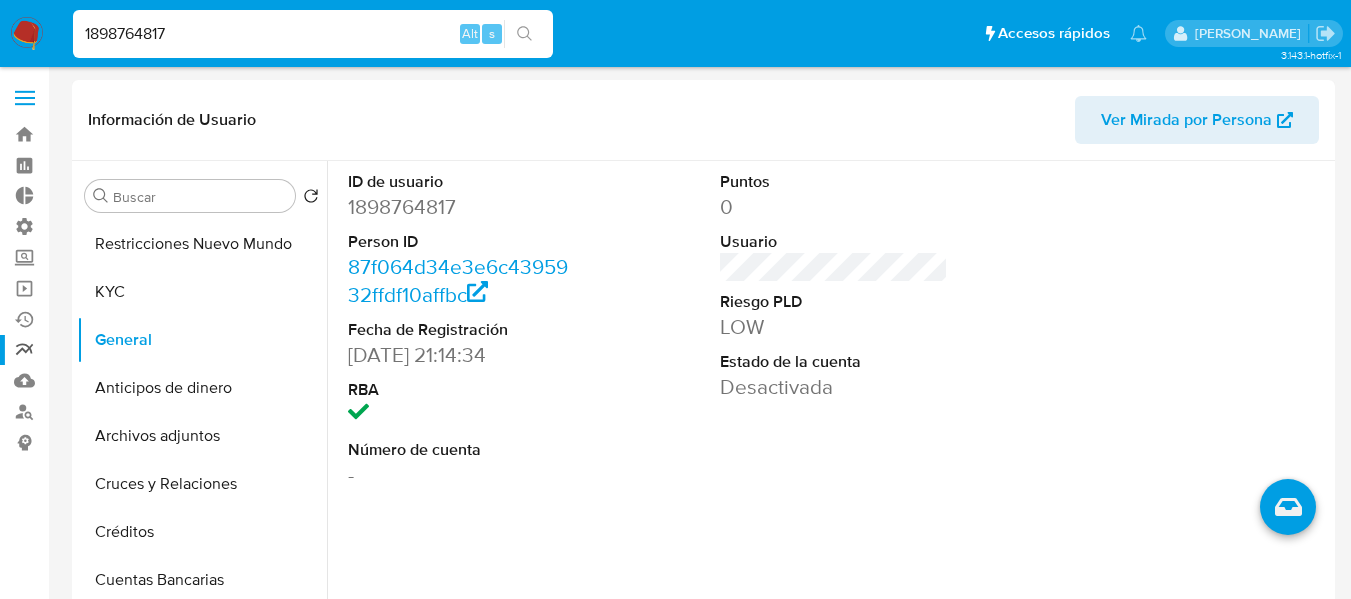 click on "Reportes" at bounding box center (119, 350) 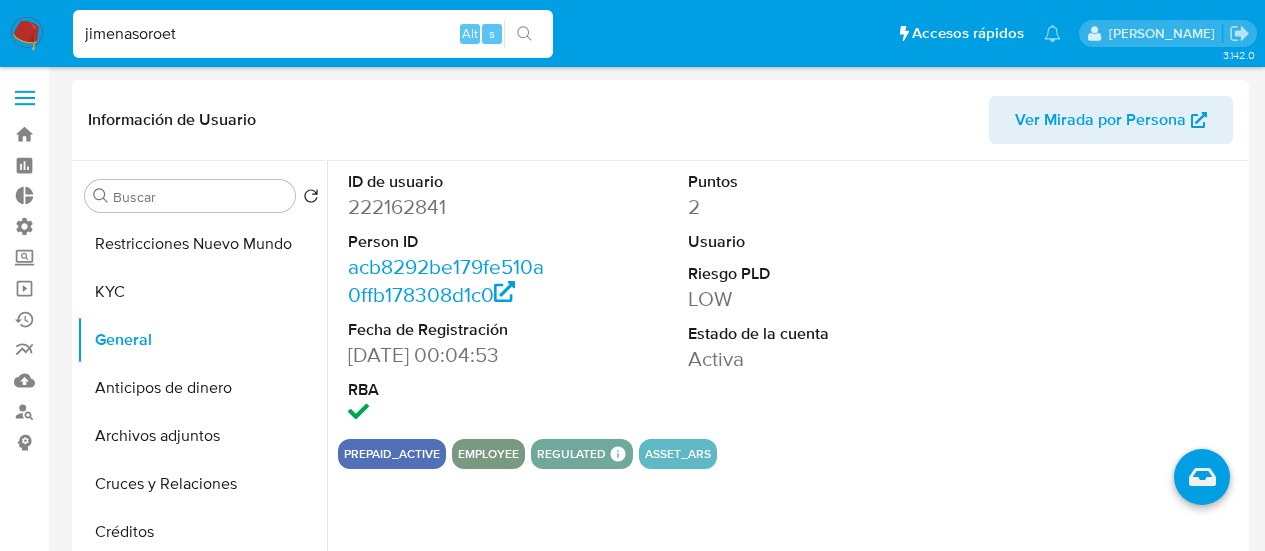 select on "10" 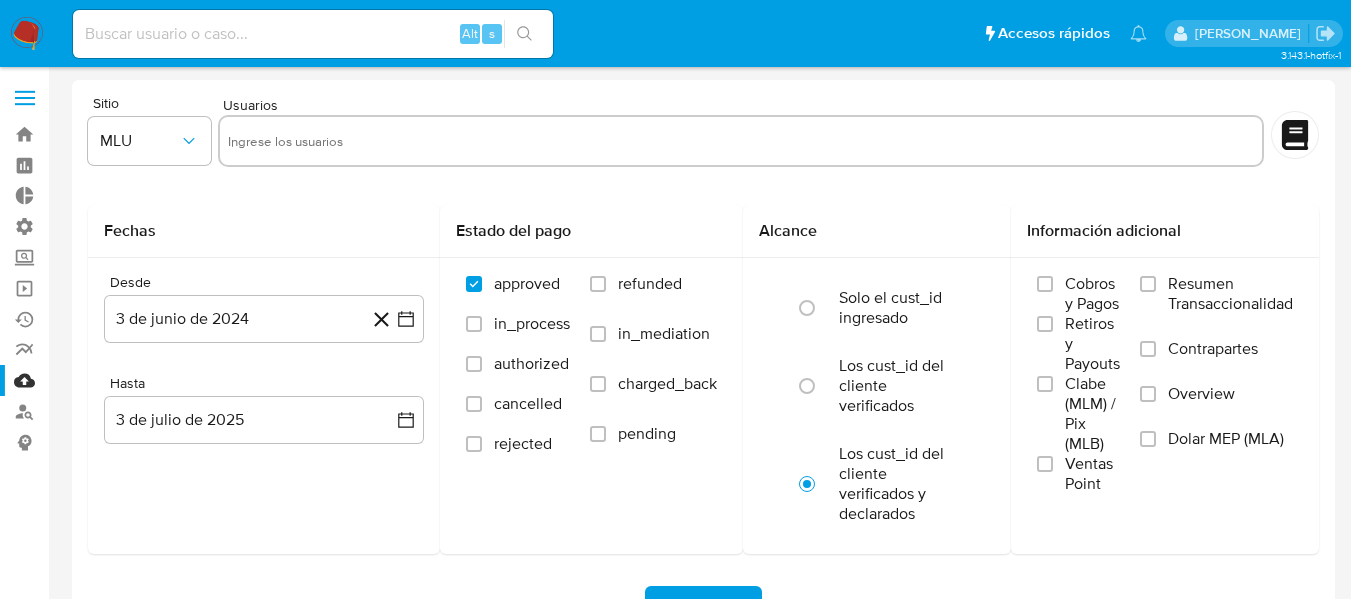 scroll, scrollTop: 0, scrollLeft: 0, axis: both 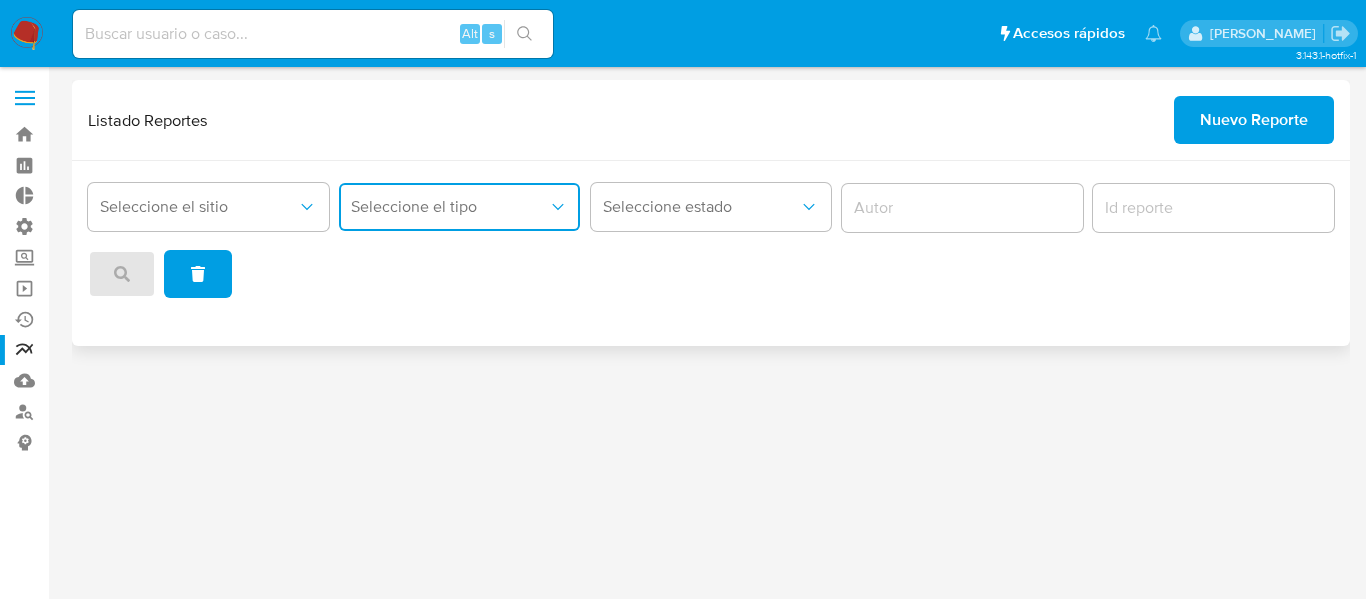 click on "Seleccione el tipo" at bounding box center [449, 207] 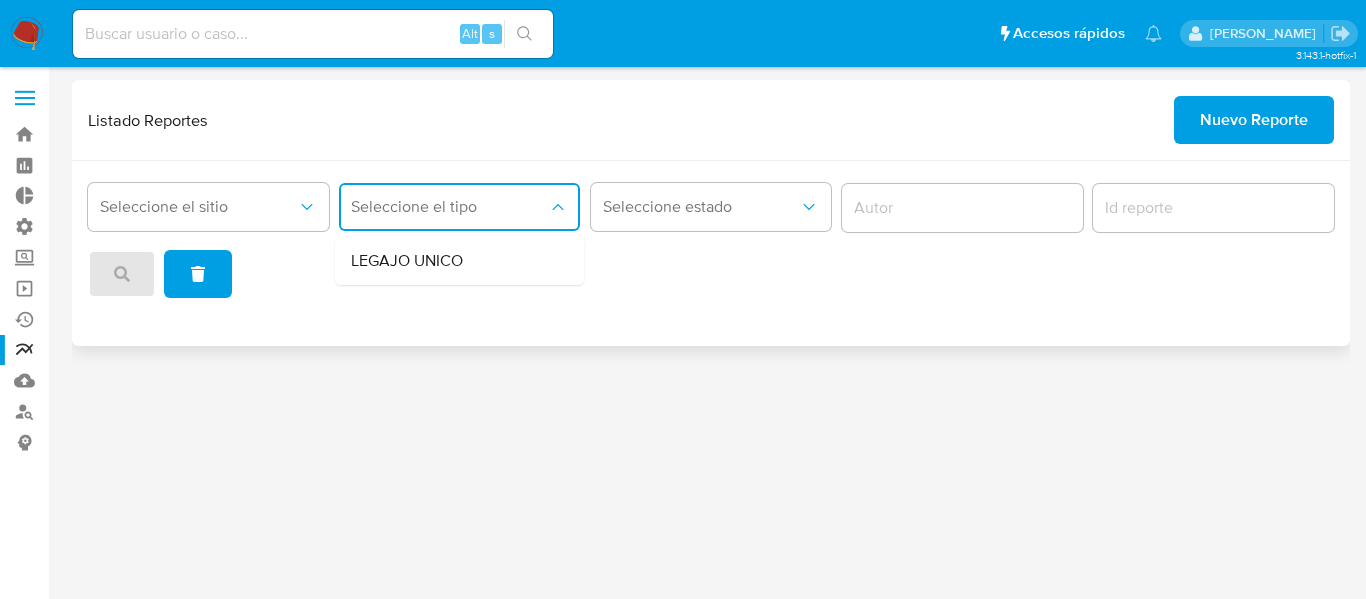 click on "Seleccione el tipo" at bounding box center (449, 207) 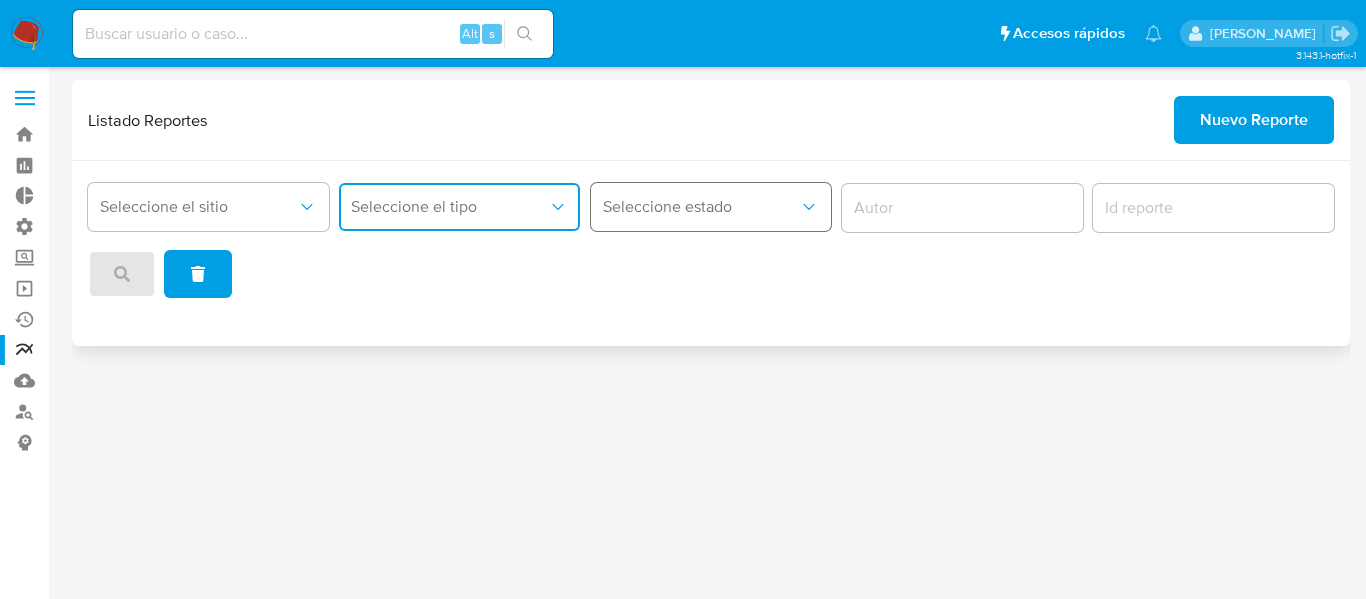 click on "Seleccione estado" at bounding box center [701, 207] 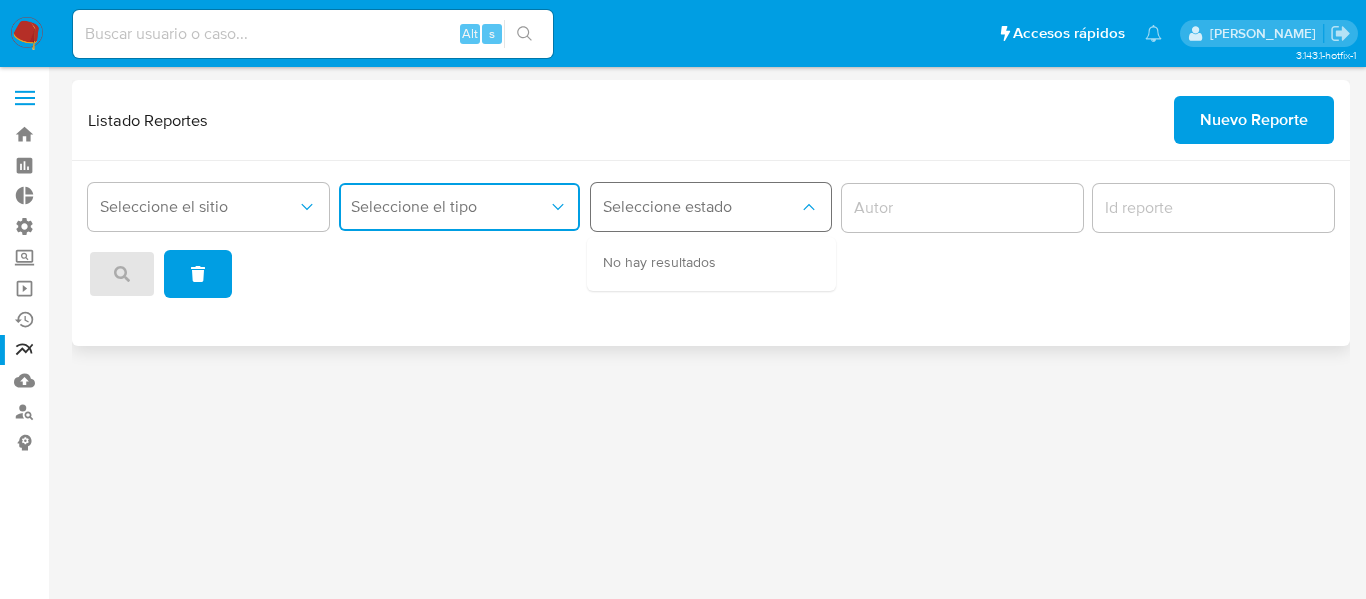 click on "Seleccione estado" at bounding box center (701, 207) 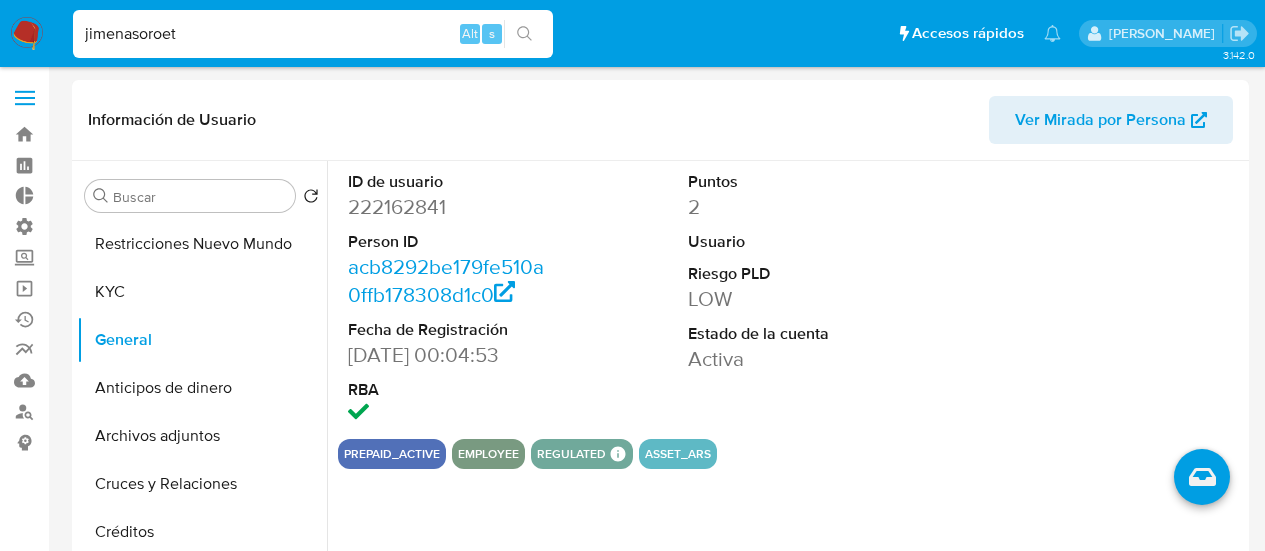 select on "10" 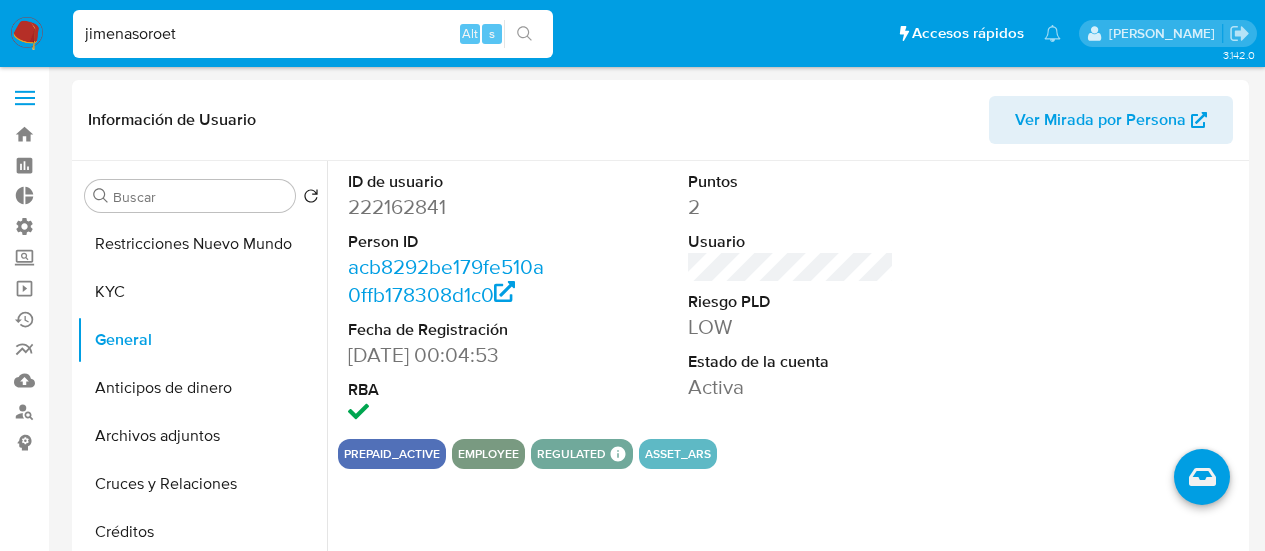 scroll, scrollTop: 0, scrollLeft: 0, axis: both 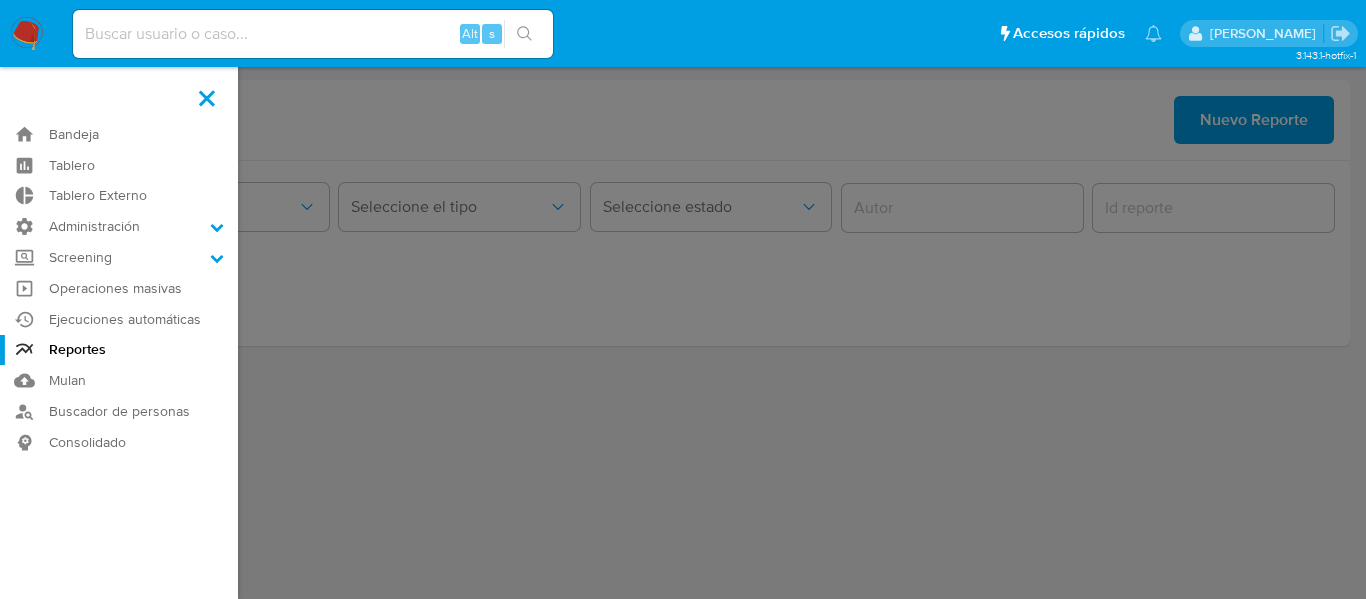 click at bounding box center (683, 299) 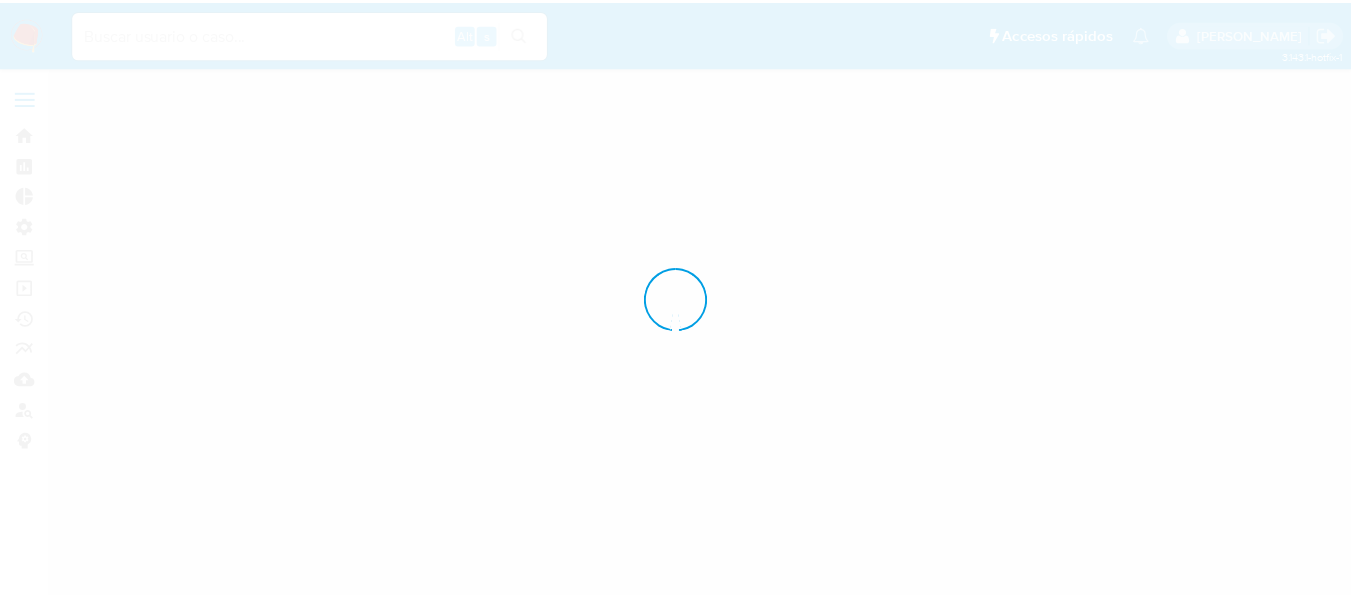 scroll, scrollTop: 0, scrollLeft: 0, axis: both 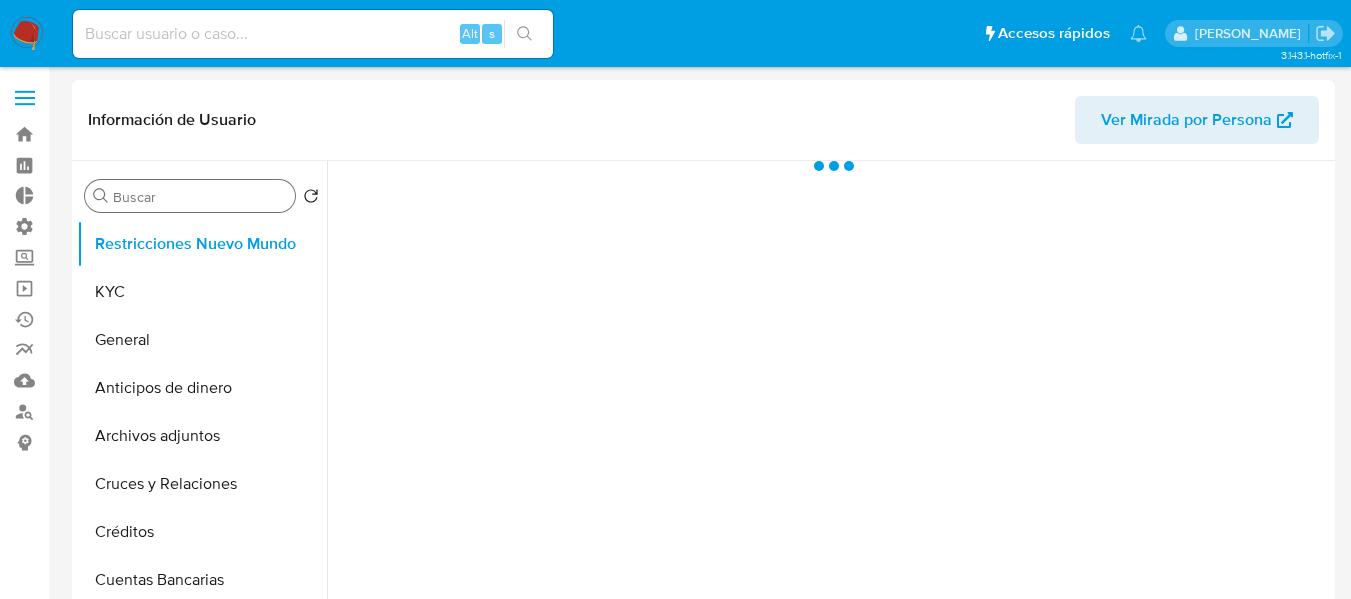 click on "Buscar" at bounding box center (200, 197) 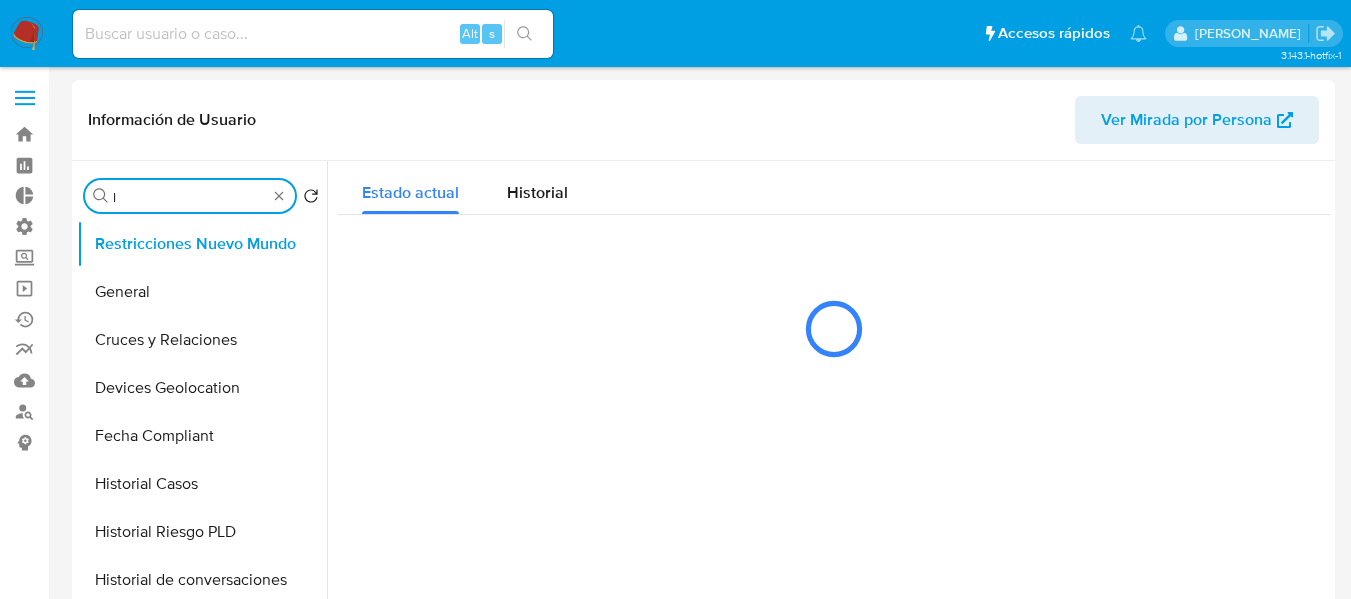type on "li" 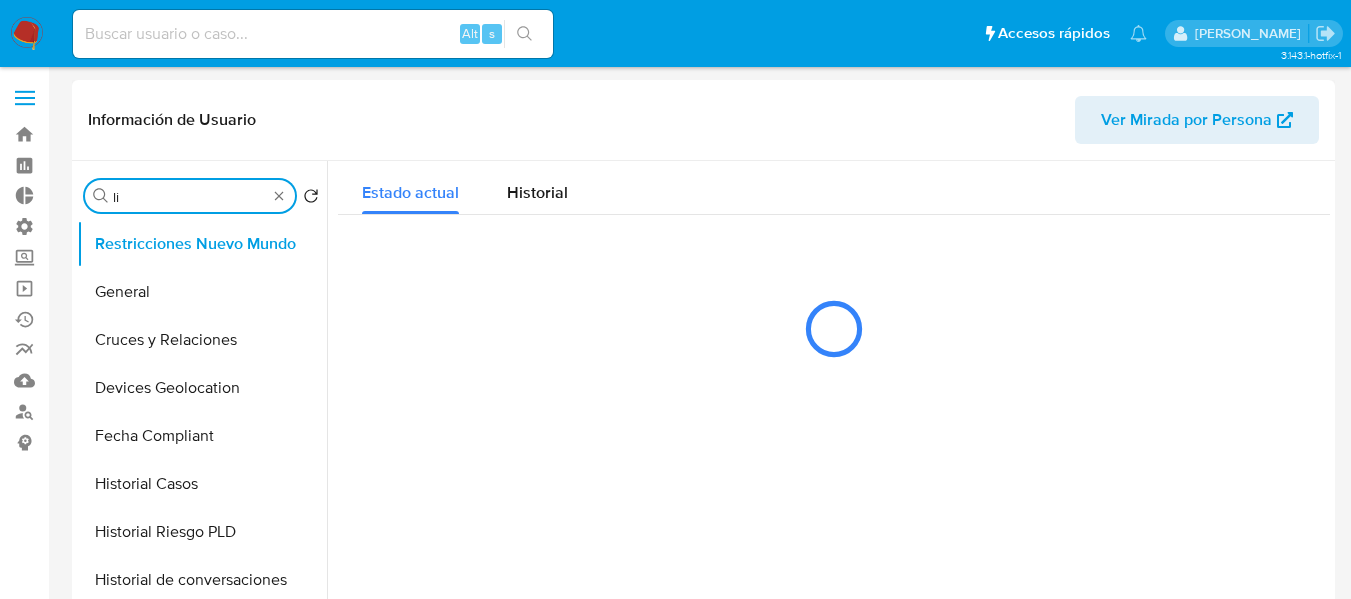 select on "10" 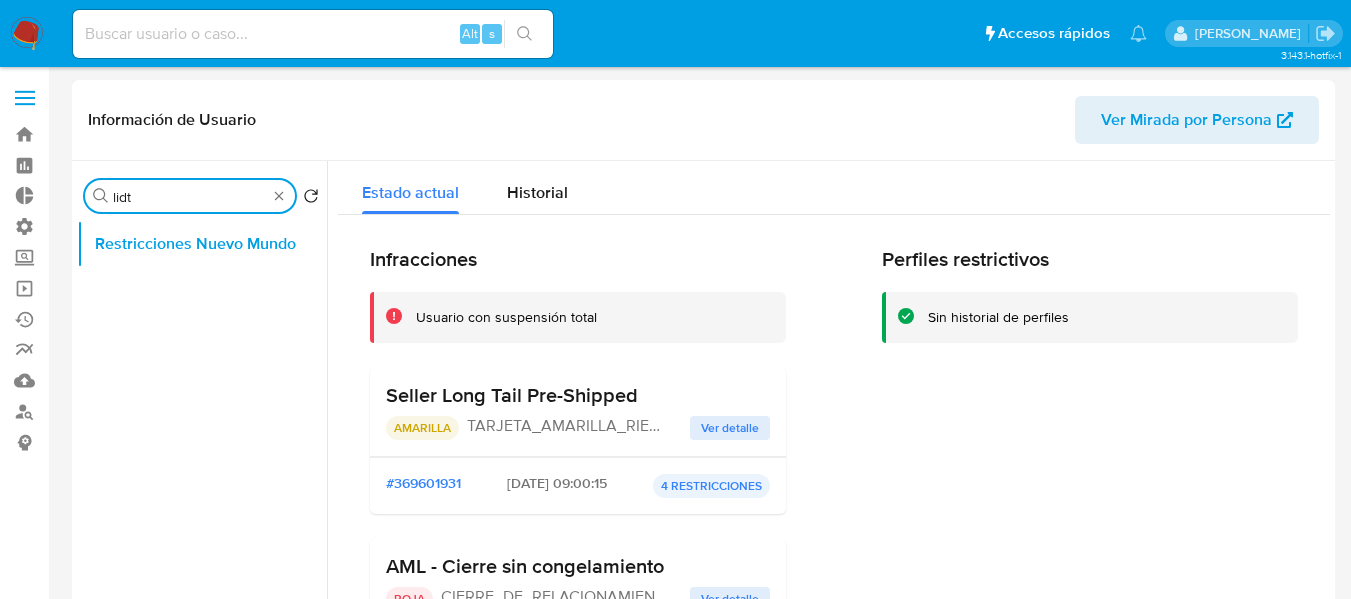 click on "Buscar lidt   Volver al orden por defecto Restricciones Nuevo Mundo" at bounding box center (202, 418) 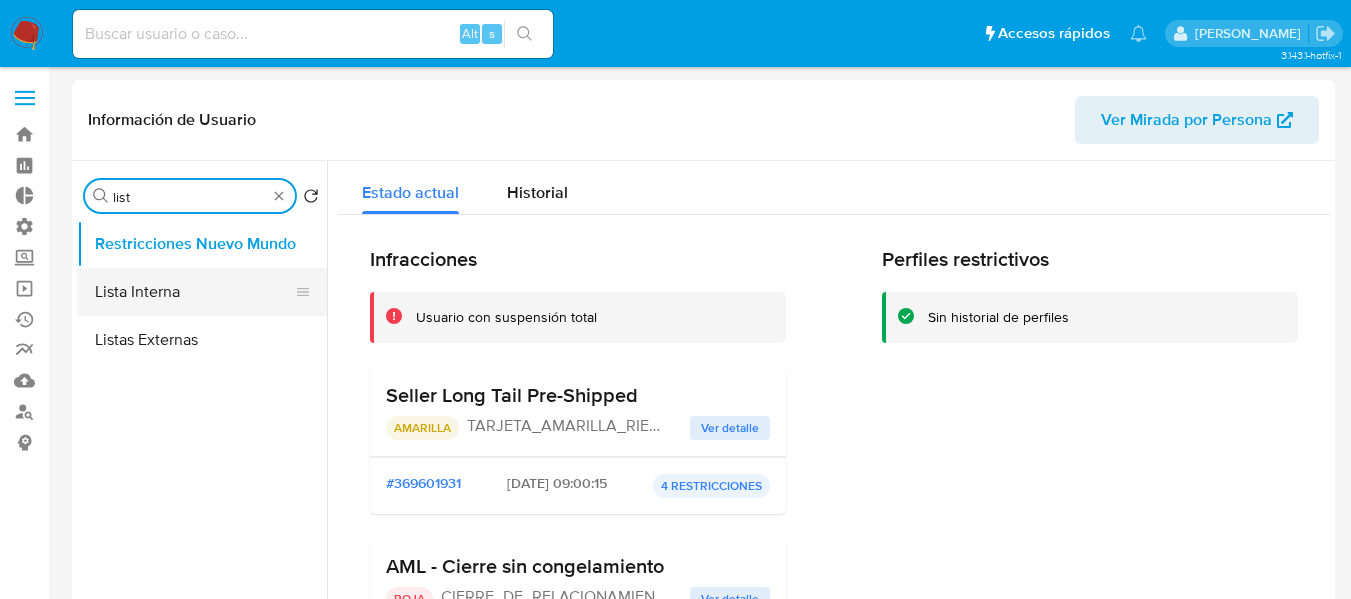 type on "list" 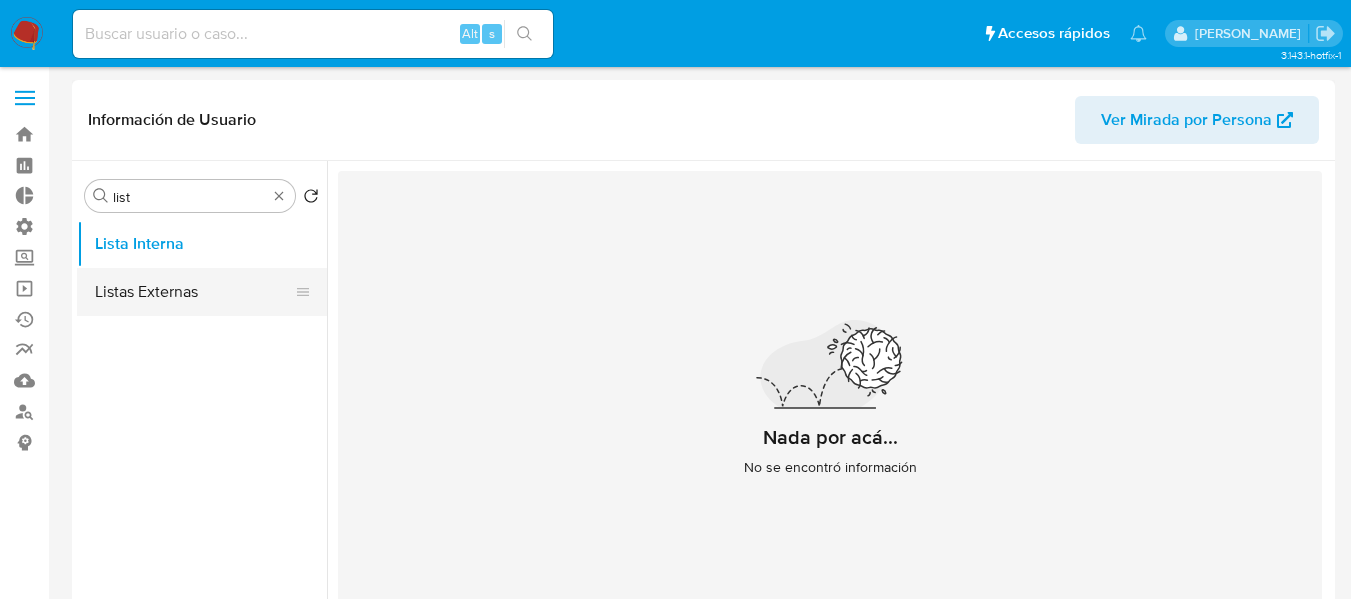 click on "Listas Externas" at bounding box center (194, 292) 